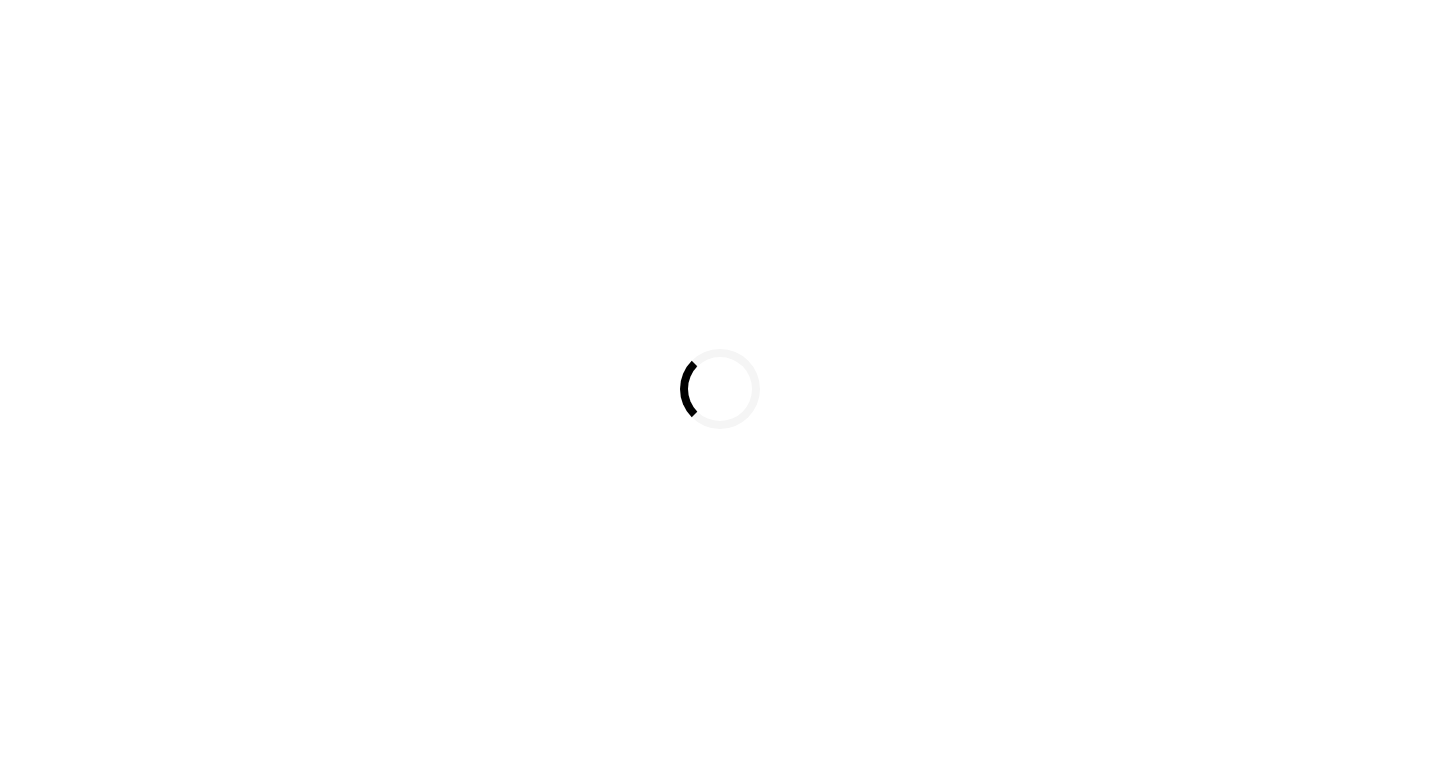 scroll, scrollTop: 0, scrollLeft: 0, axis: both 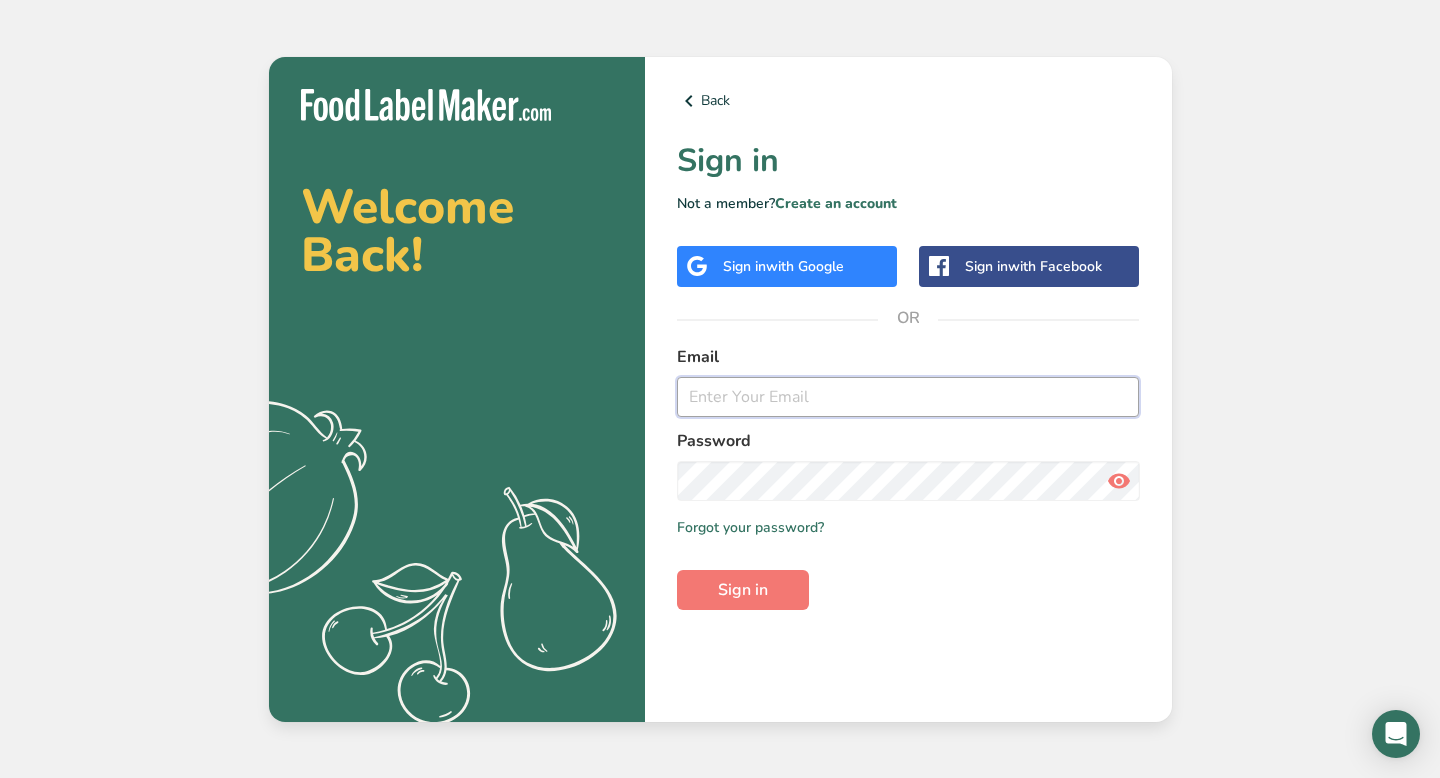 click at bounding box center (908, 397) 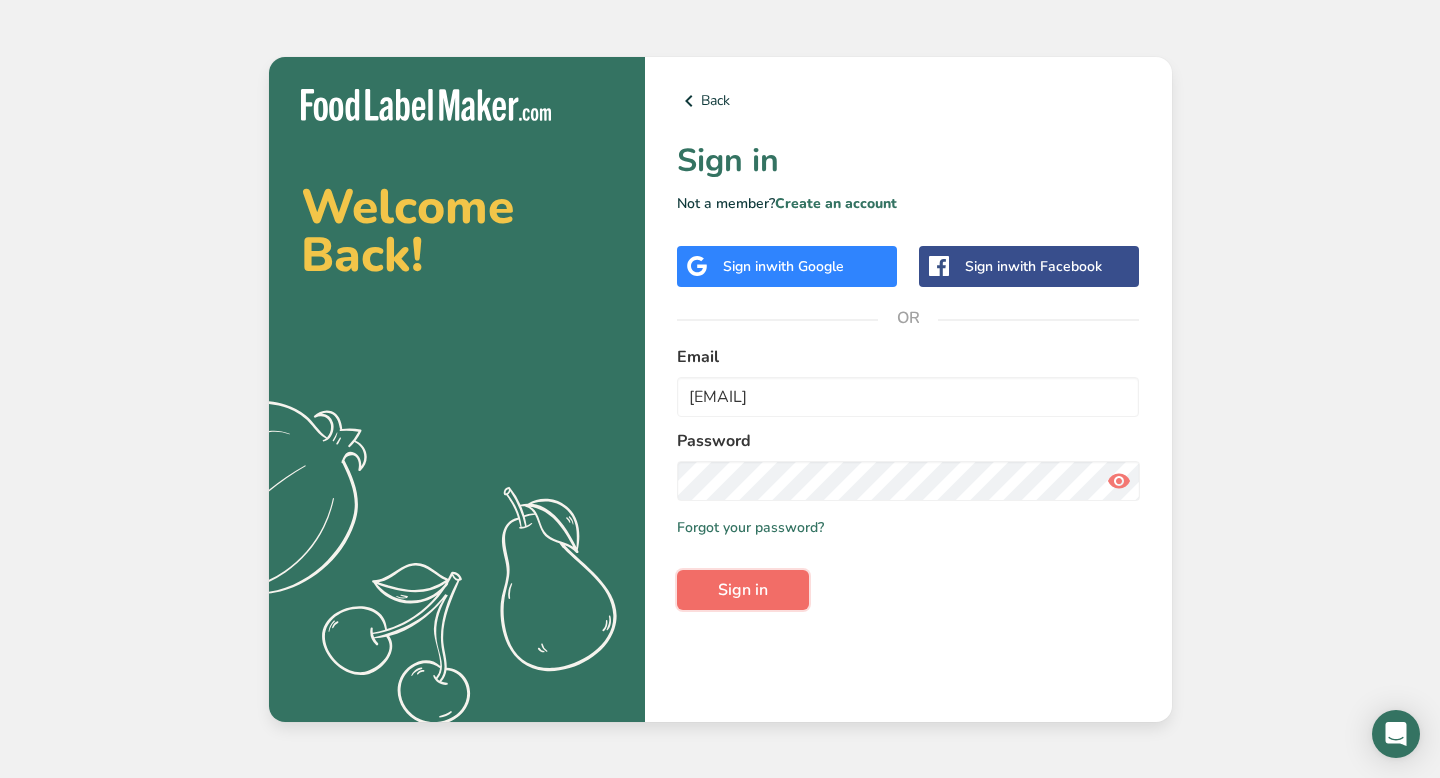 click on "Sign in" at bounding box center (743, 590) 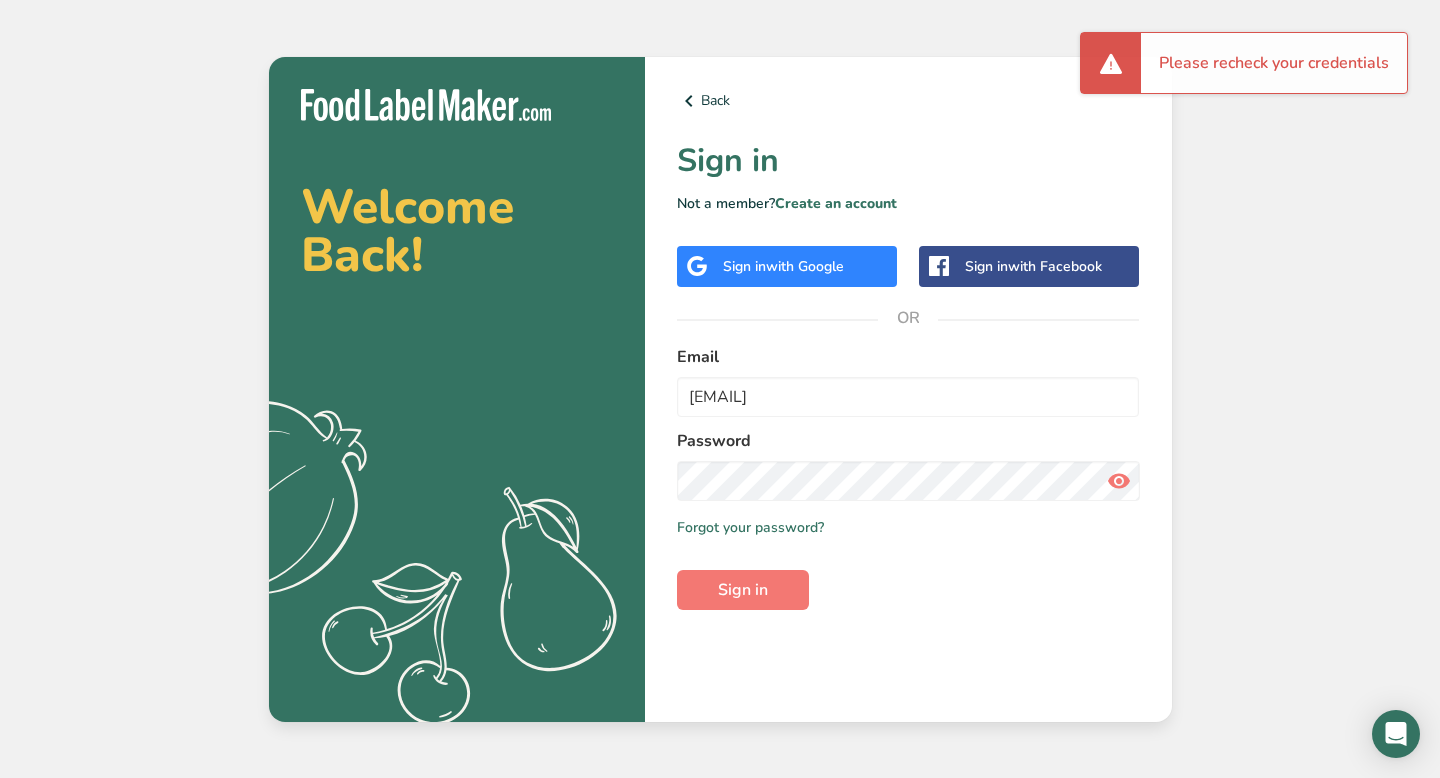click at bounding box center (1119, 481) 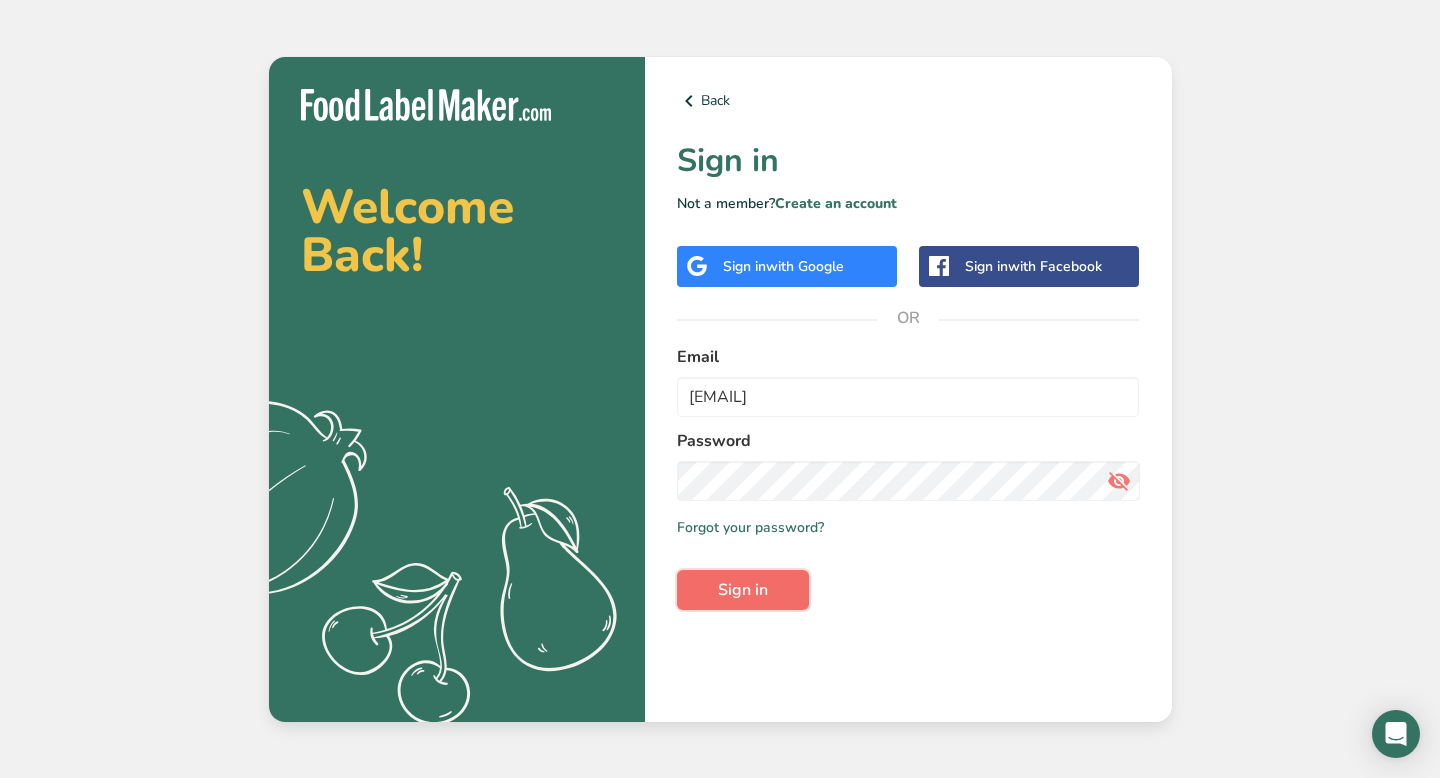 click on "Sign in" at bounding box center [743, 590] 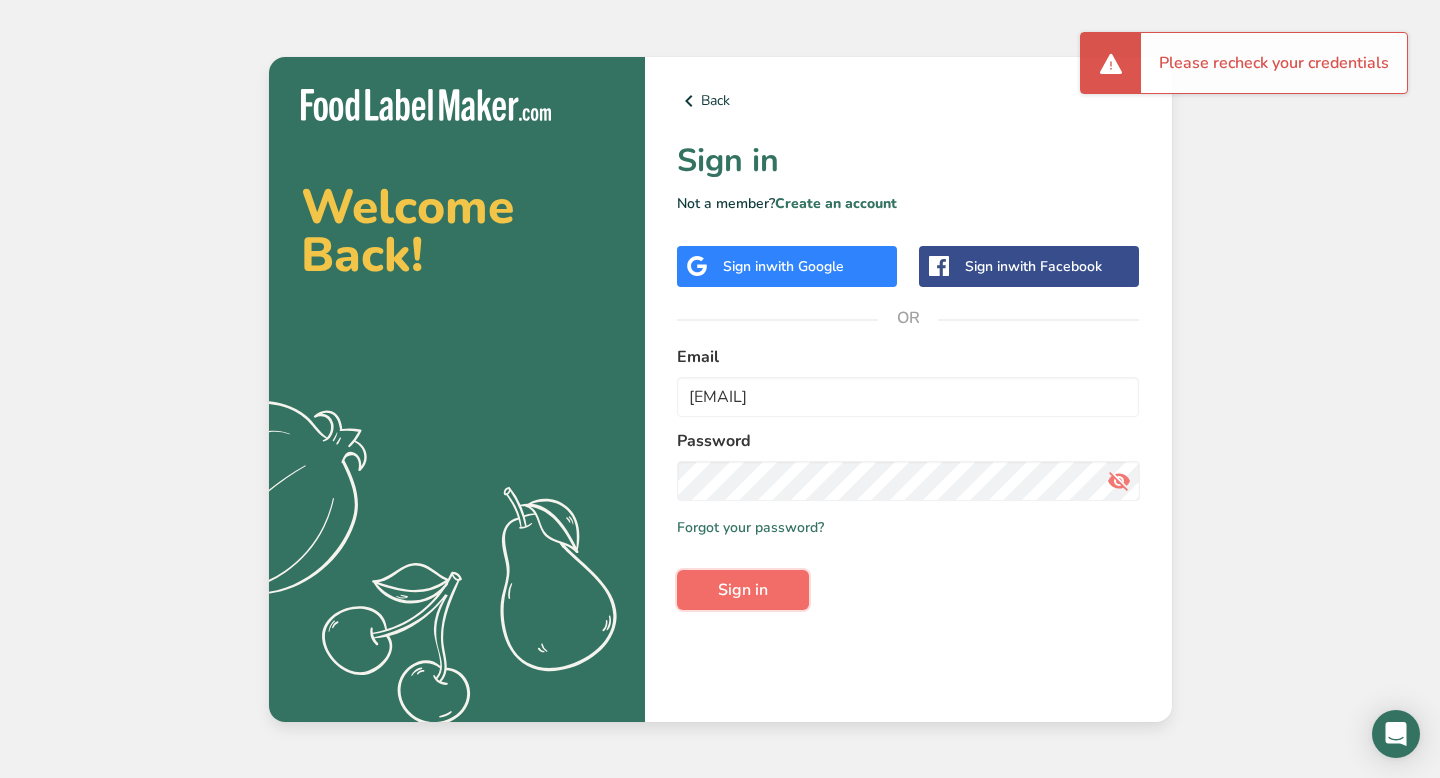 click on "Sign in" at bounding box center (743, 590) 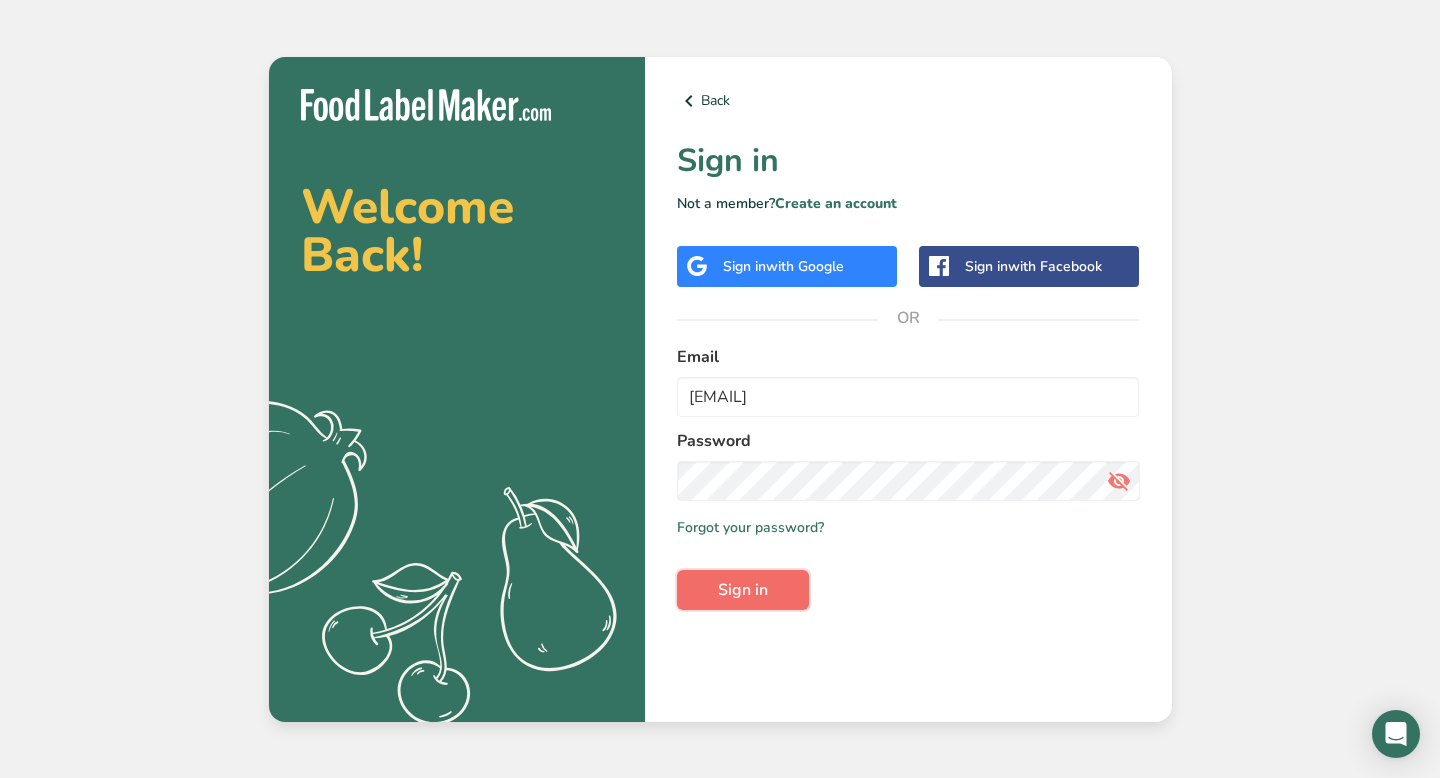 click on "Sign in" at bounding box center [743, 590] 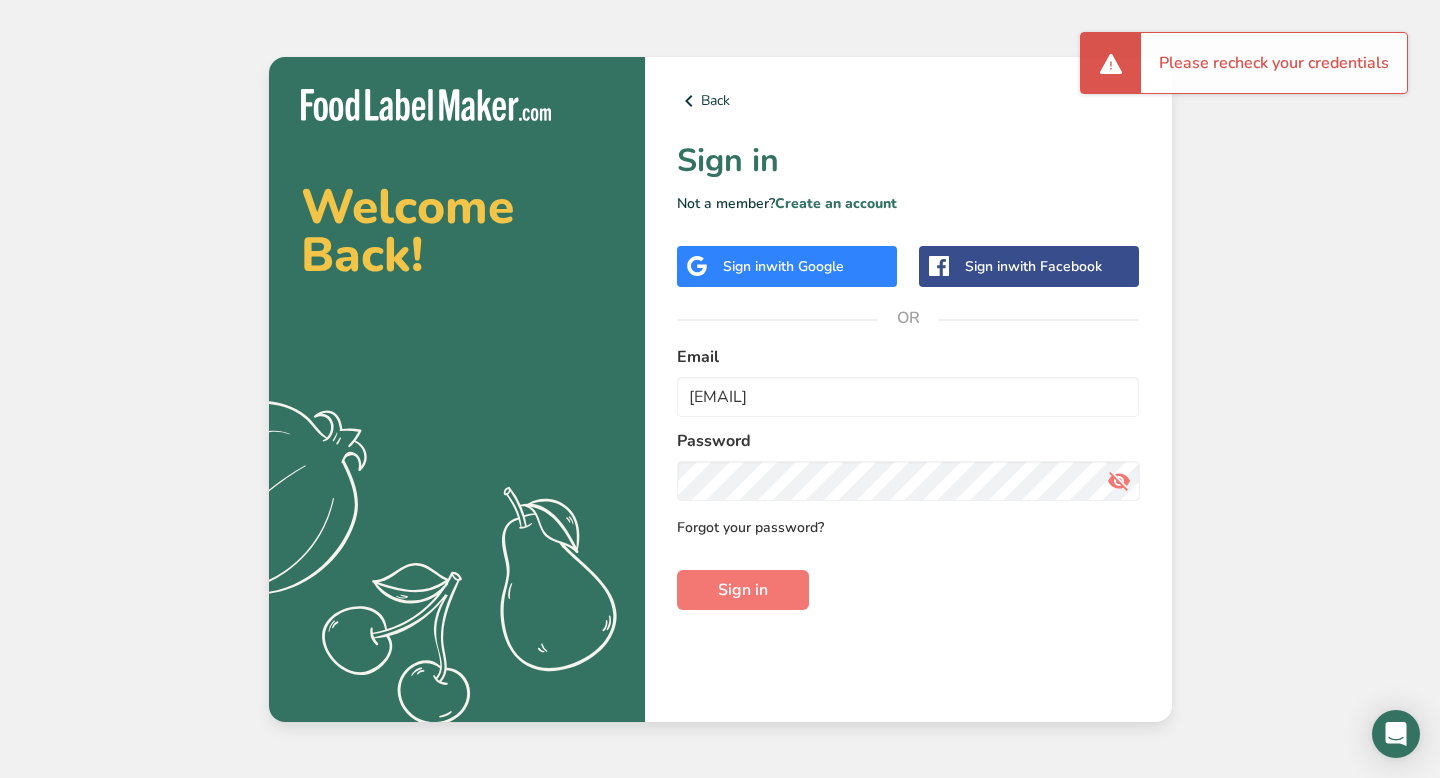 click on "Forgot your password?" at bounding box center [750, 527] 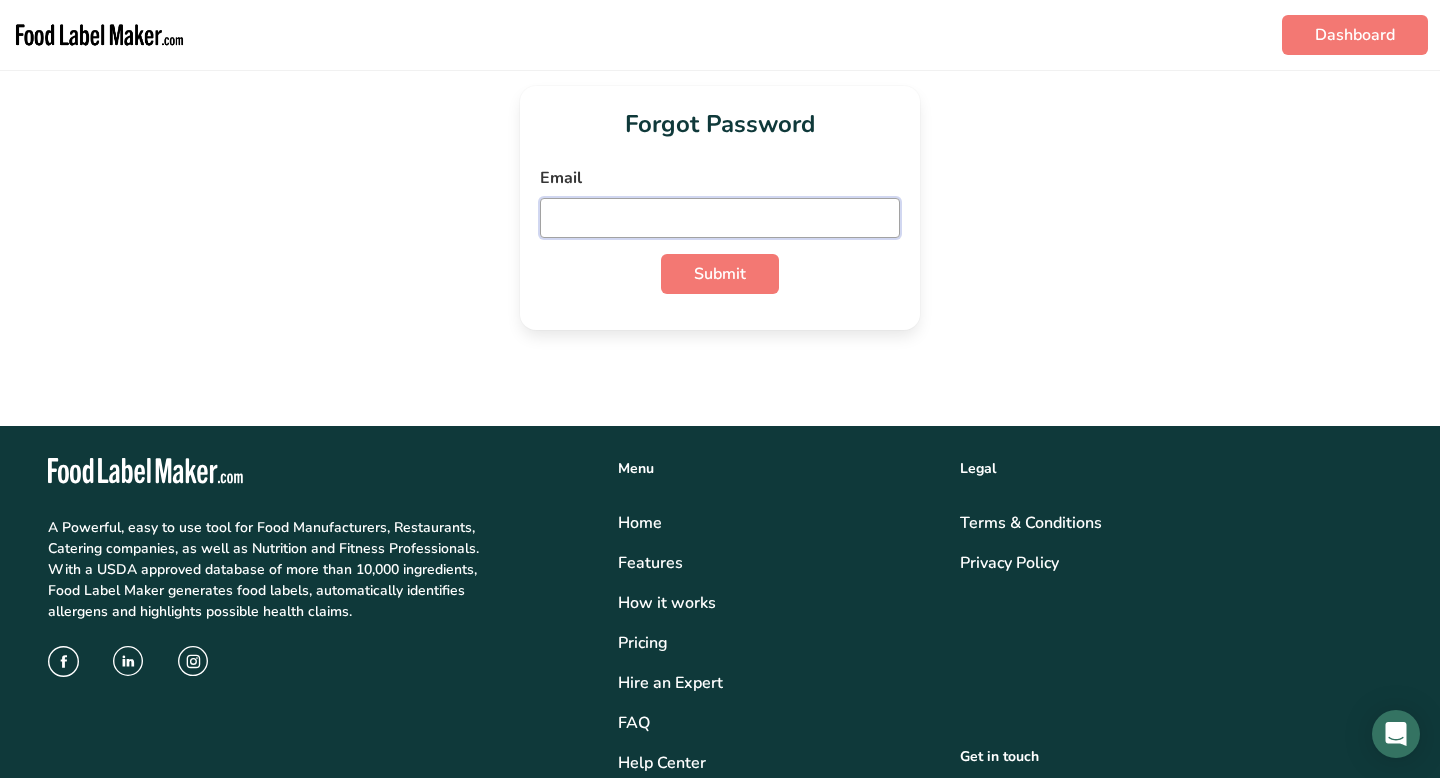click at bounding box center [720, 218] 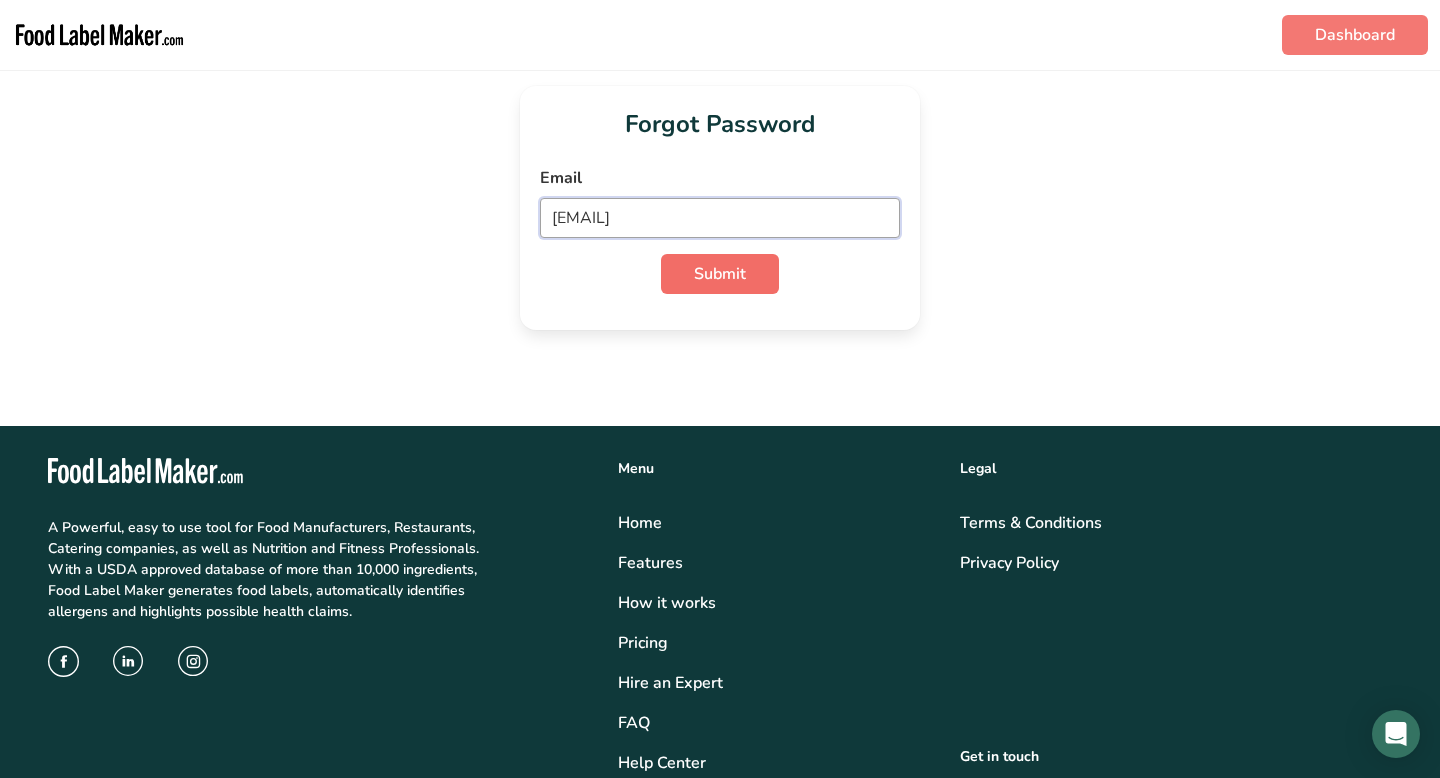 type on "[EMAIL]" 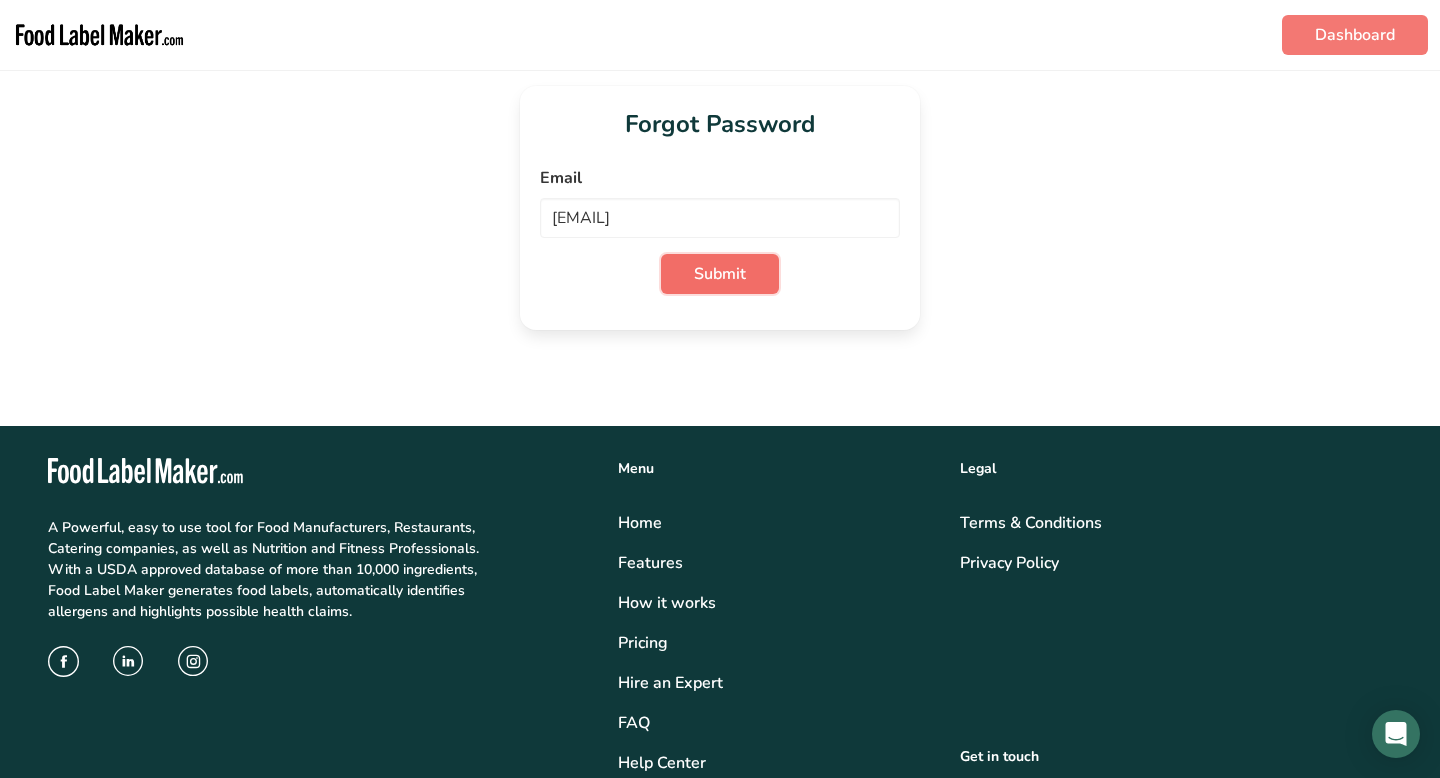 click on "Submit" at bounding box center [720, 274] 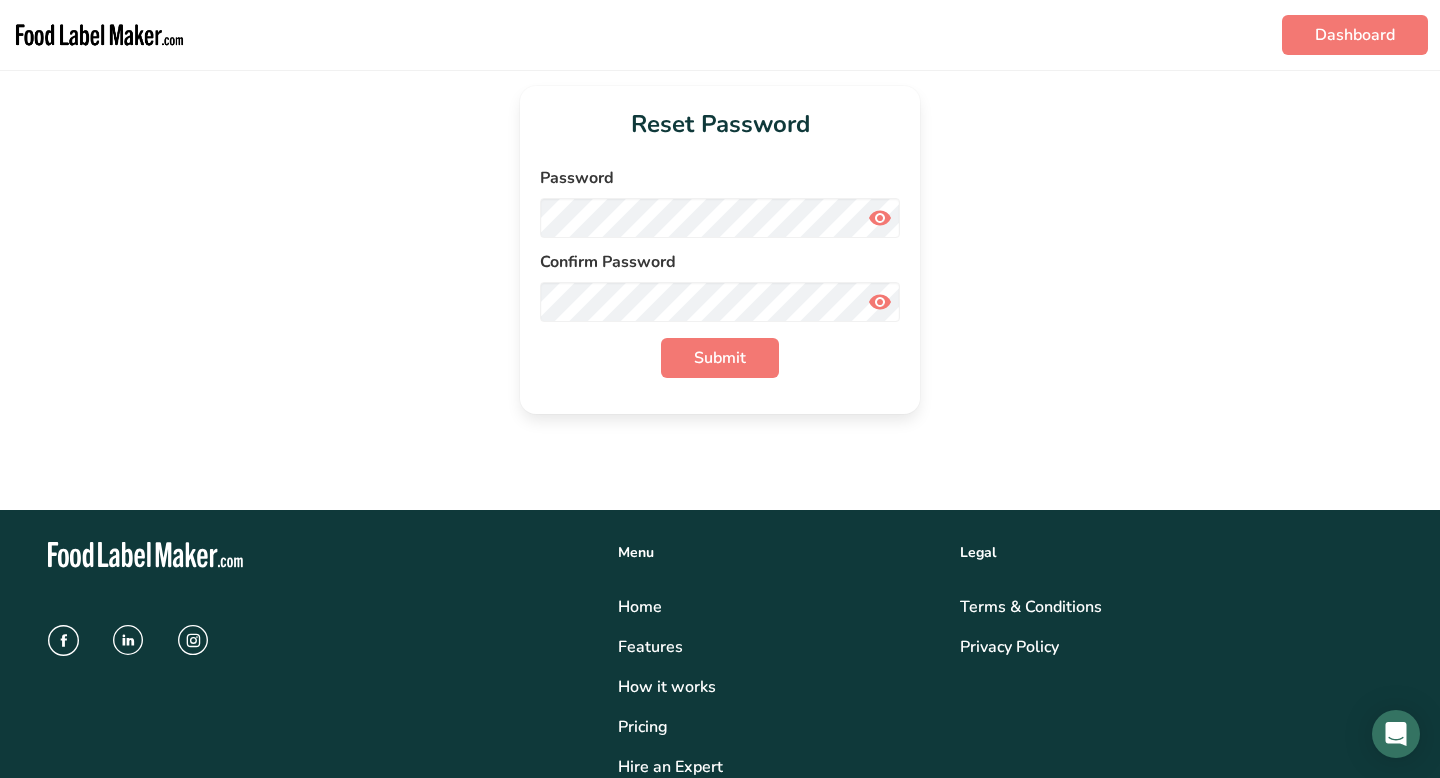 scroll, scrollTop: 0, scrollLeft: 0, axis: both 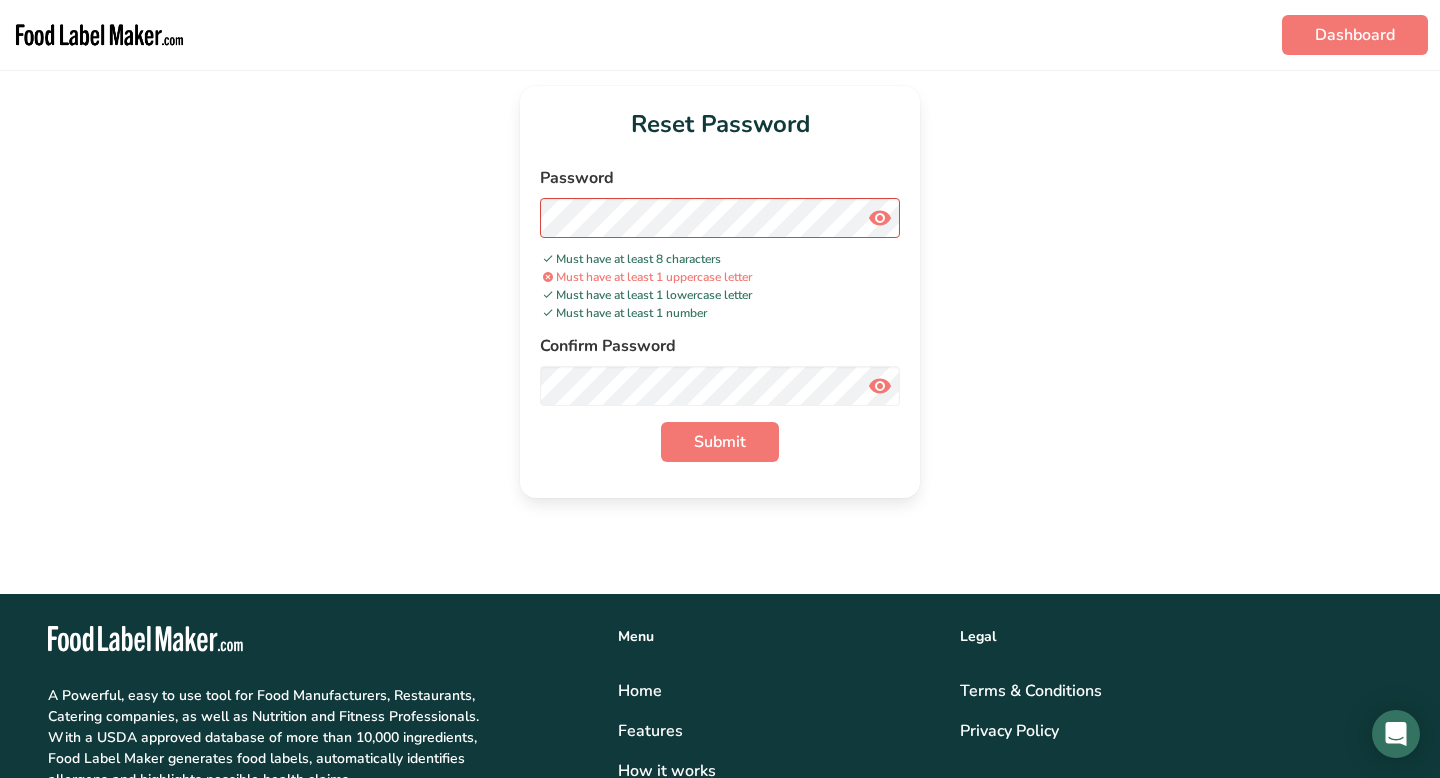 click at bounding box center [880, 218] 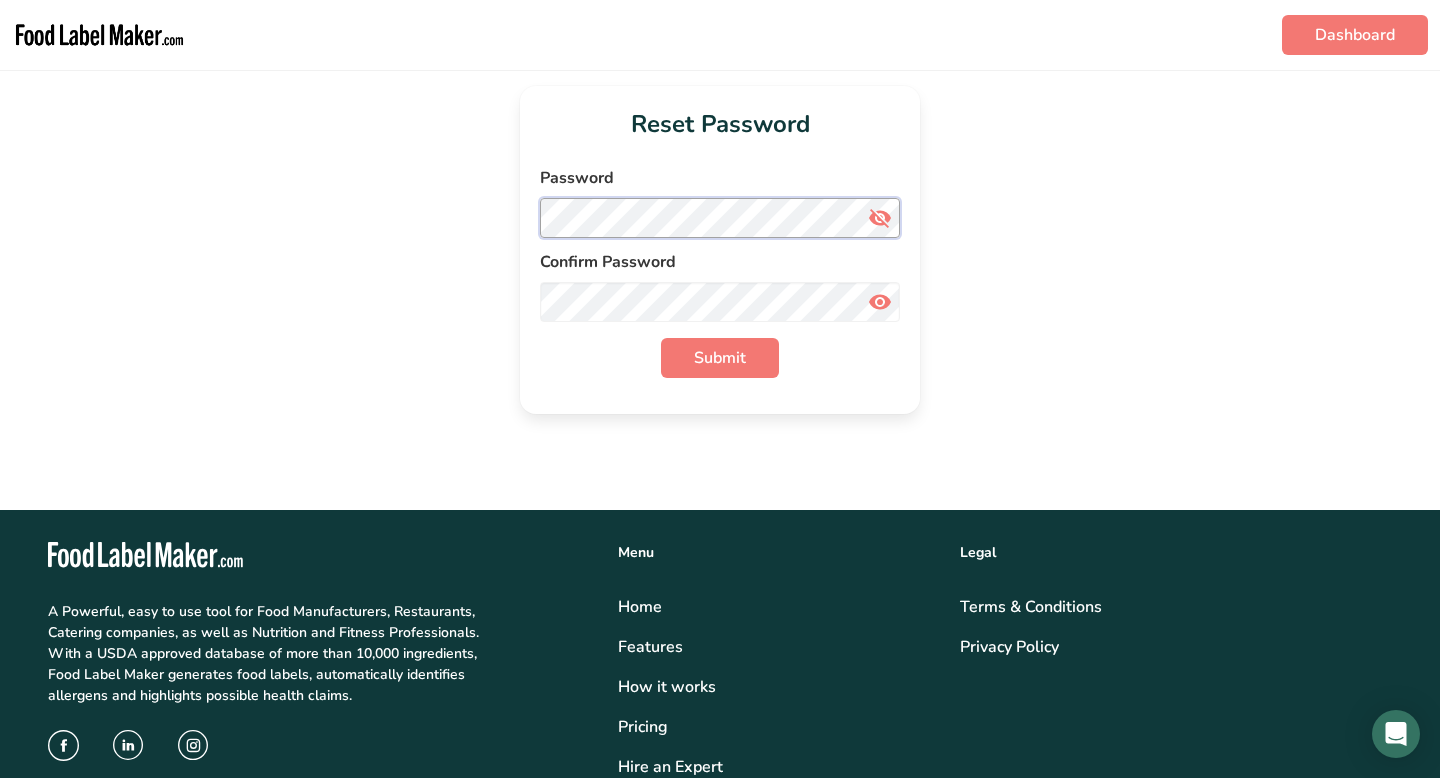 click on "Reset Password
Password     Confirm Password
Submit" at bounding box center [720, 250] 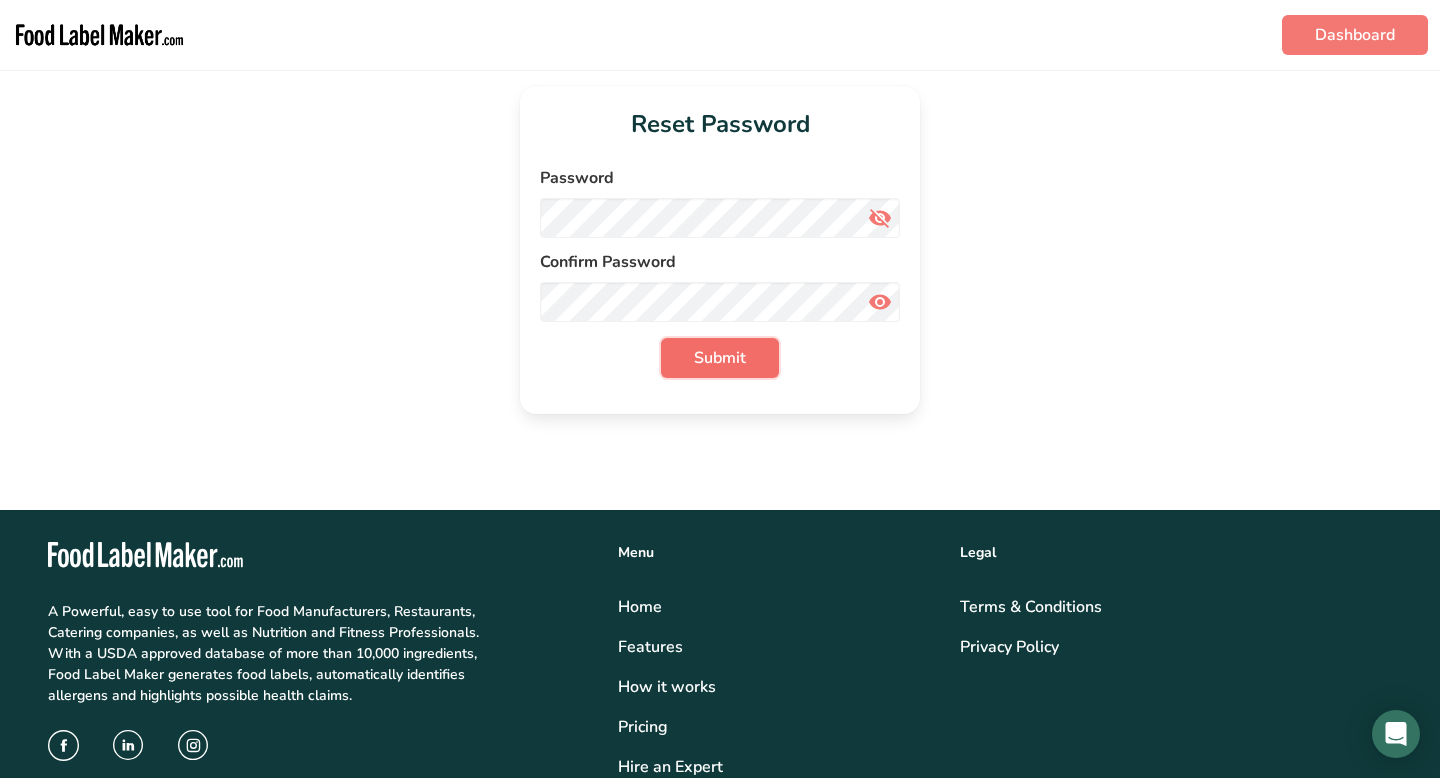 click on "Submit" at bounding box center (720, 358) 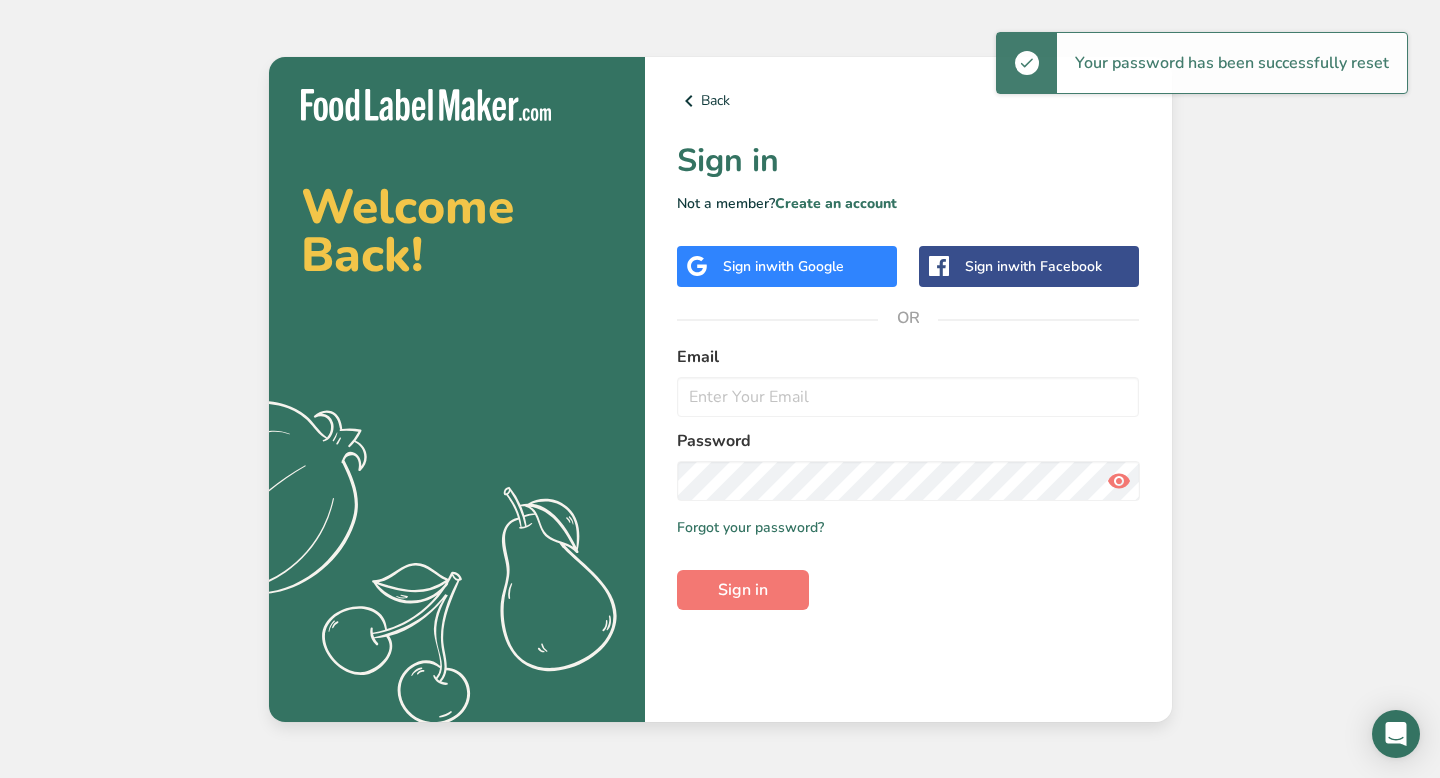 click on "Email   Password
Remember me
Forgot your password?
Sign in" at bounding box center [908, 477] 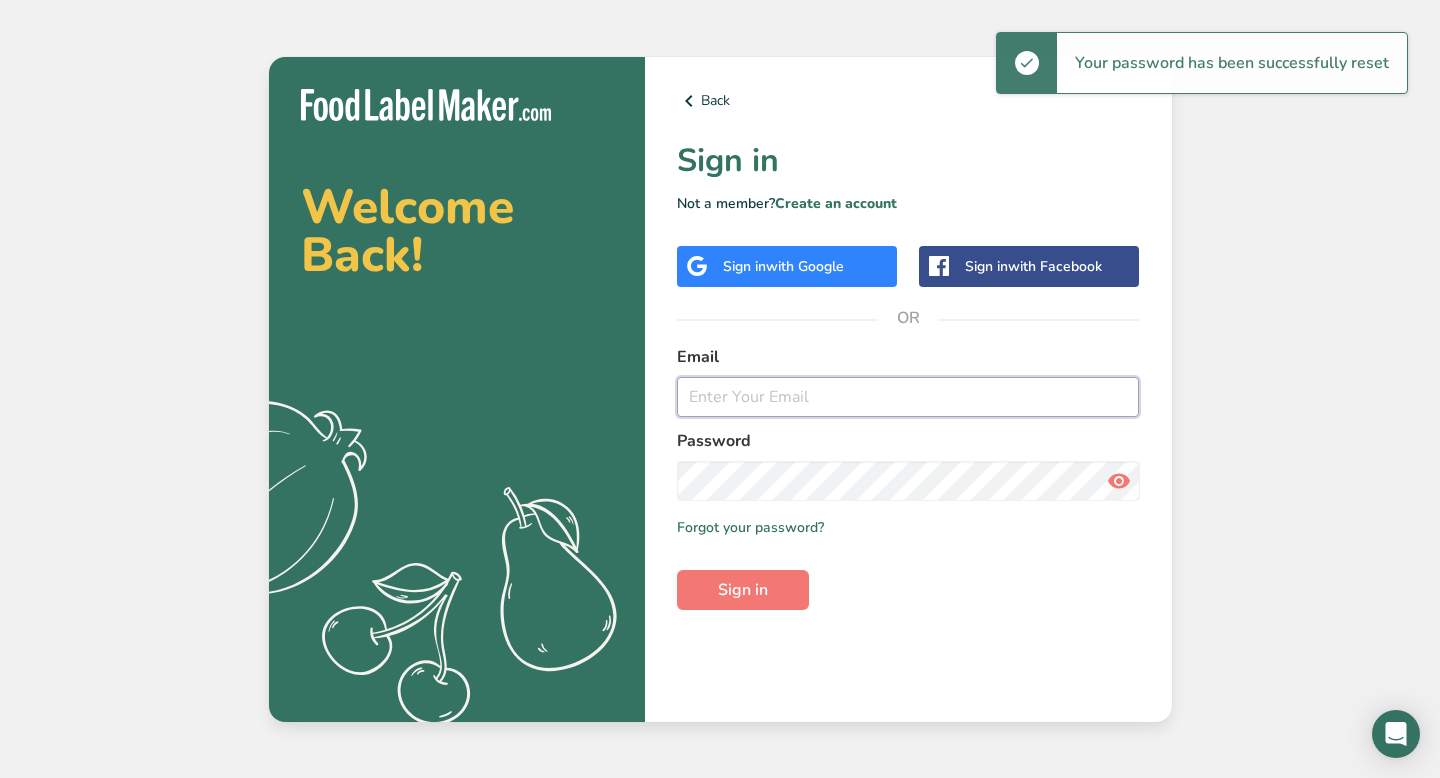 click at bounding box center (908, 397) 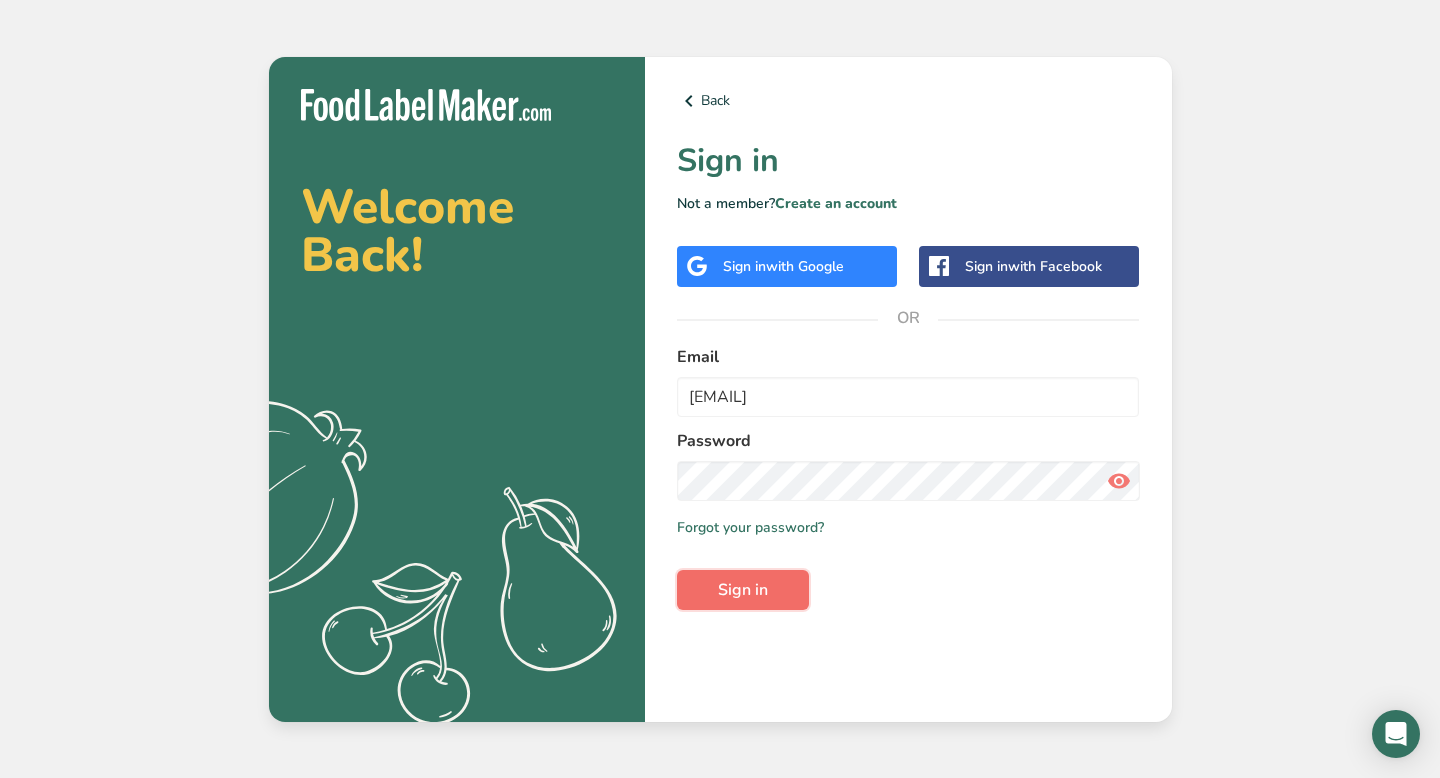 click on "Sign in" at bounding box center (743, 590) 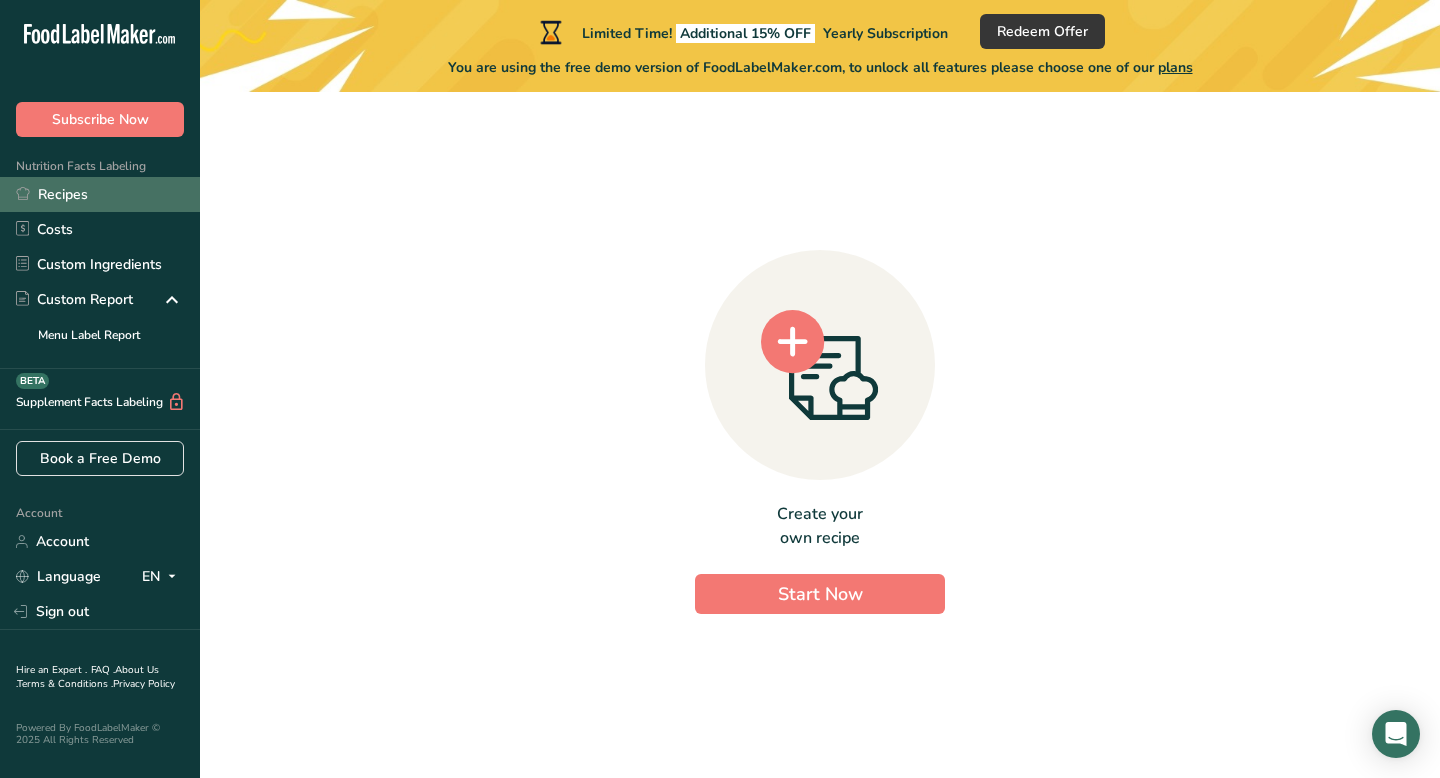 click on "Recipes" at bounding box center [100, 194] 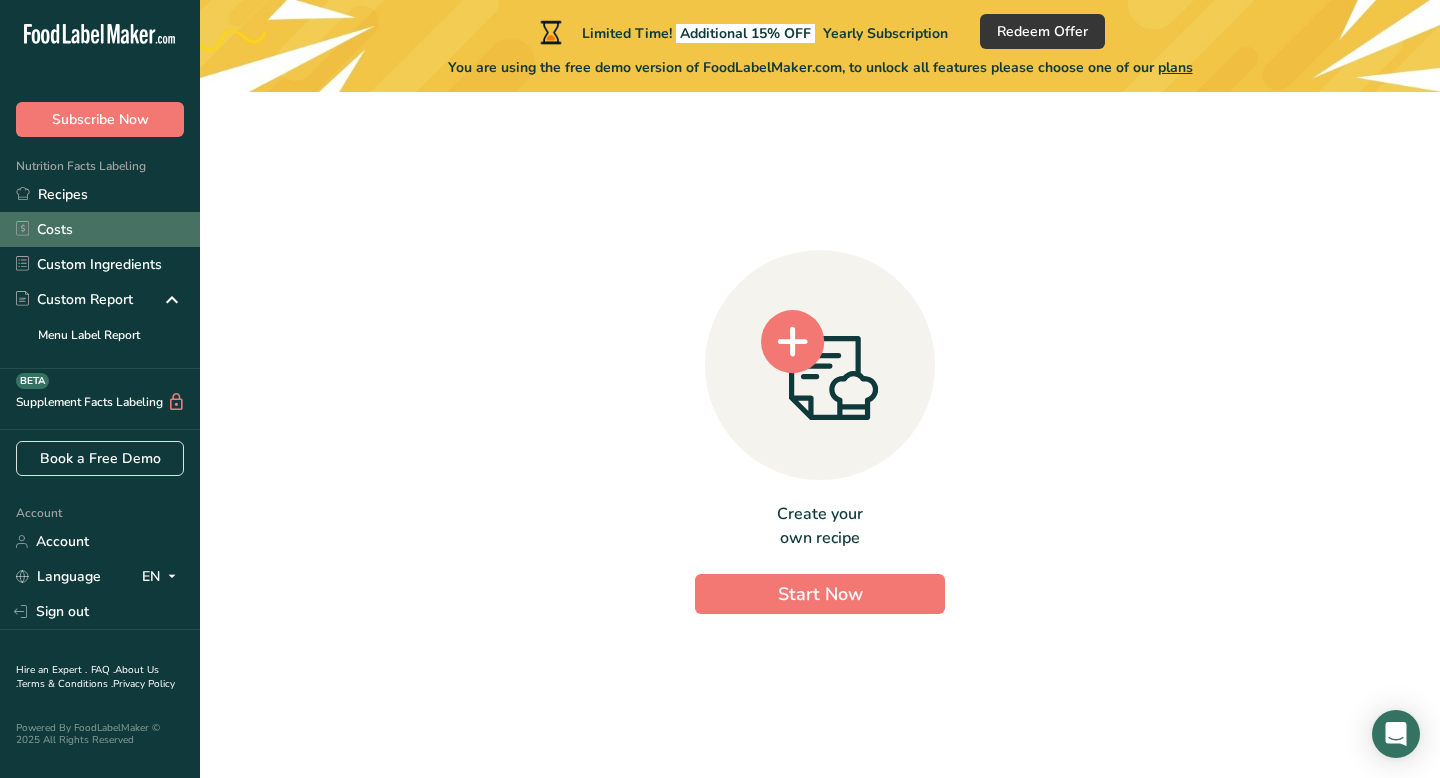 click on "Costs" at bounding box center (100, 229) 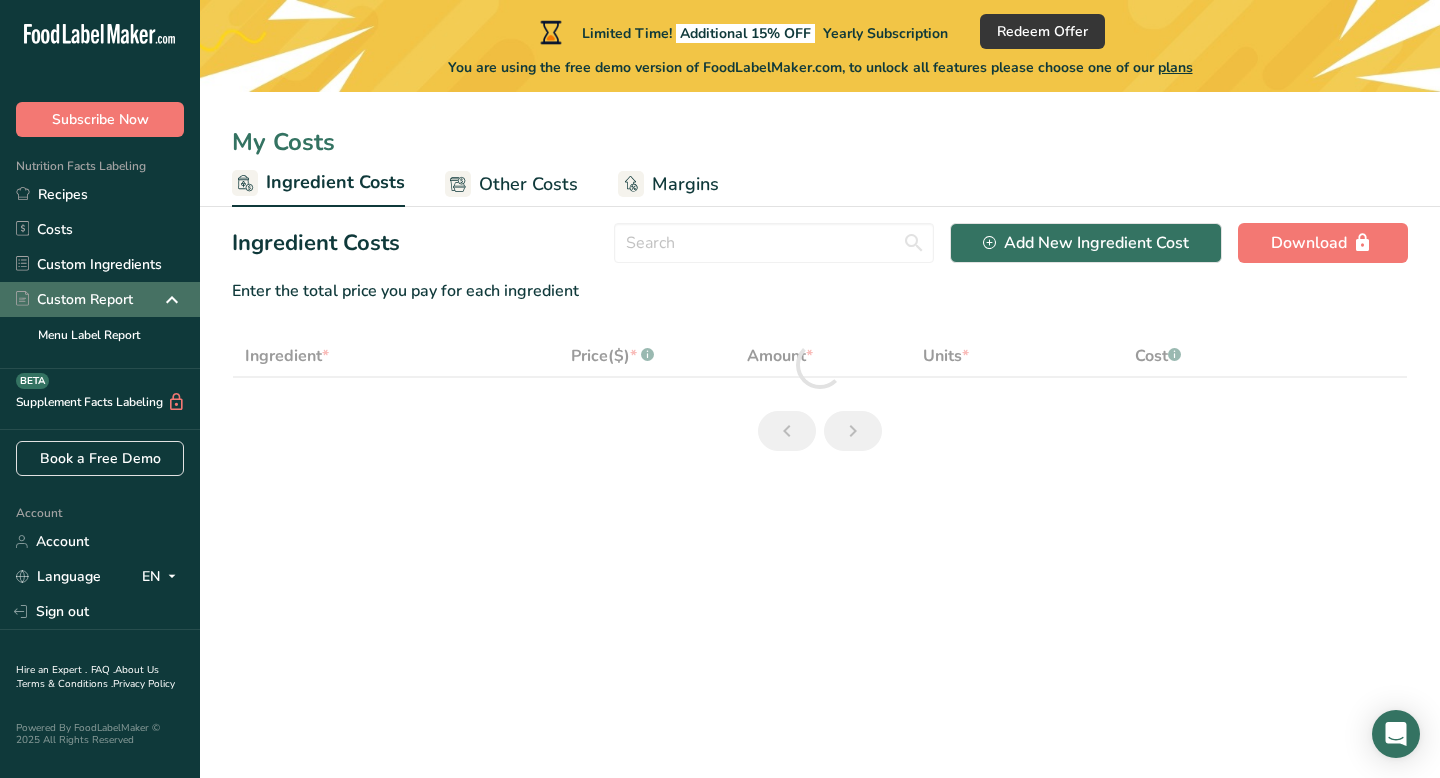 select on "1" 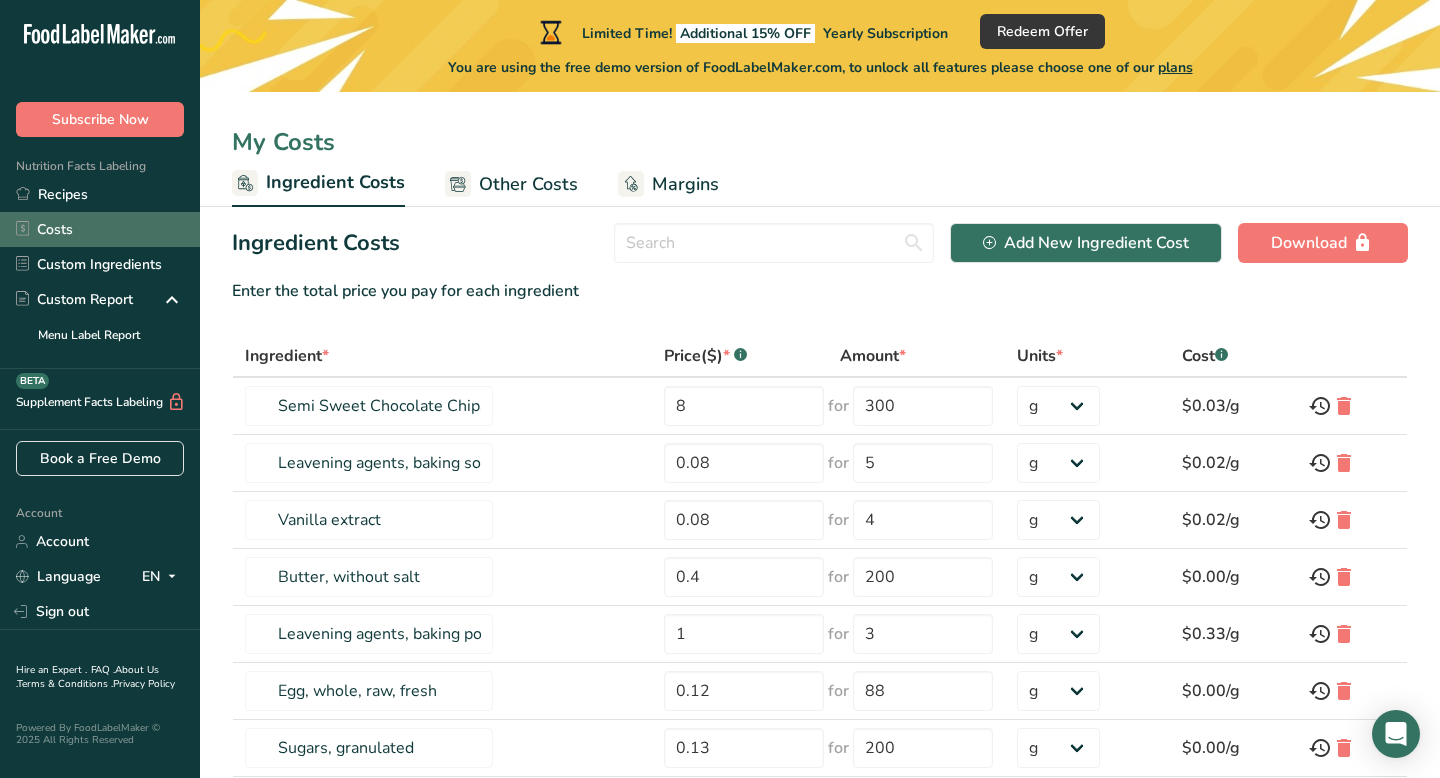 click on "Costs" at bounding box center (100, 229) 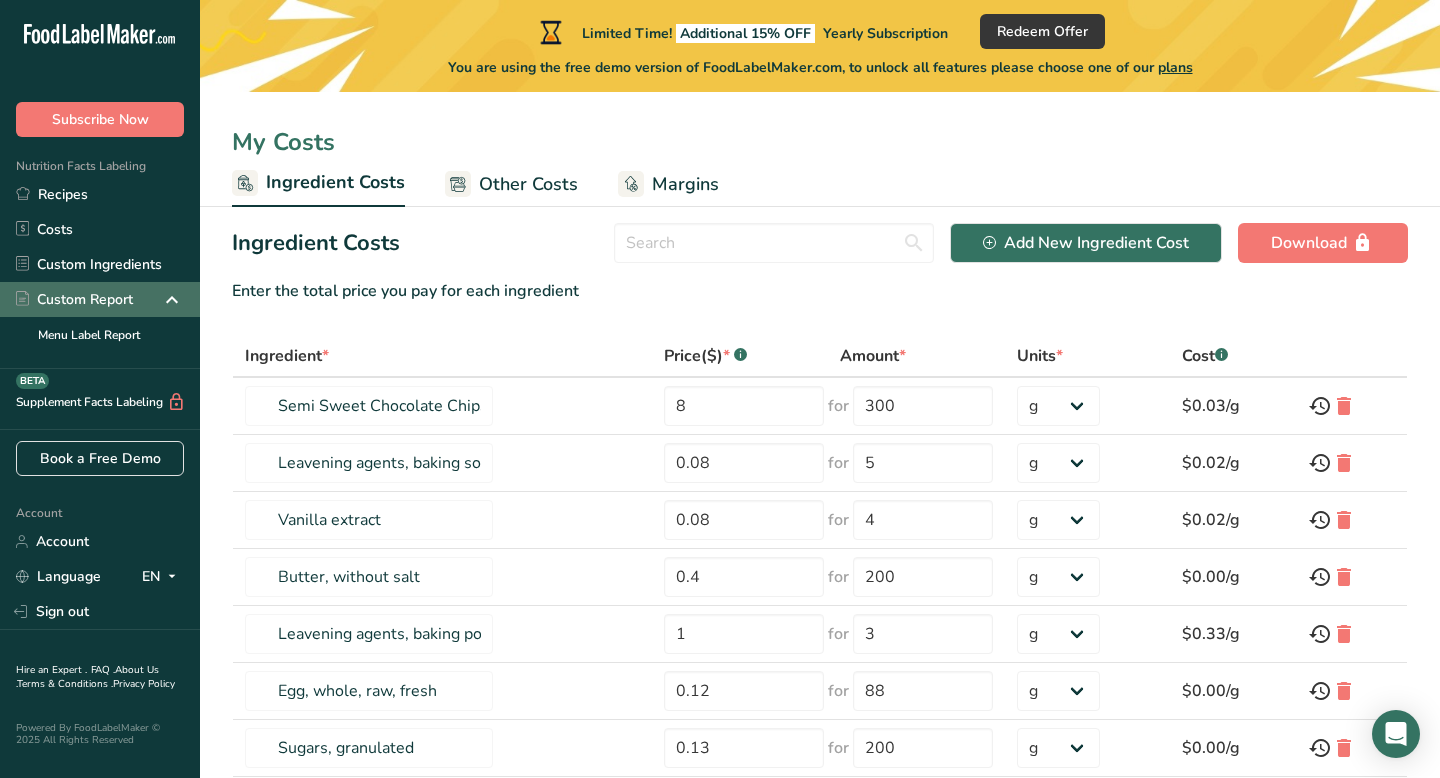 click on "Custom Report" at bounding box center (100, 299) 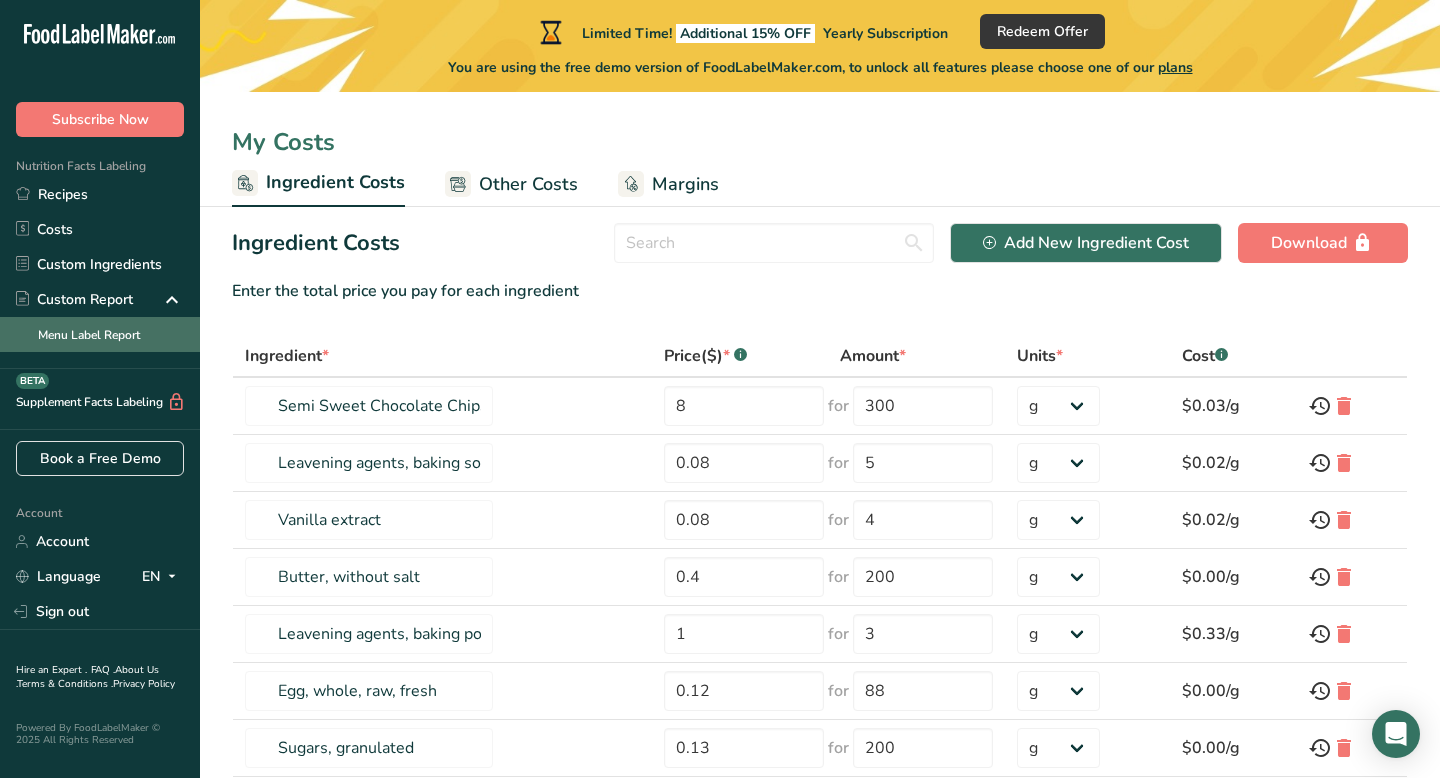 click on "Menu Label Report" at bounding box center [100, 334] 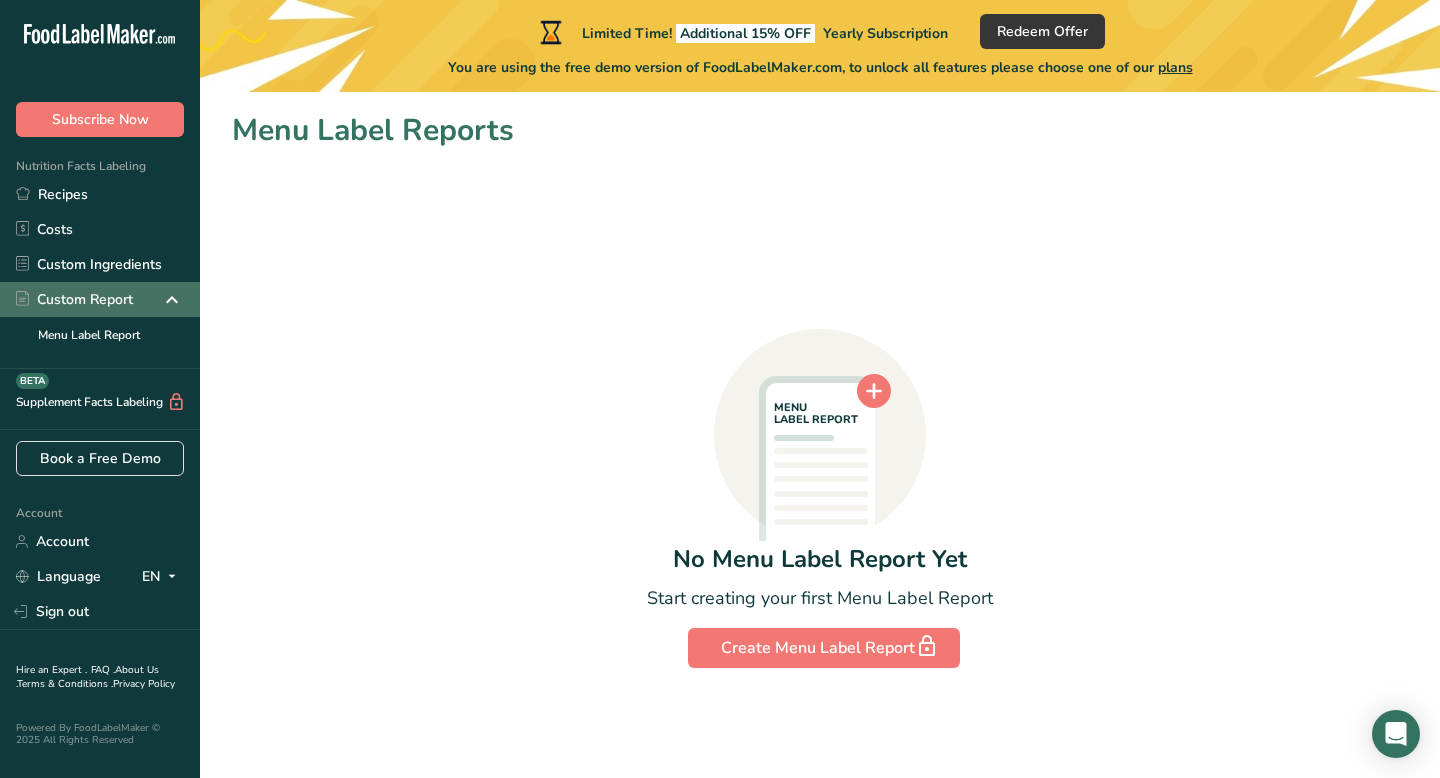 click on "Custom Report" at bounding box center [74, 299] 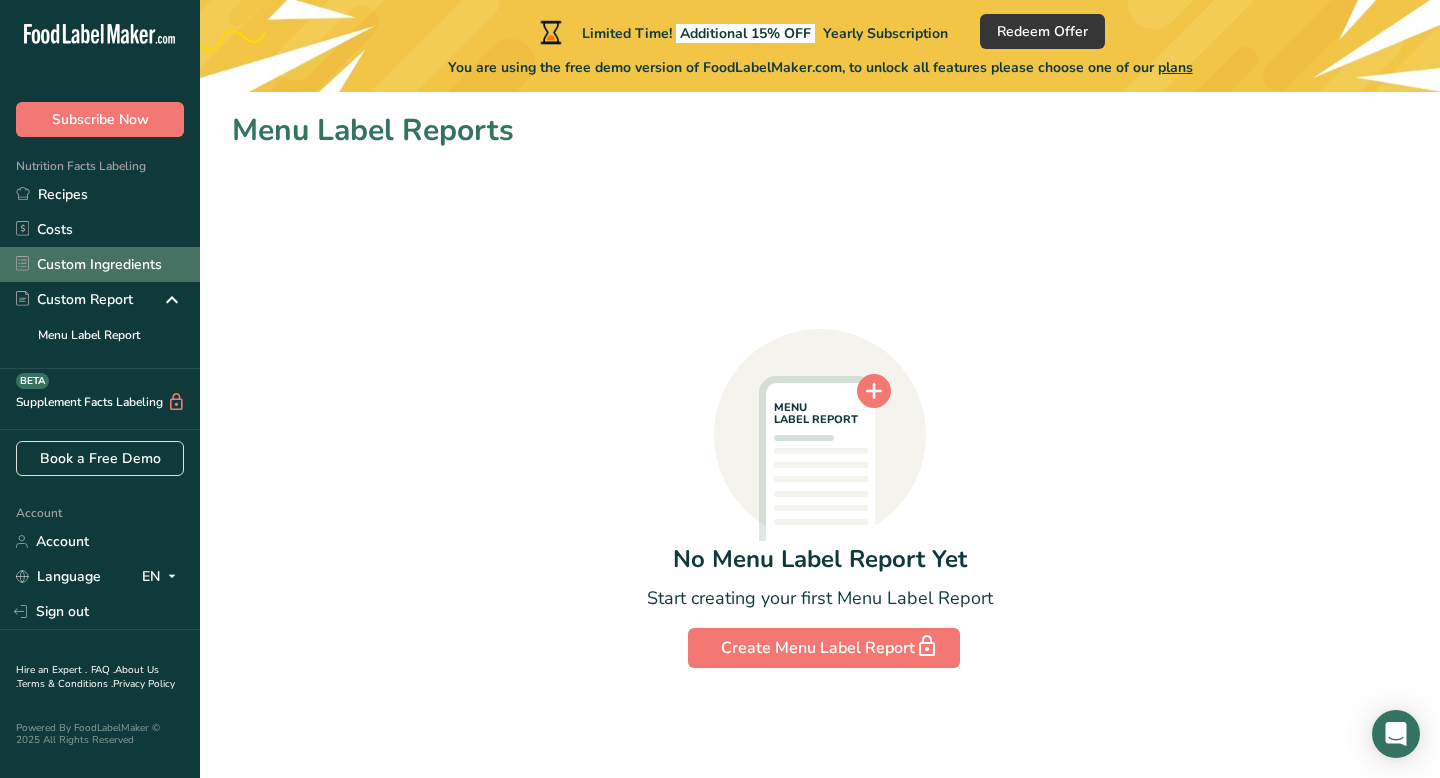 click on "Custom Ingredients" at bounding box center (100, 264) 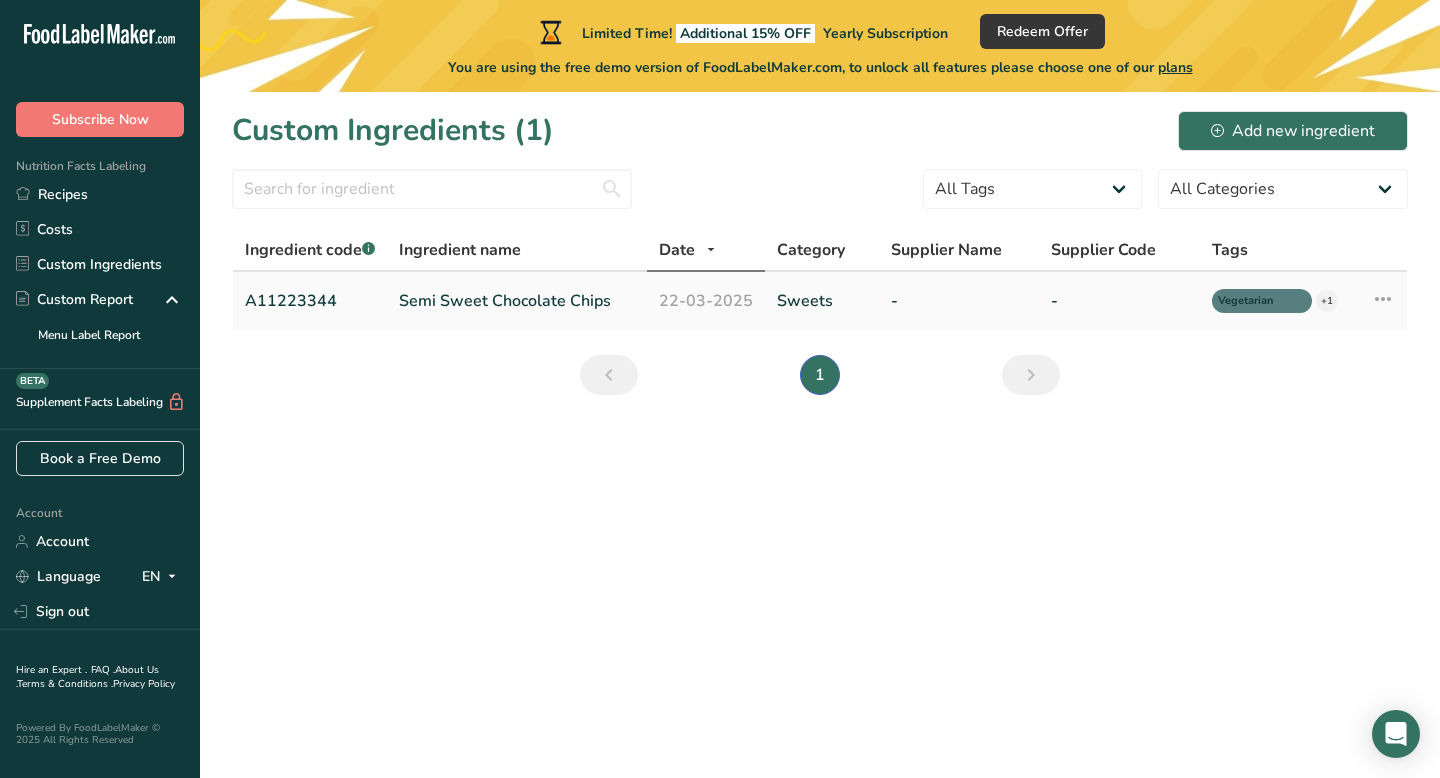 click on "Semi Sweet Chocolate Chips" at bounding box center (517, 301) 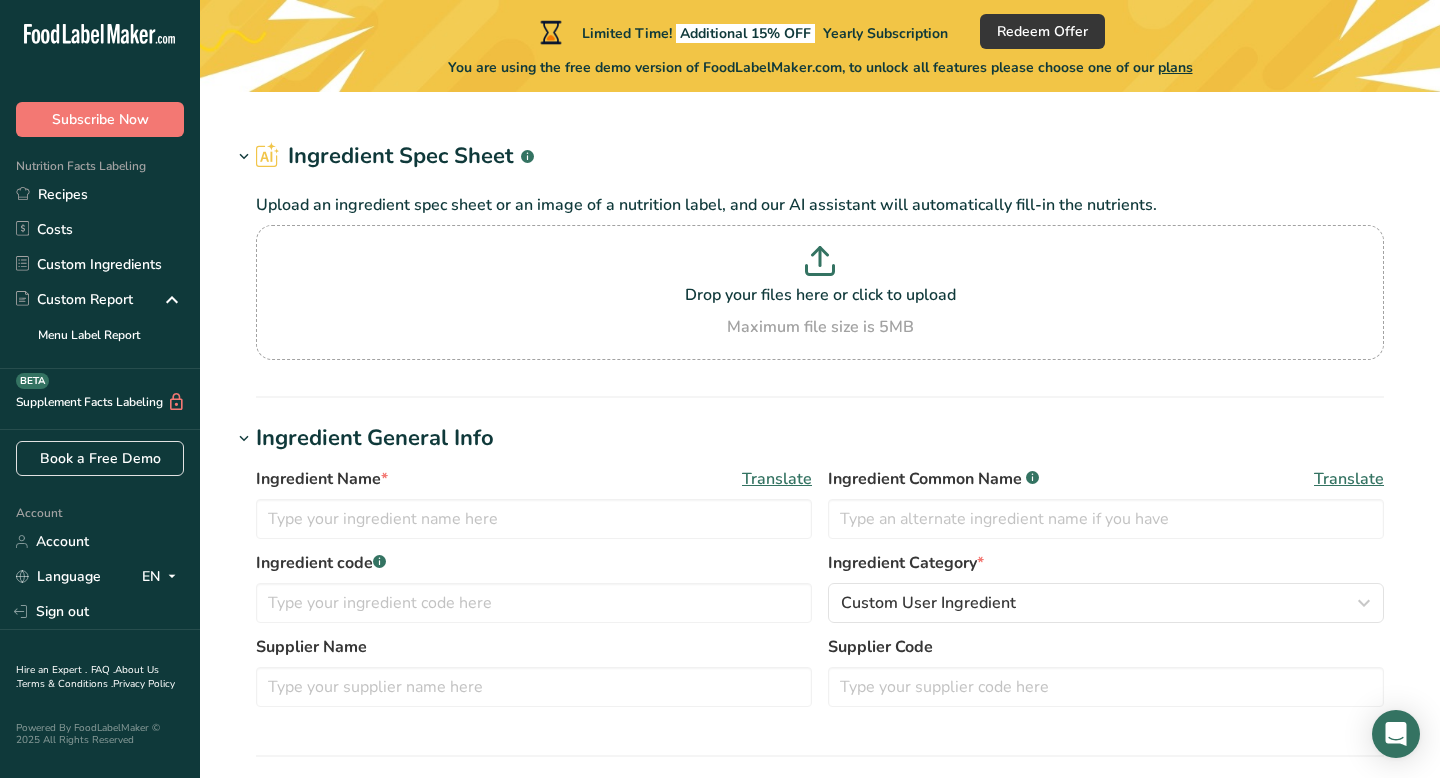type on "Semi Sweet Chocolate Chips" 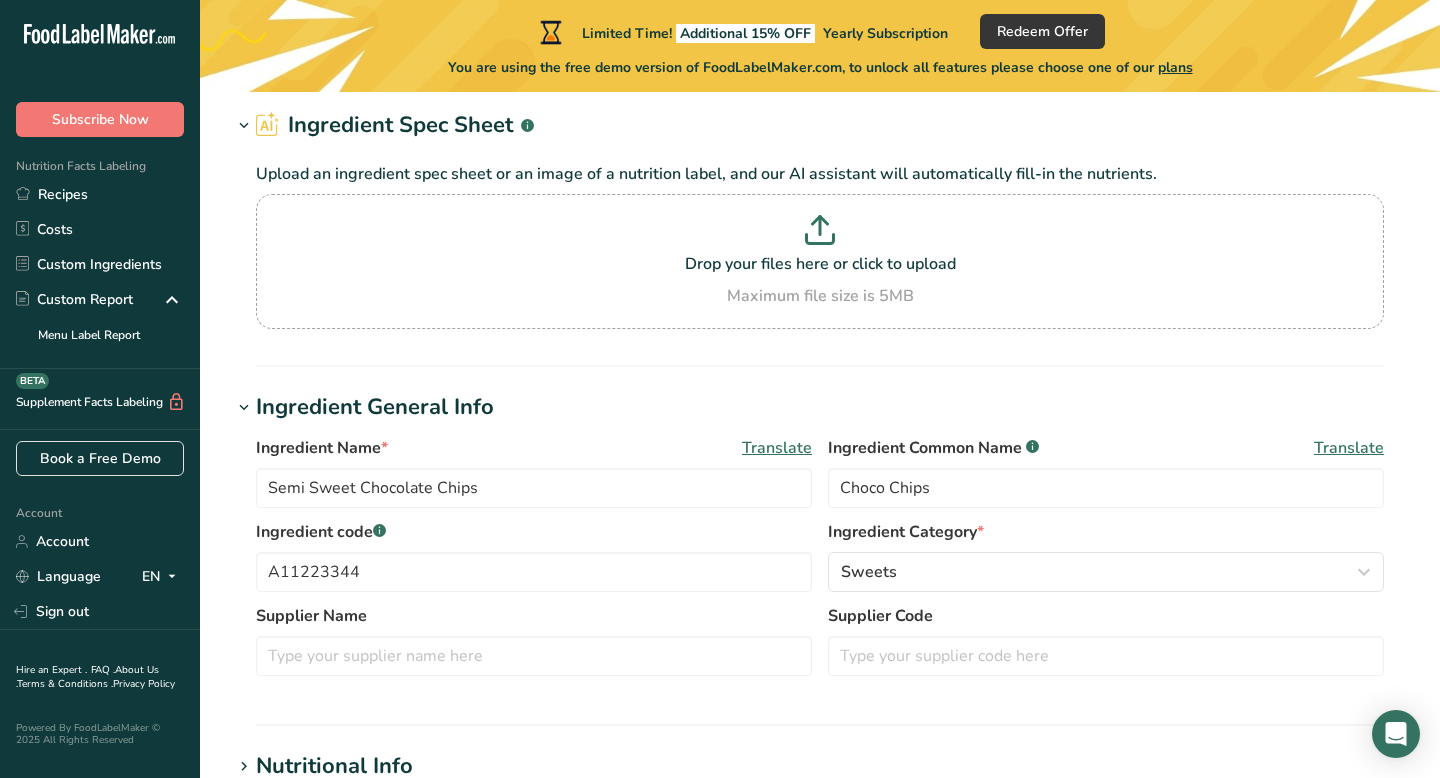 scroll, scrollTop: 0, scrollLeft: 0, axis: both 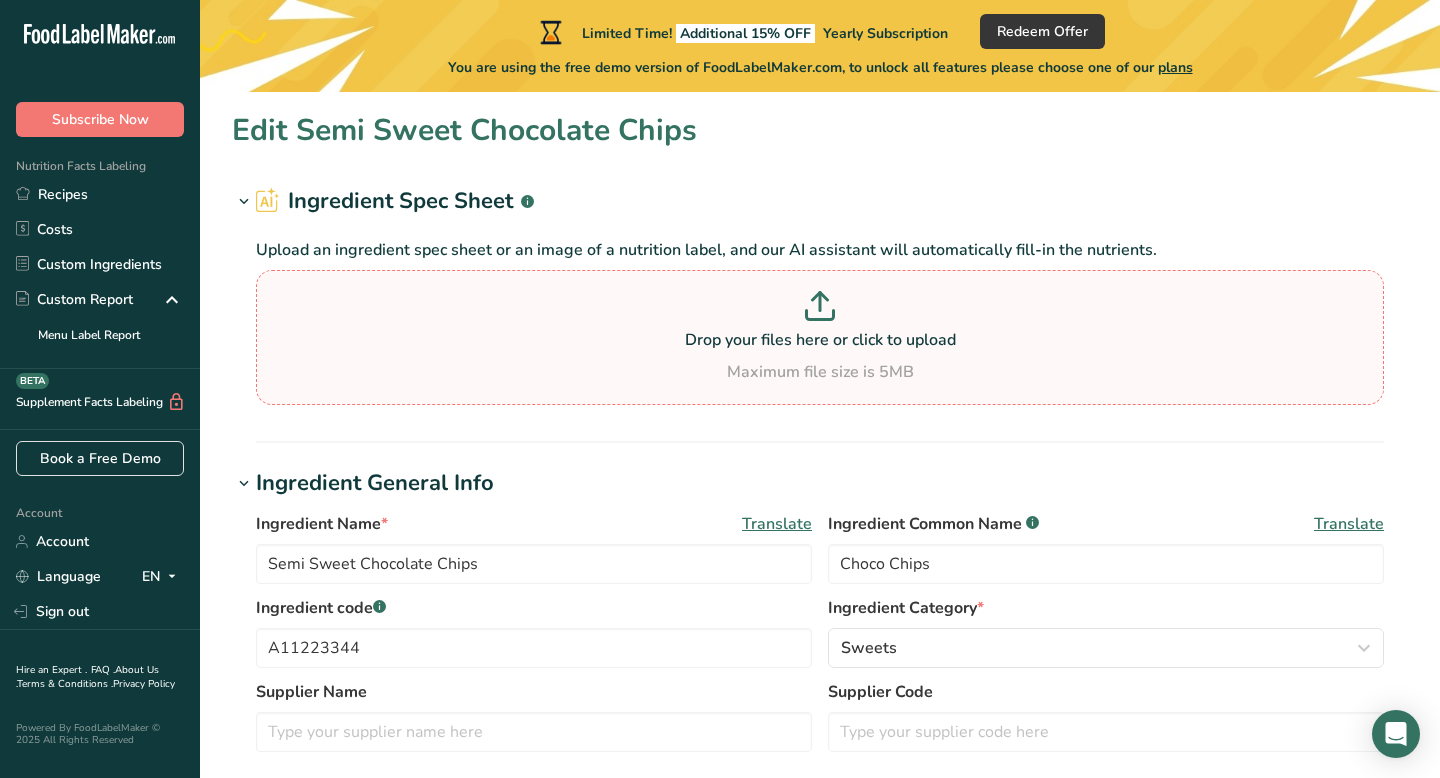 click at bounding box center (820, 309) 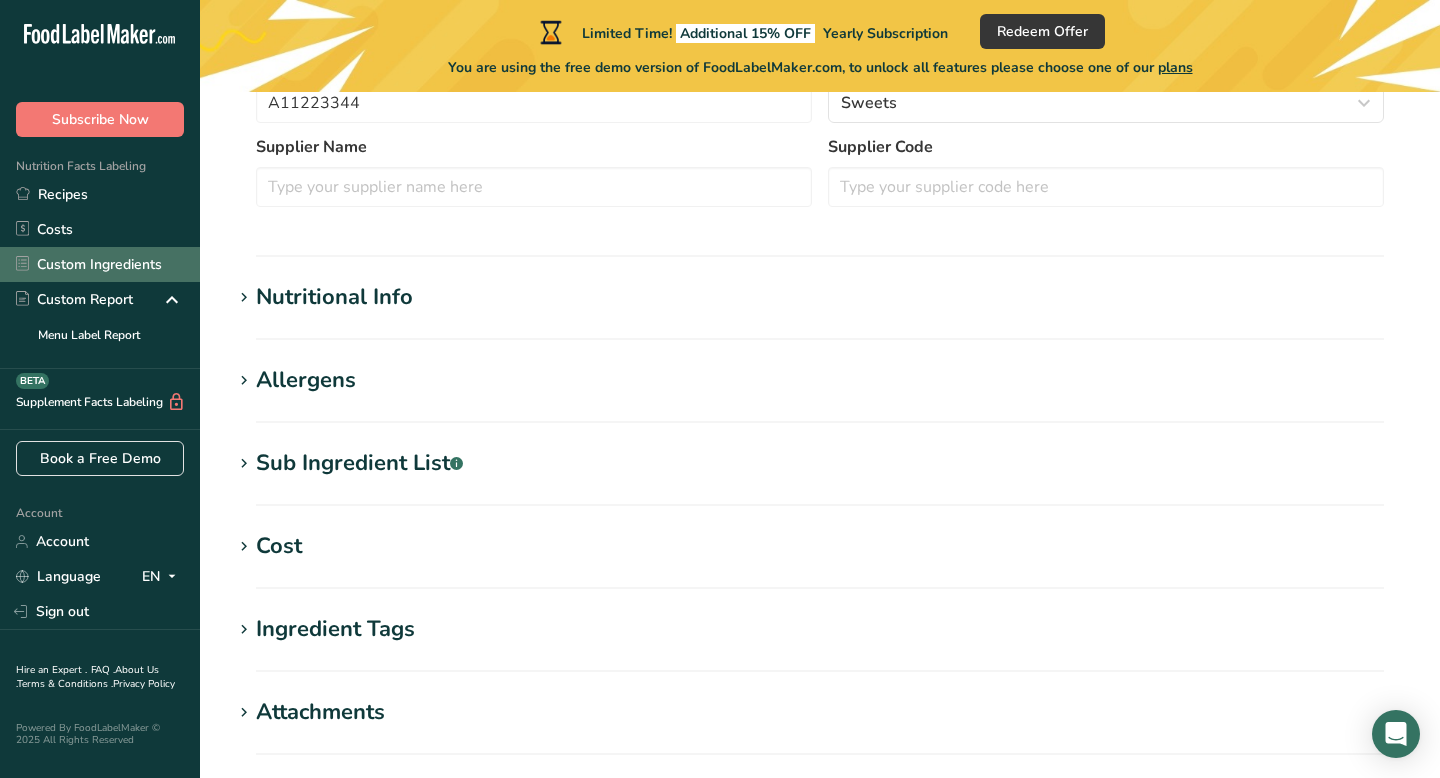 scroll, scrollTop: 0, scrollLeft: 0, axis: both 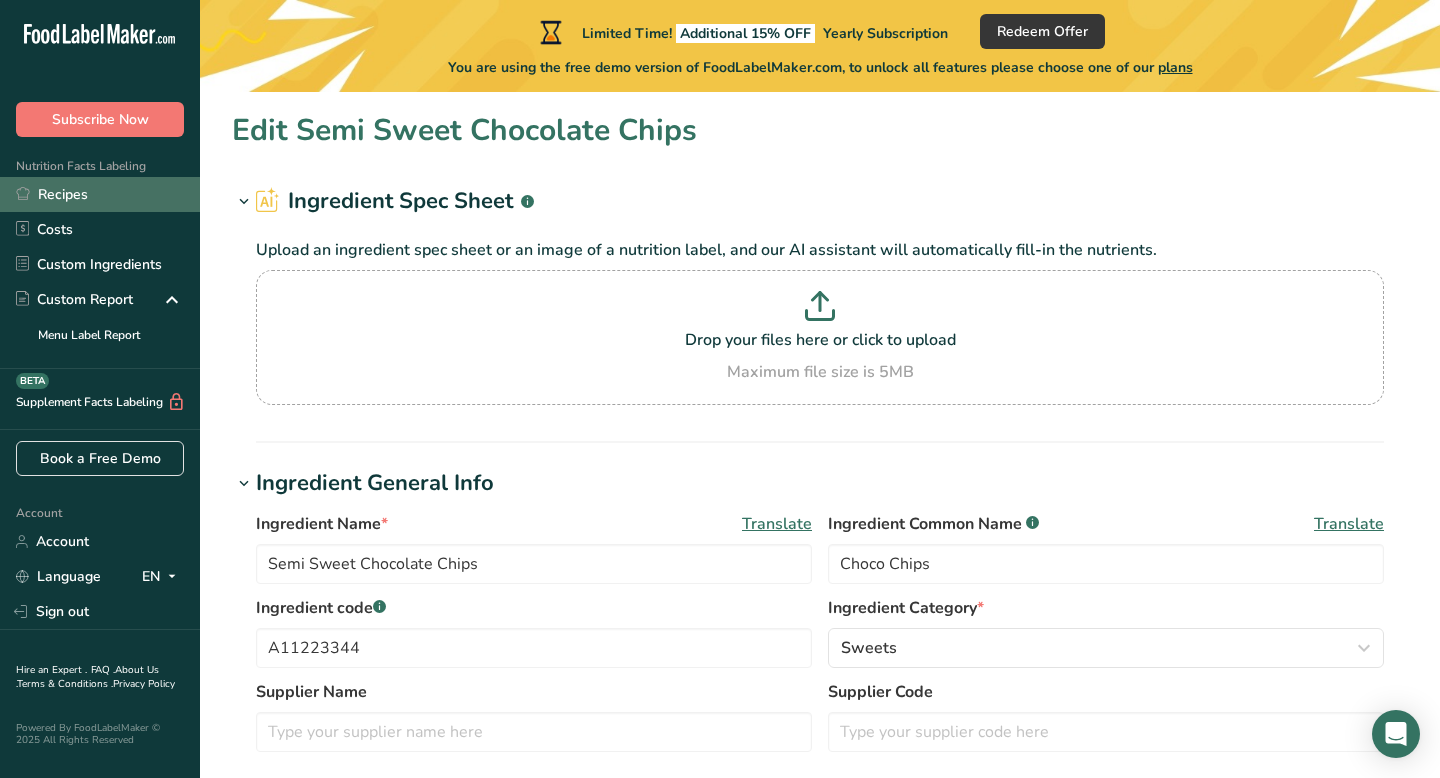 click on "Recipes" at bounding box center (100, 194) 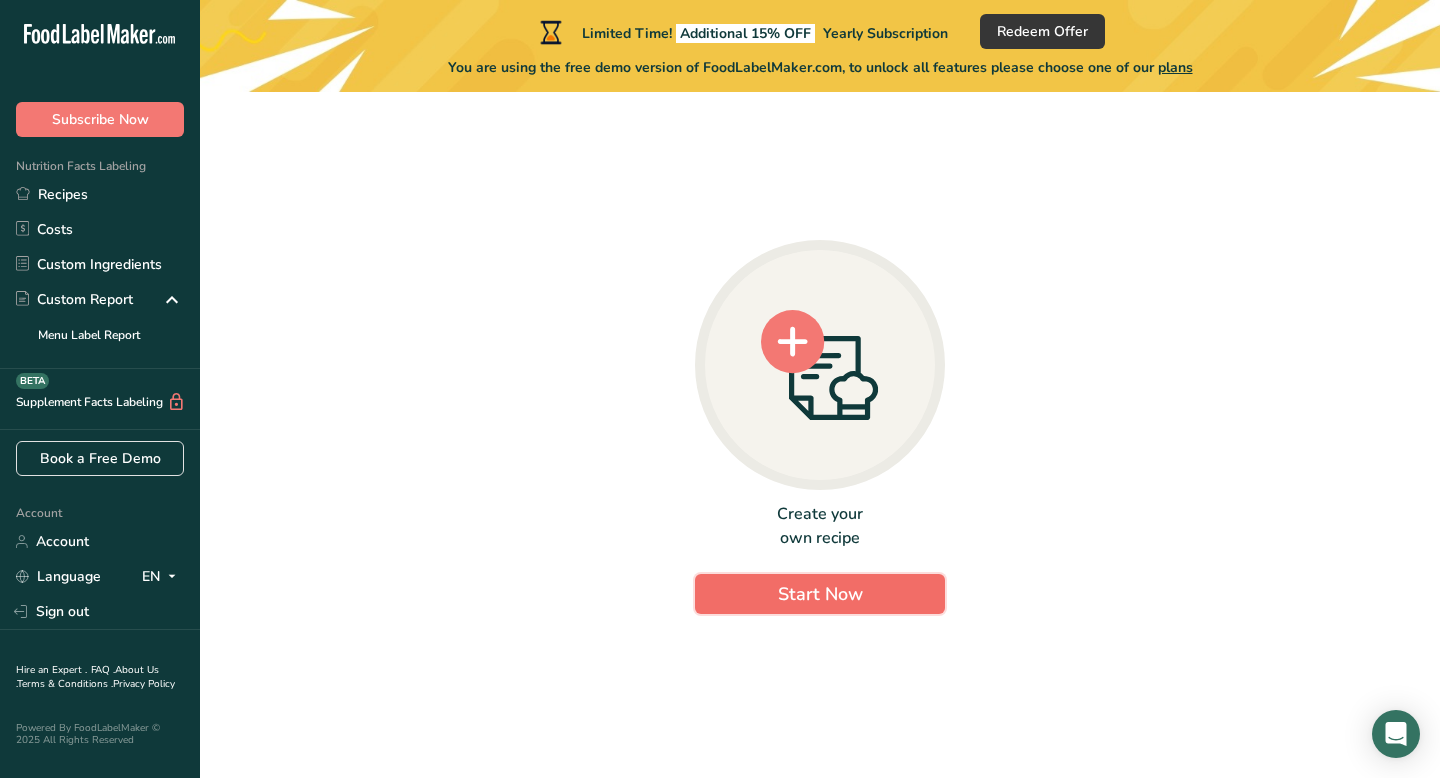 click on "Start Now" at bounding box center (820, 594) 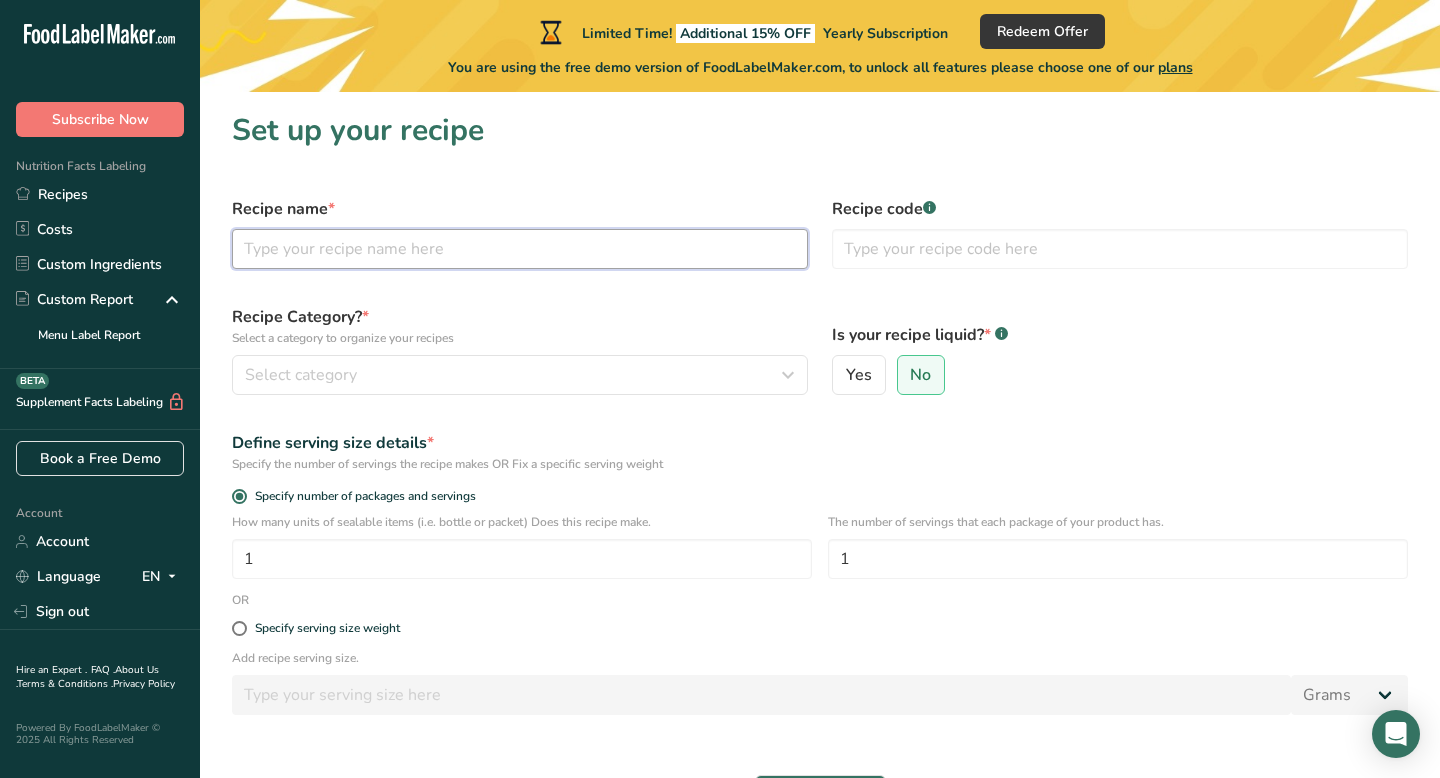 click at bounding box center [520, 249] 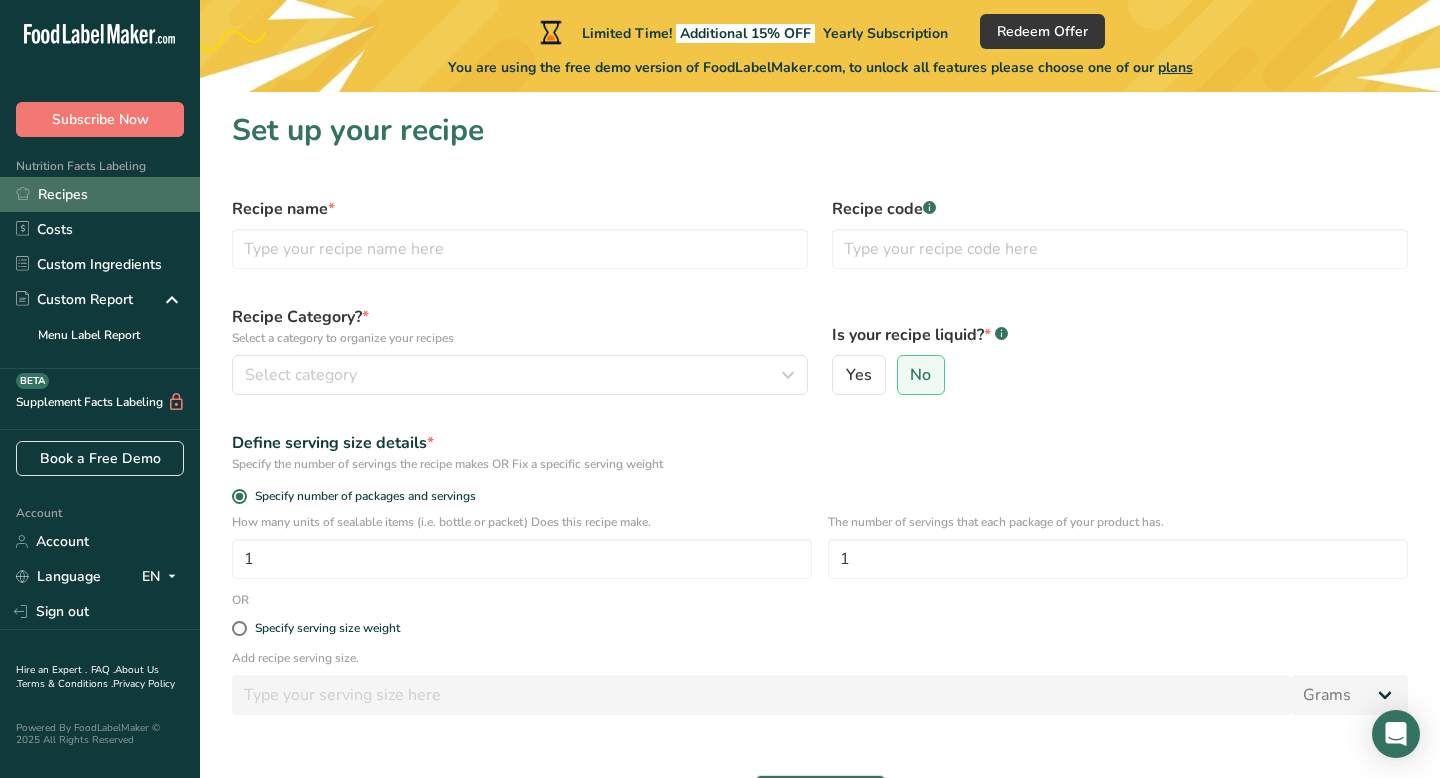 click on "Recipes" at bounding box center [100, 194] 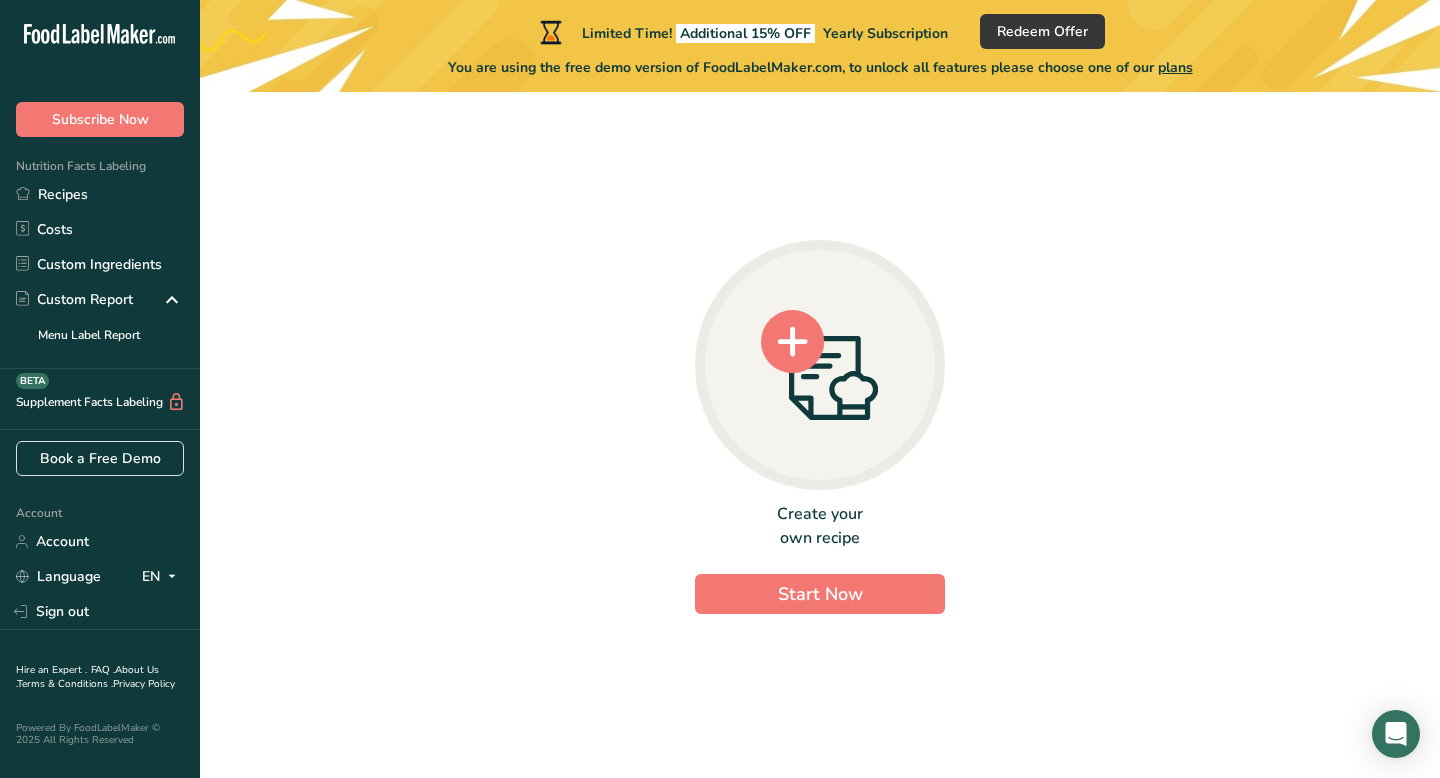 click 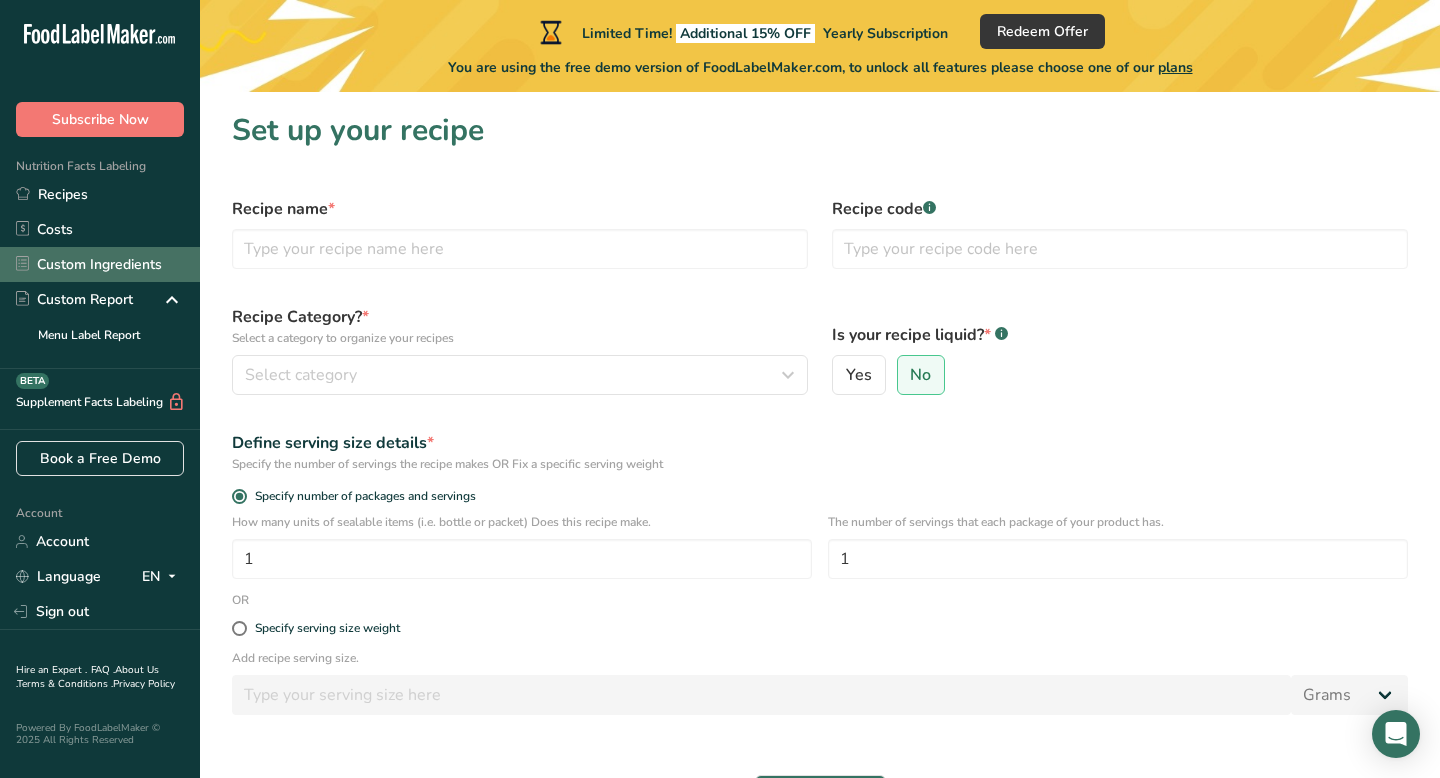 click on "Custom Ingredients" at bounding box center (100, 264) 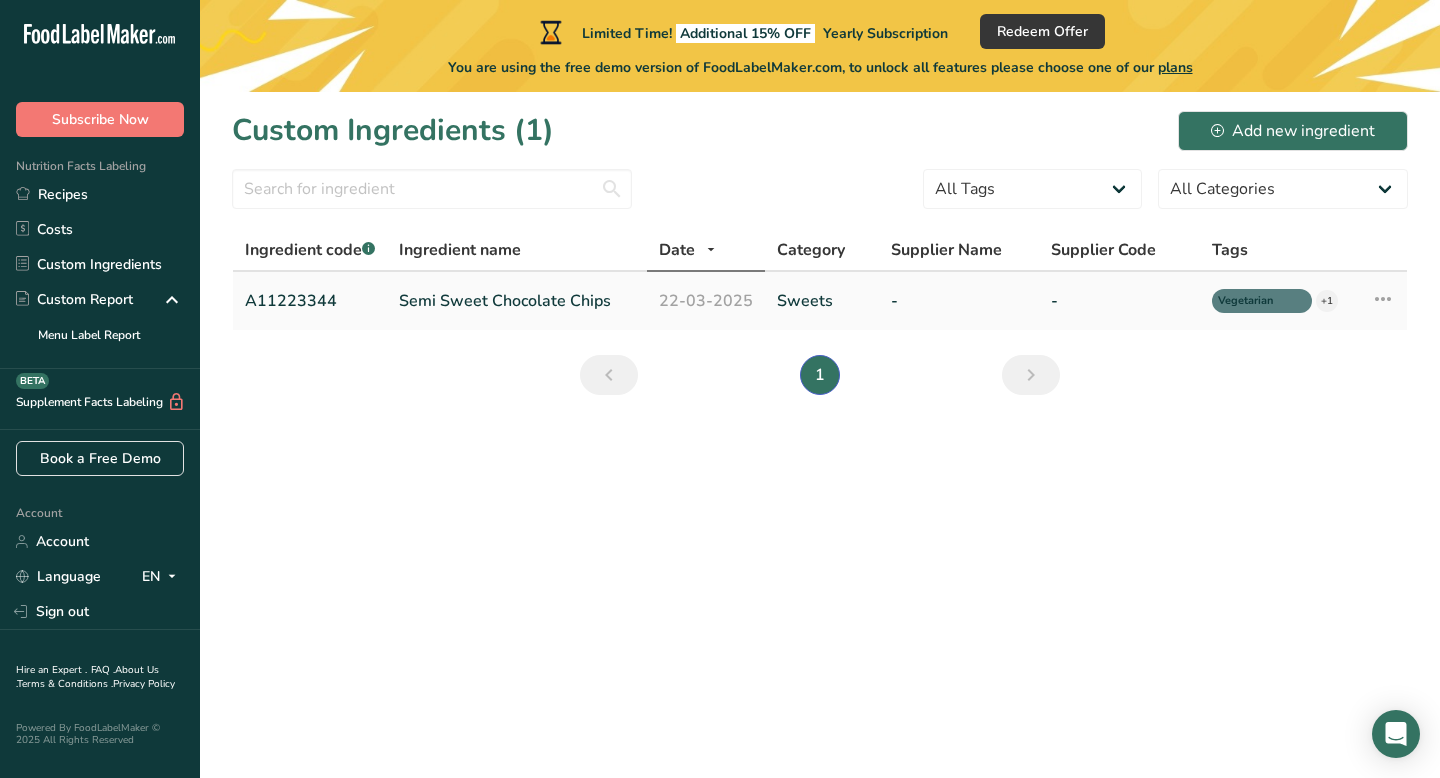 click on "Semi Sweet Chocolate Chips" at bounding box center (517, 301) 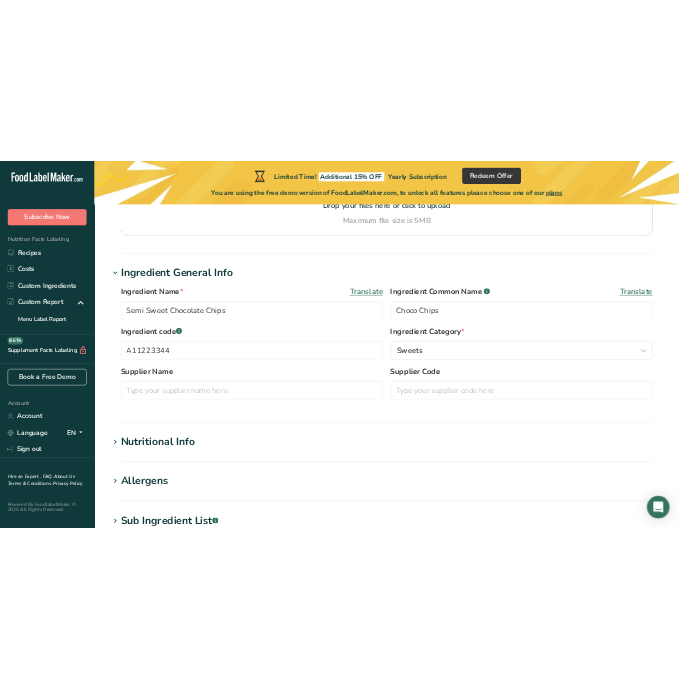 scroll, scrollTop: 0, scrollLeft: 0, axis: both 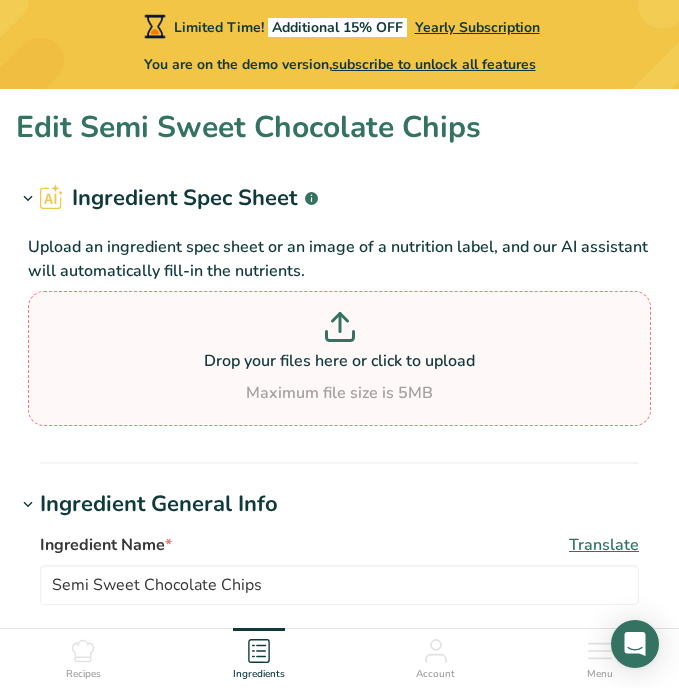 click 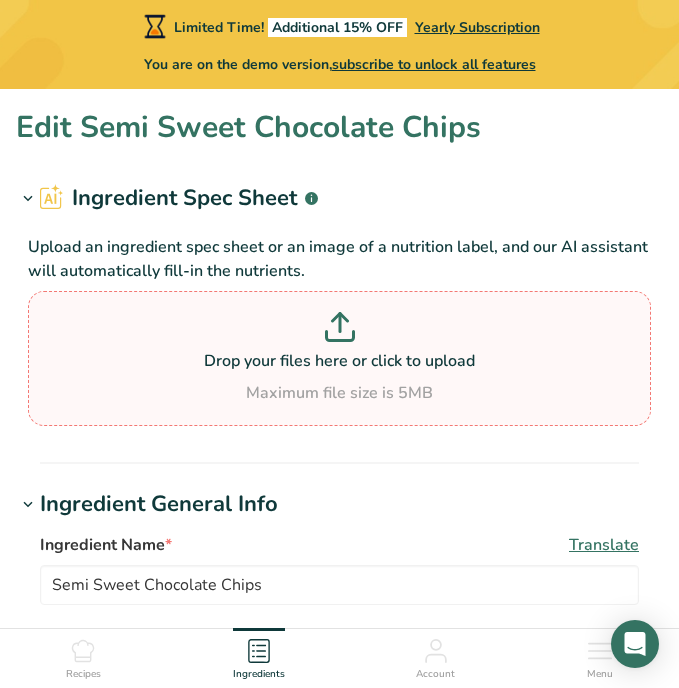 click at bounding box center (339, 330) 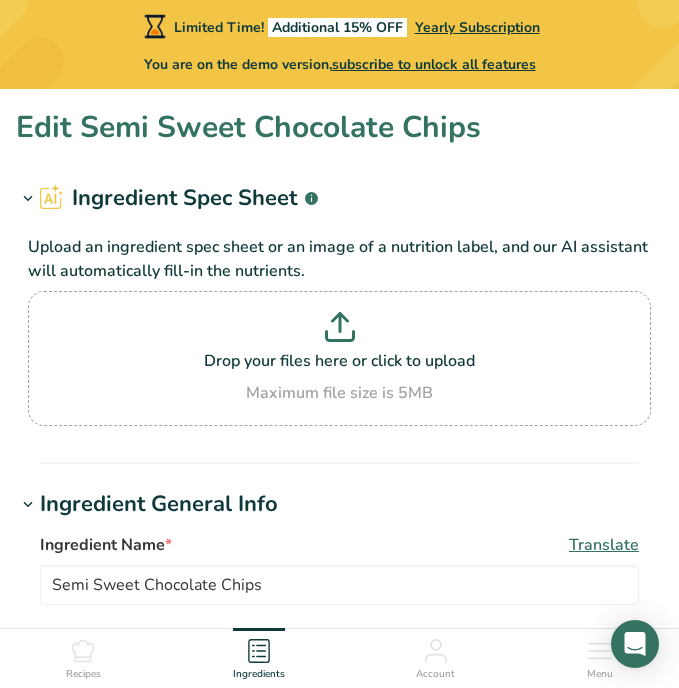 type on "C:\fakepath\IMG_4594.jpeg" 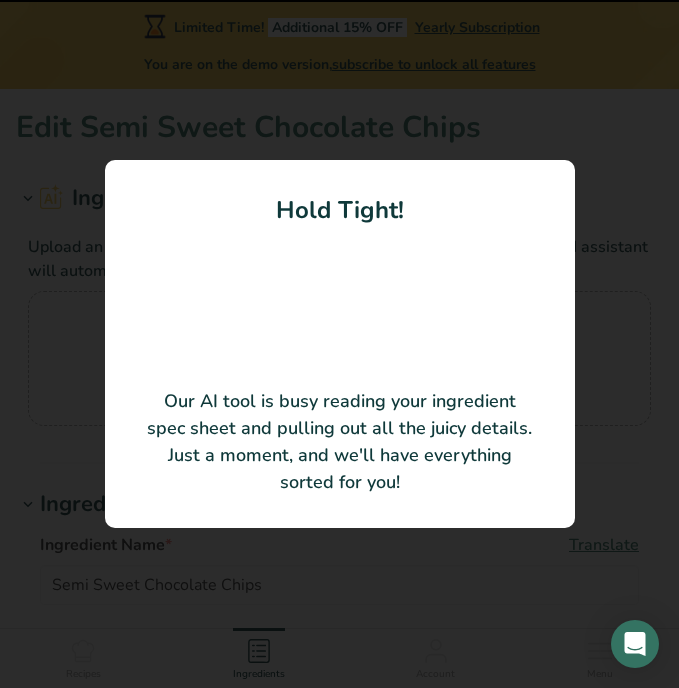type on "Mantequilla con sal fría" 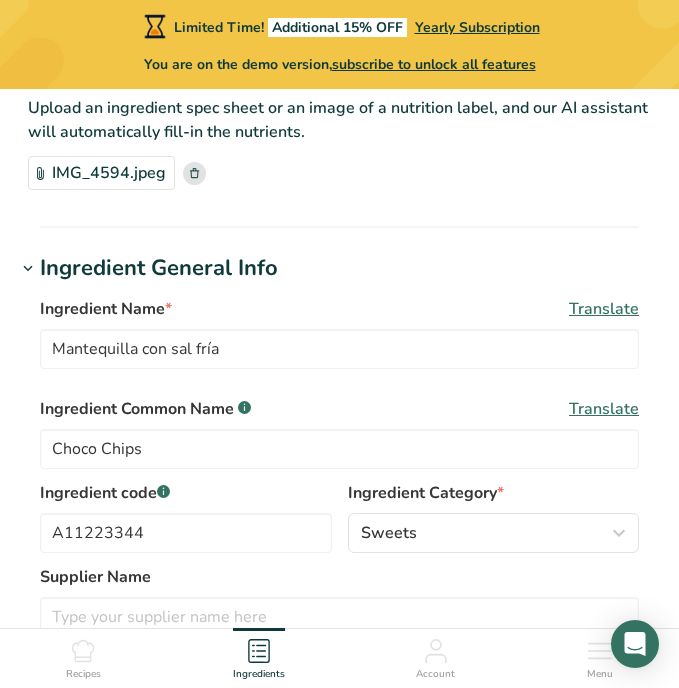 scroll, scrollTop: 0, scrollLeft: 0, axis: both 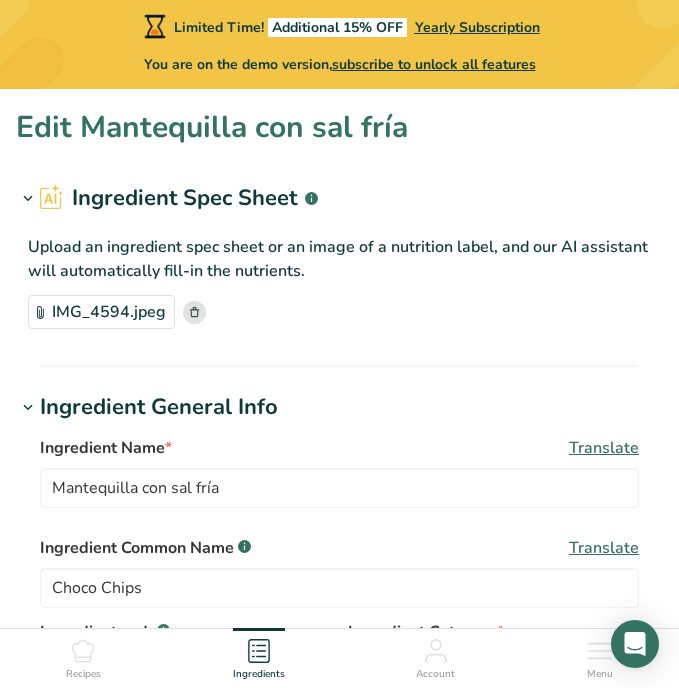click on "IMG_4594.jpeg" at bounding box center (101, 312) 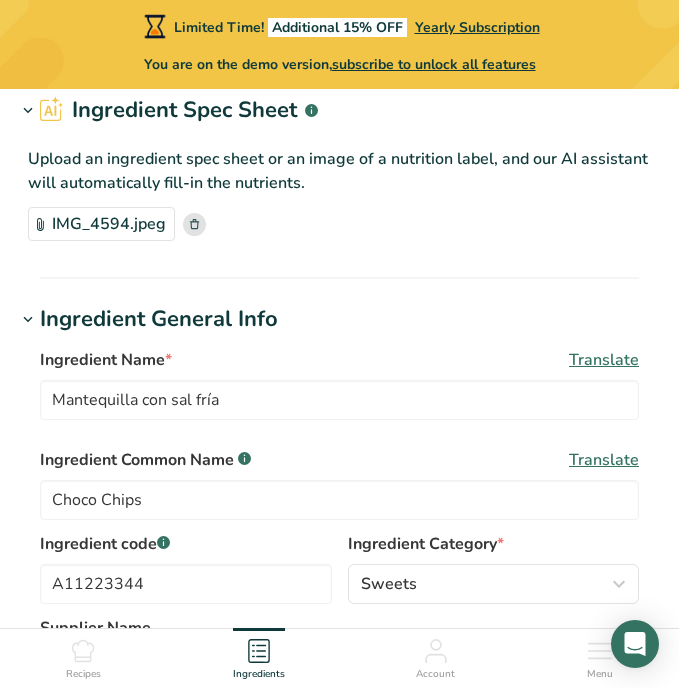 scroll, scrollTop: 145, scrollLeft: 0, axis: vertical 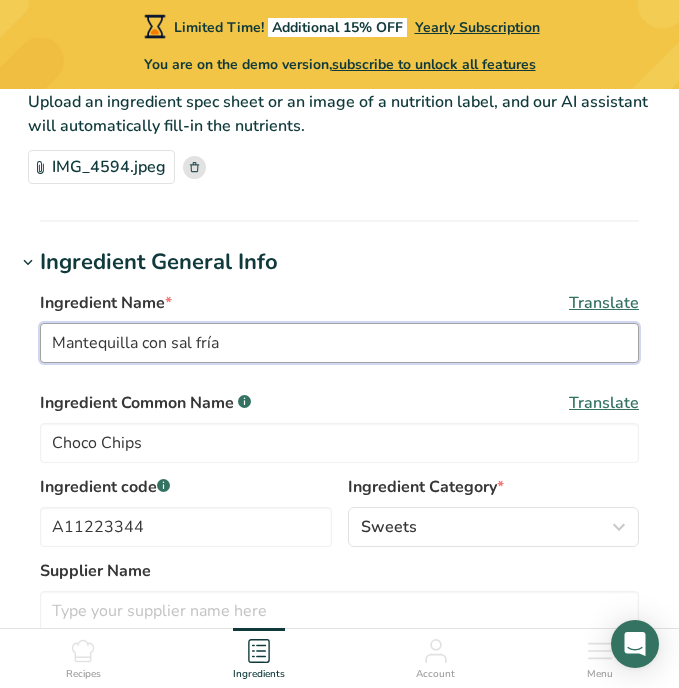 click on "Mantequilla con sal fría" at bounding box center (339, 343) 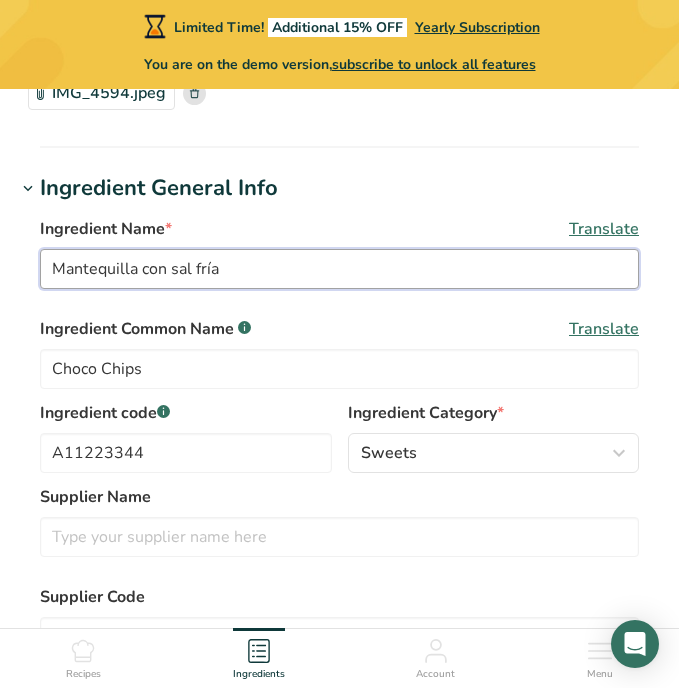 scroll, scrollTop: 222, scrollLeft: 0, axis: vertical 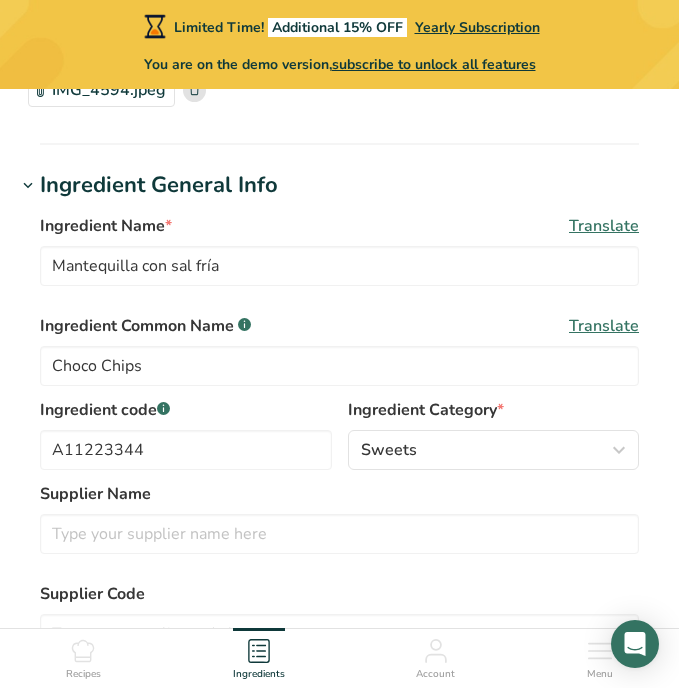 click on "Translate" at bounding box center [604, 226] 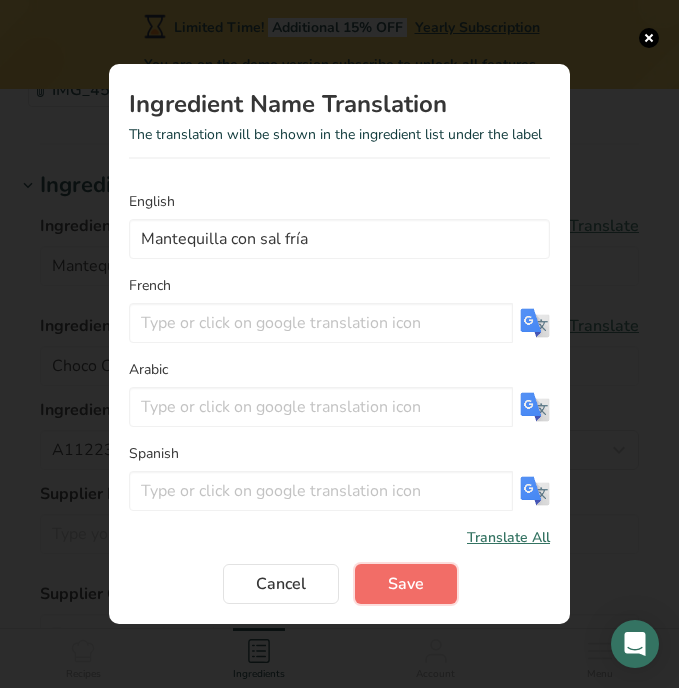 click on "Save" at bounding box center [406, 584] 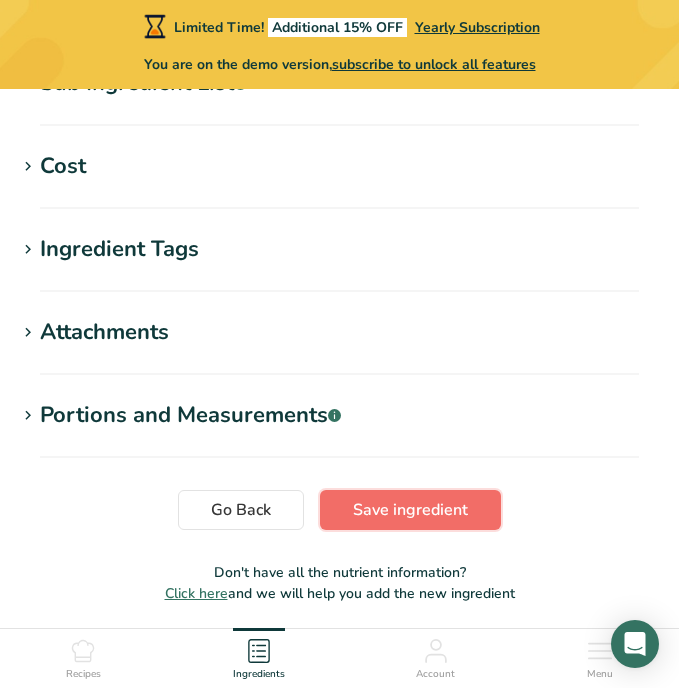 click on "Save ingredient" at bounding box center [410, 510] 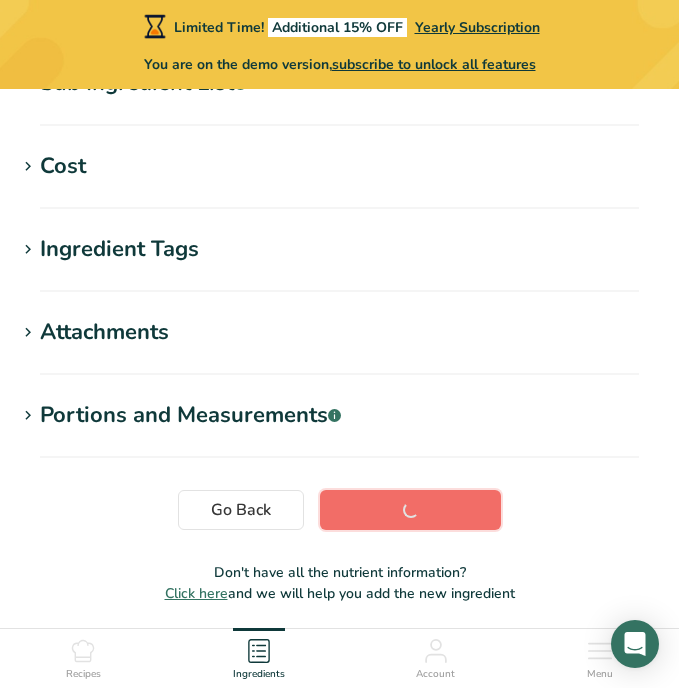 scroll, scrollTop: 447, scrollLeft: 0, axis: vertical 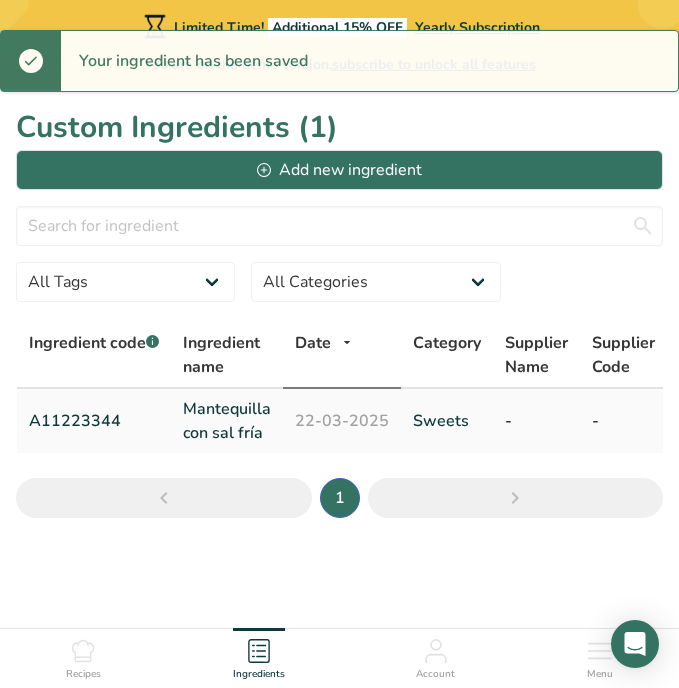 click on "22-03-2025" at bounding box center [342, 421] 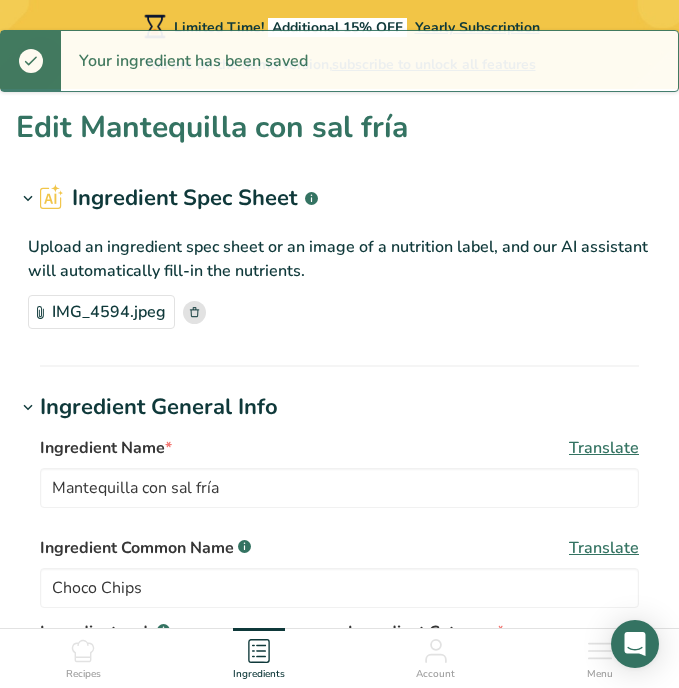 type 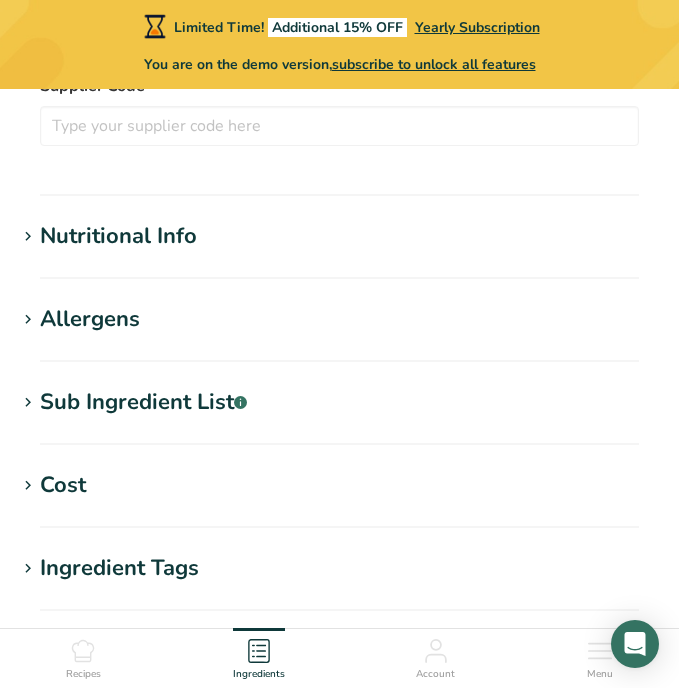 scroll, scrollTop: 733, scrollLeft: 0, axis: vertical 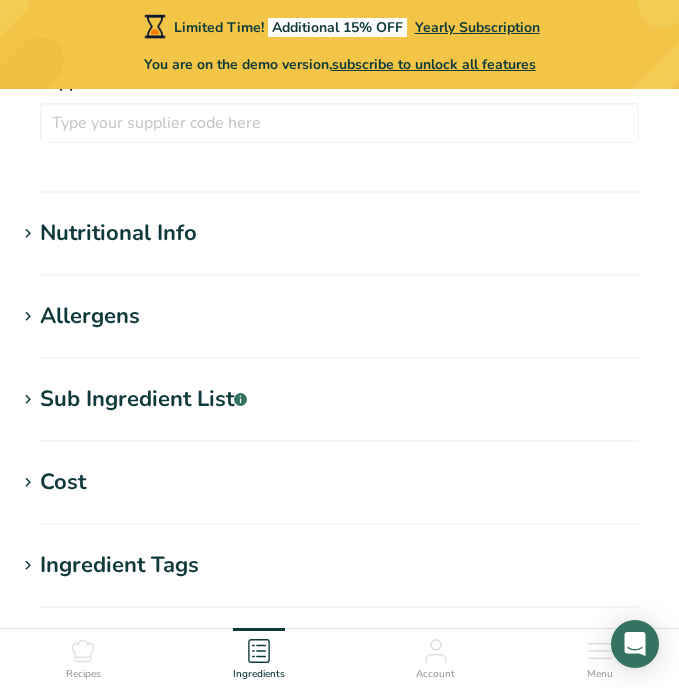 click on "Nutritional Info" at bounding box center (339, 233) 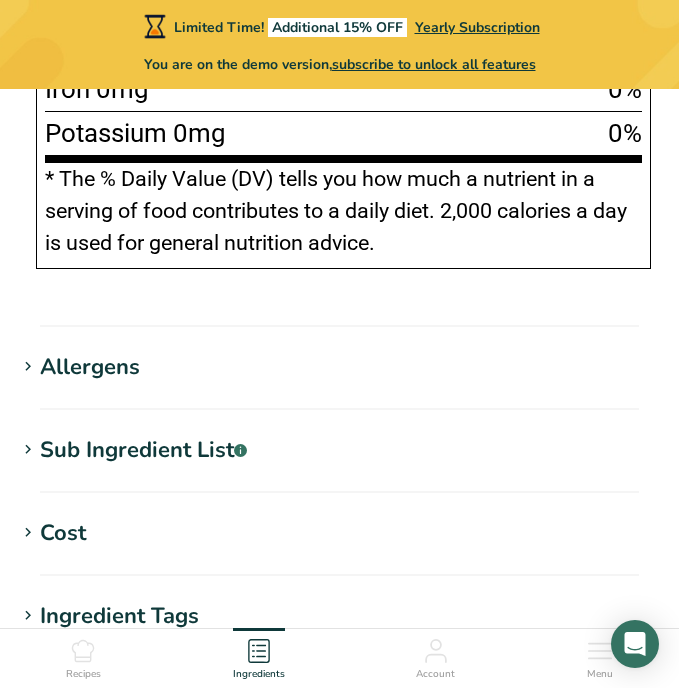 scroll, scrollTop: 2557, scrollLeft: 0, axis: vertical 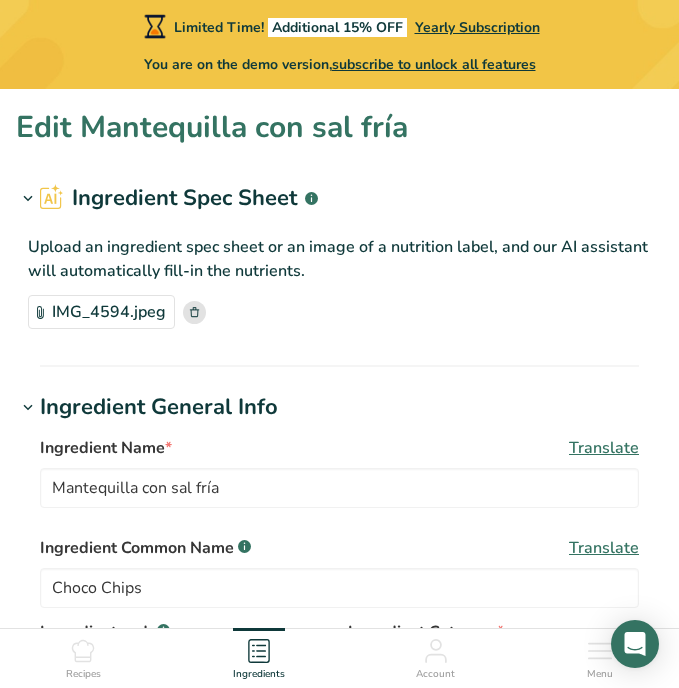 click 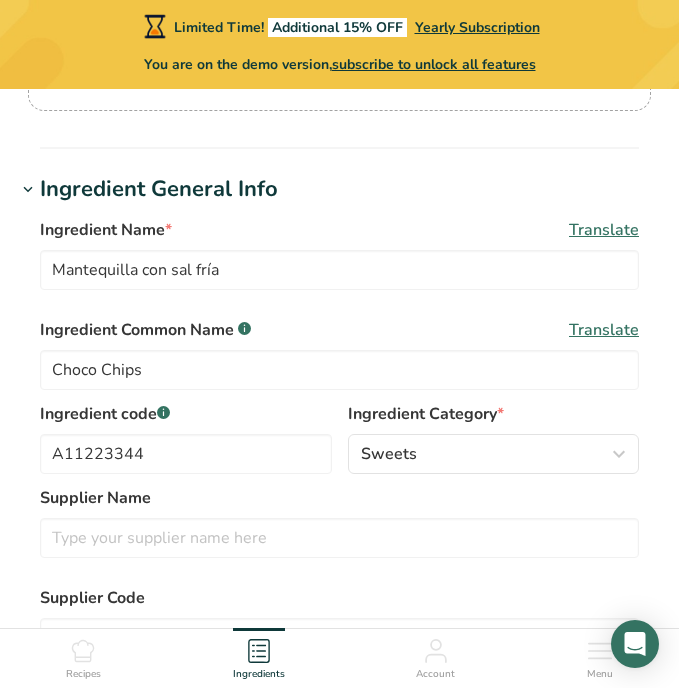 scroll, scrollTop: 319, scrollLeft: 0, axis: vertical 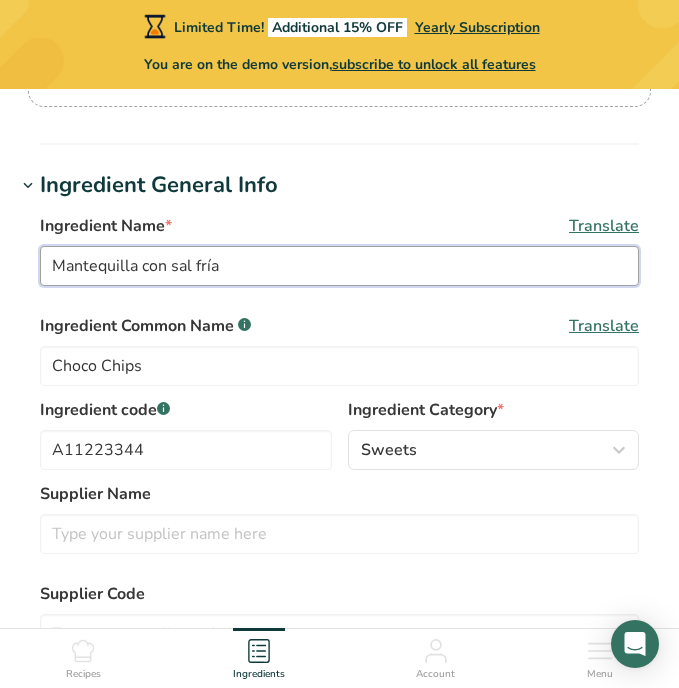 click on "Mantequilla con sal fría" at bounding box center [339, 266] 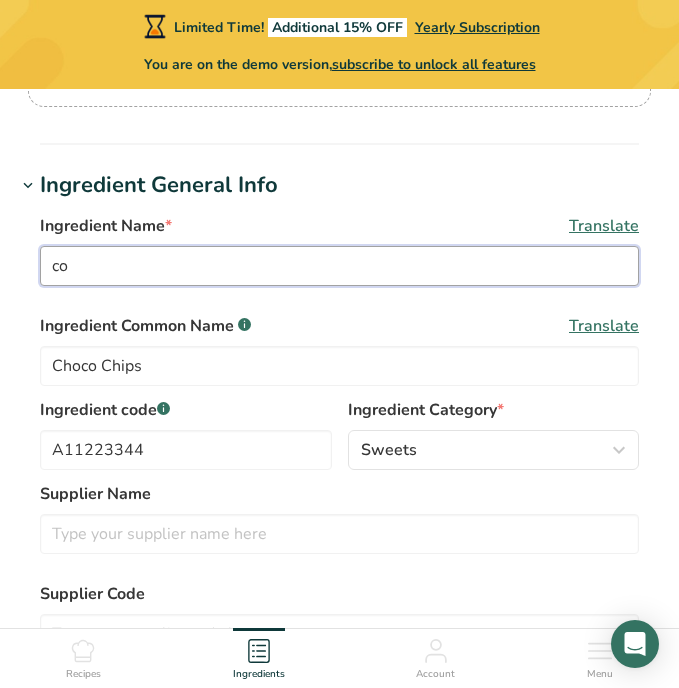 type on "c" 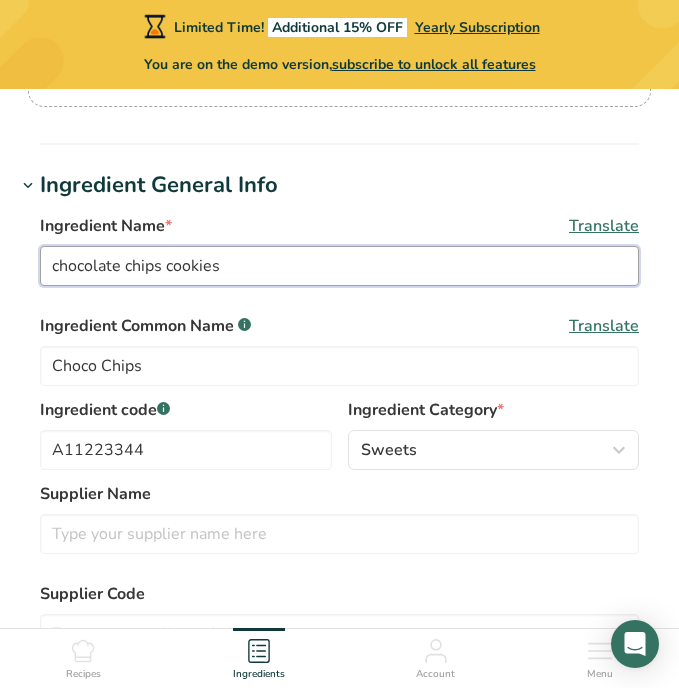 click on "chocolate chips cookies" at bounding box center (339, 266) 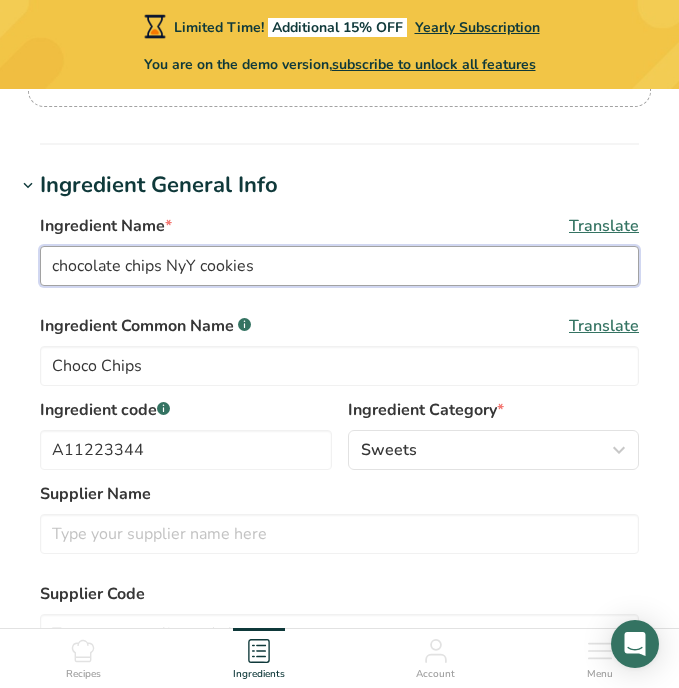 click on "chocolate chips NyY cookies" at bounding box center [339, 266] 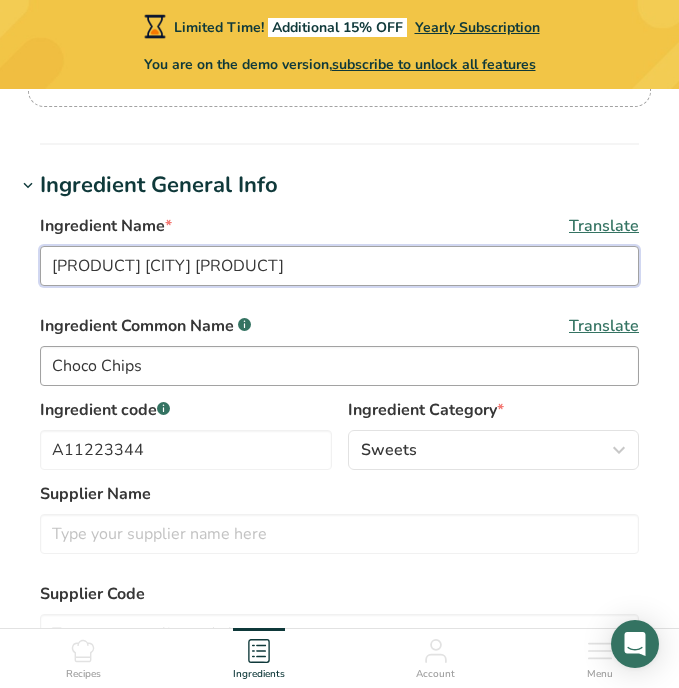 type on "chocolate chips NY cookies" 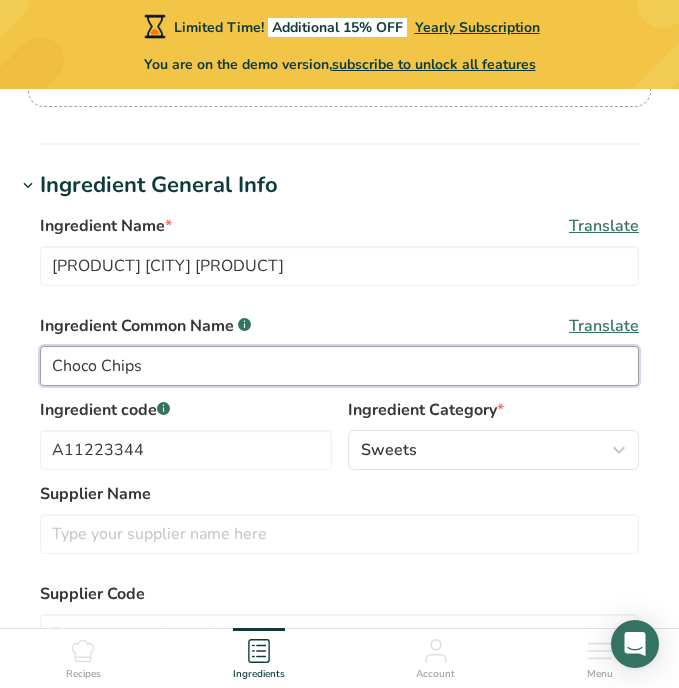 click on "Choco Chips" at bounding box center (339, 366) 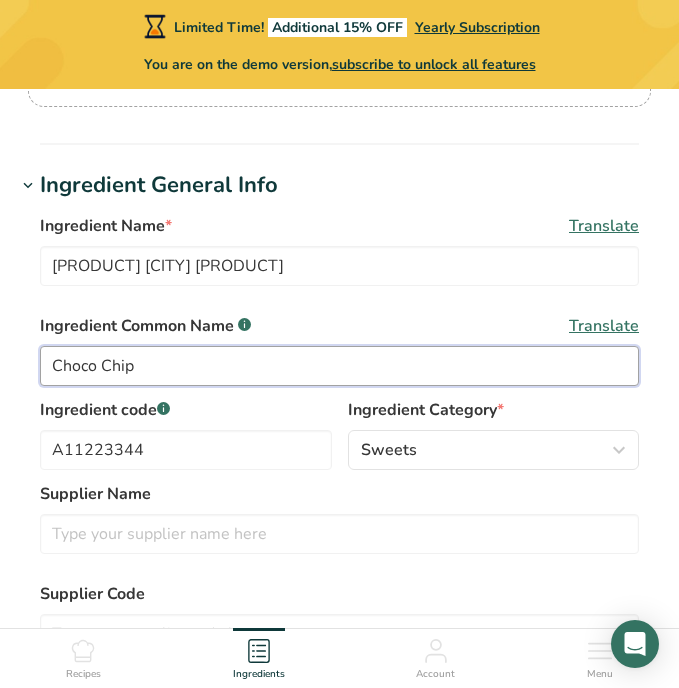 click on "Choco Chip" at bounding box center (339, 366) 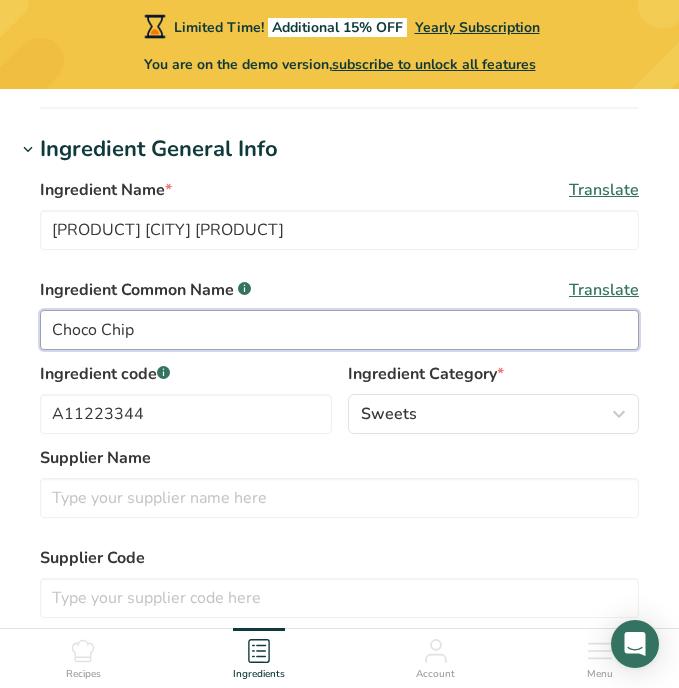 scroll, scrollTop: 364, scrollLeft: 0, axis: vertical 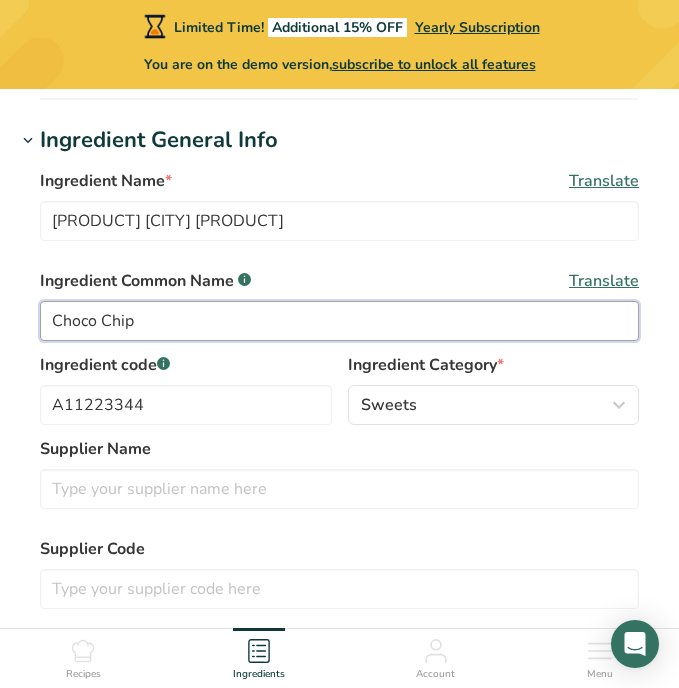 drag, startPoint x: 142, startPoint y: 323, endPoint x: -30, endPoint y: 320, distance: 172.02615 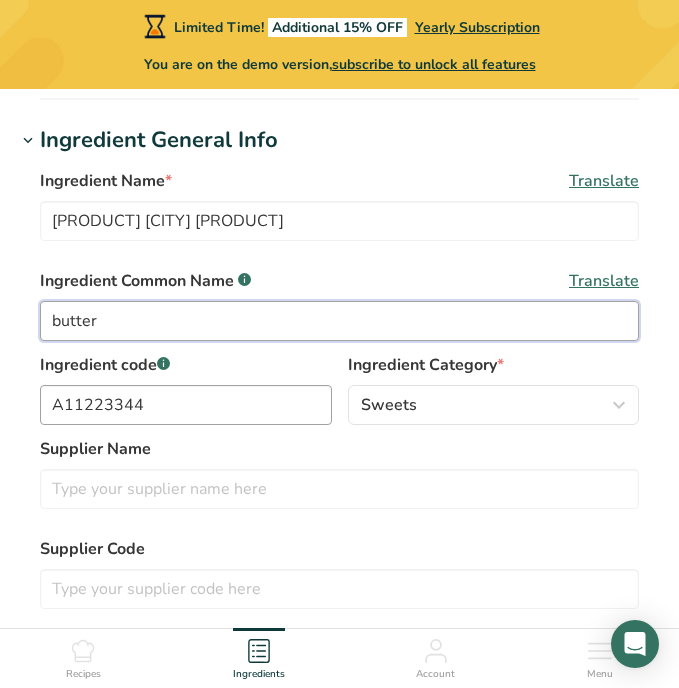 type on "butter" 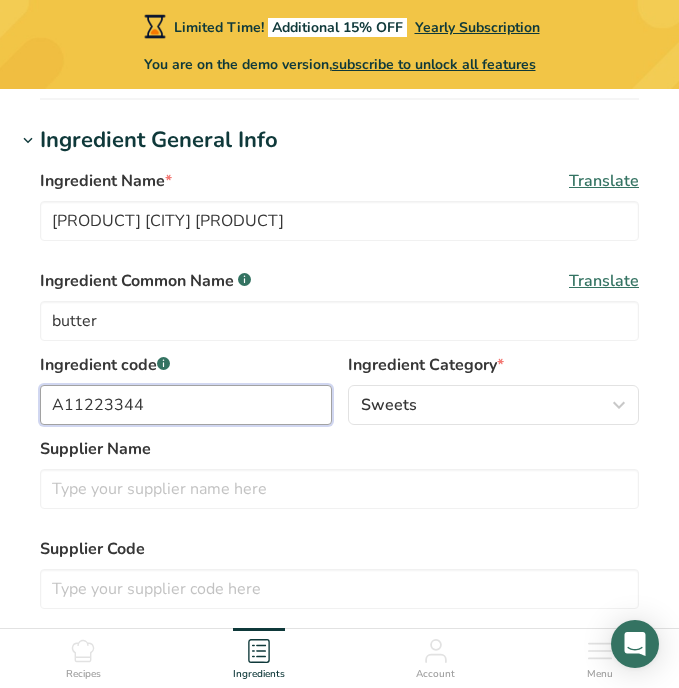 click on "A11223344" at bounding box center [186, 405] 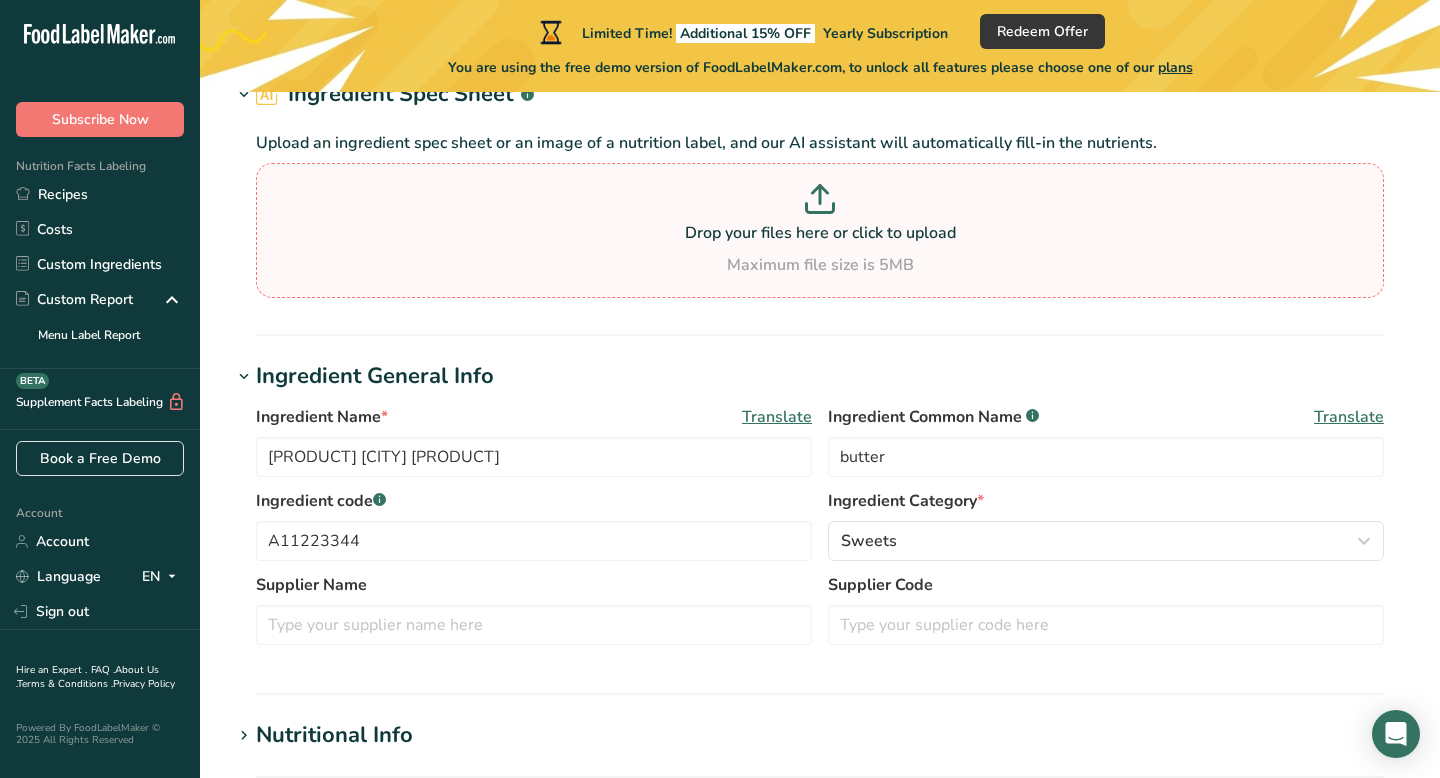 scroll, scrollTop: 172, scrollLeft: 0, axis: vertical 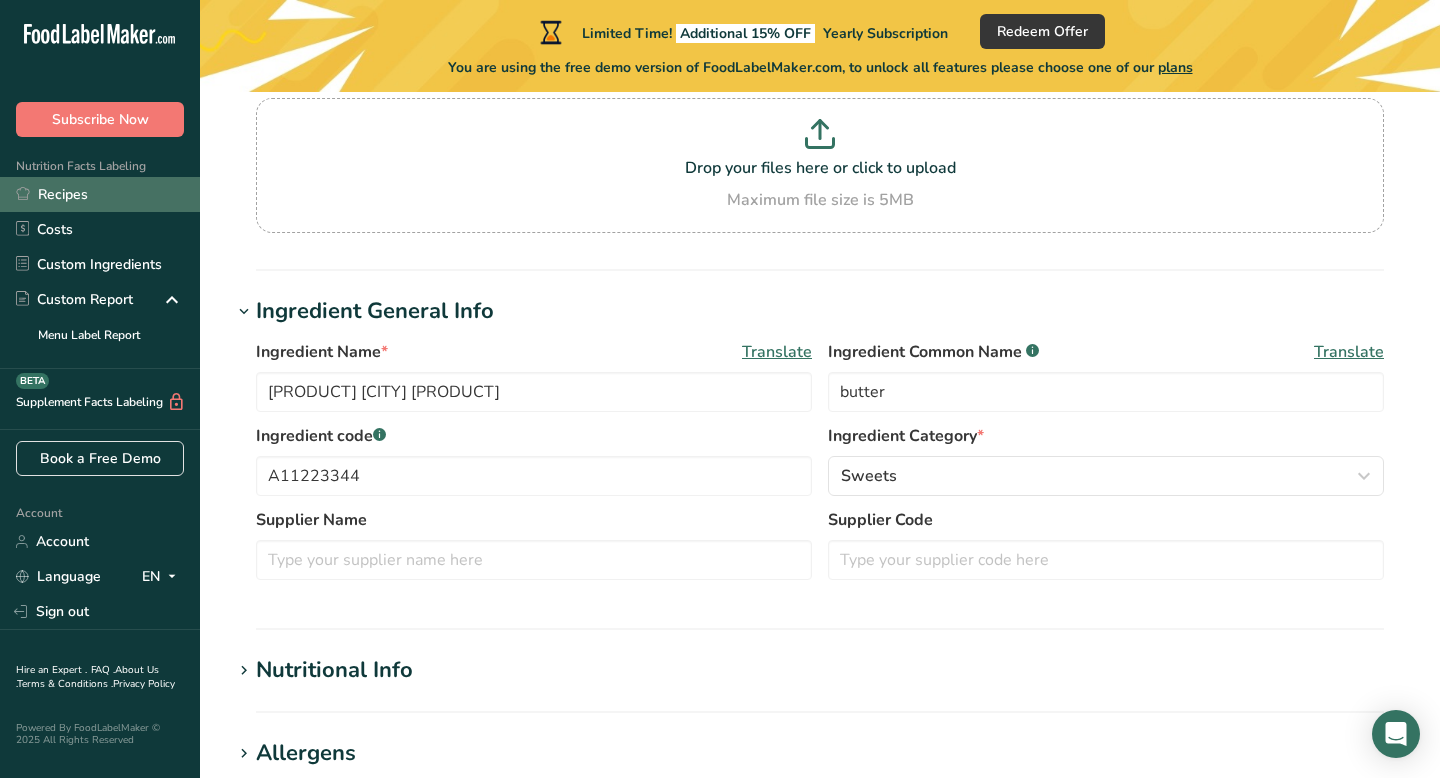 click on "Recipes" at bounding box center (100, 194) 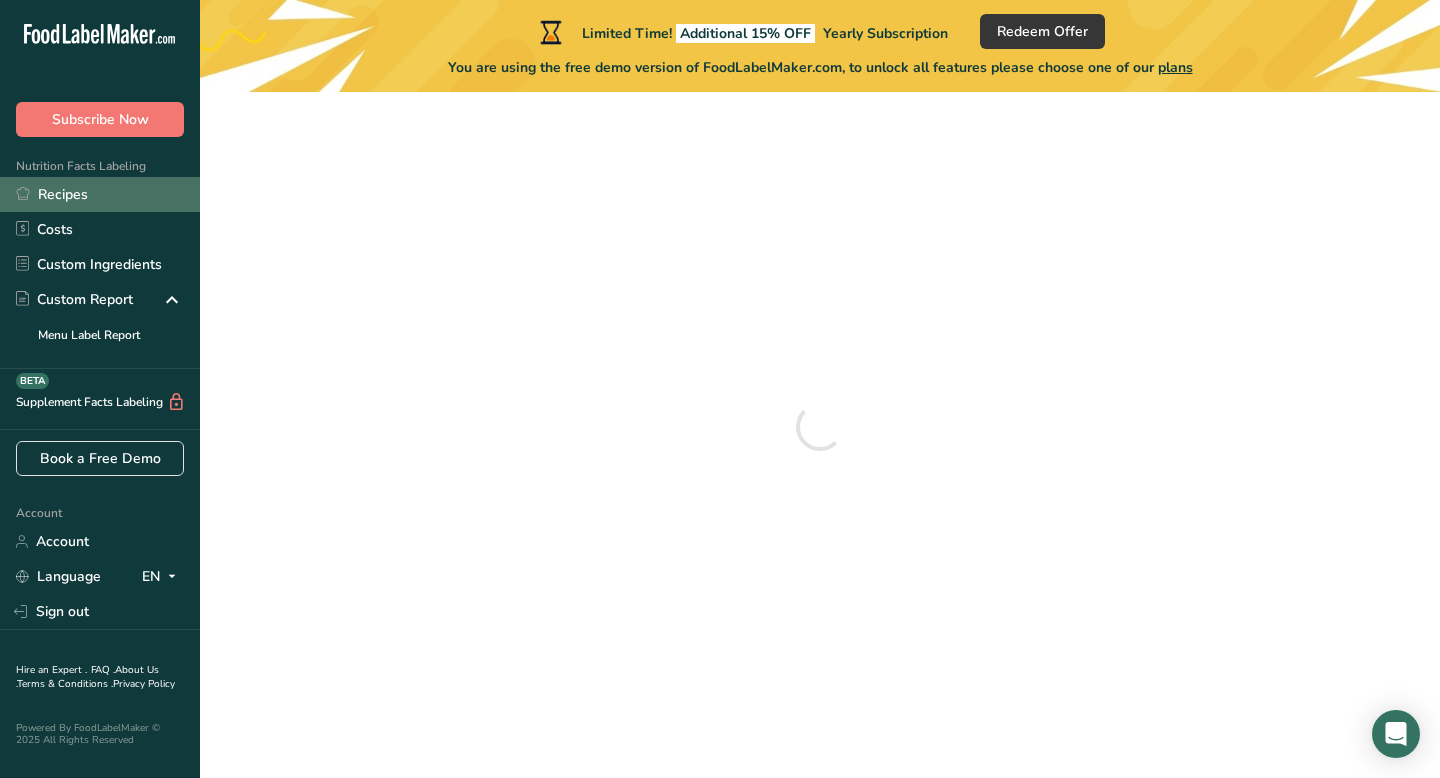 scroll, scrollTop: 0, scrollLeft: 0, axis: both 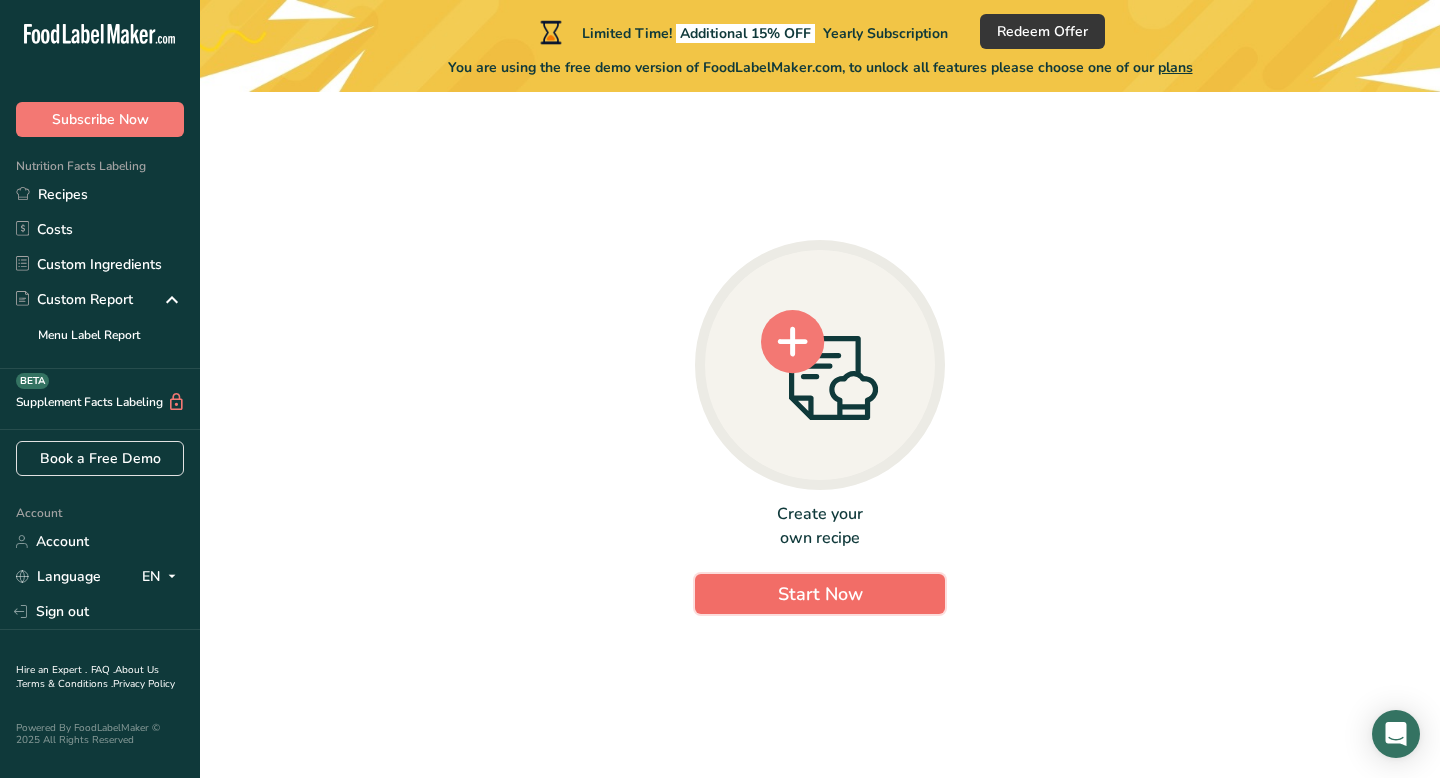 click on "Start Now" at bounding box center (820, 594) 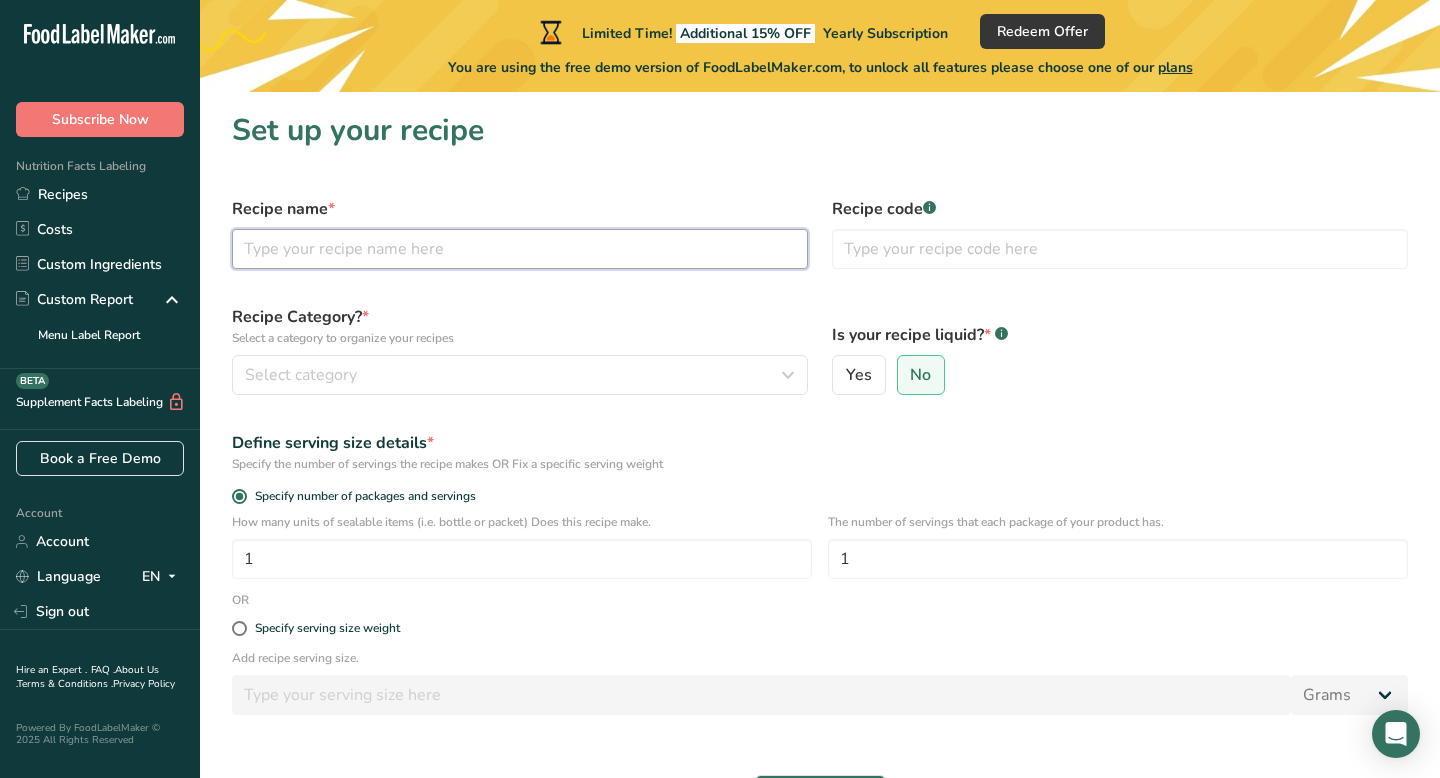 click at bounding box center [520, 249] 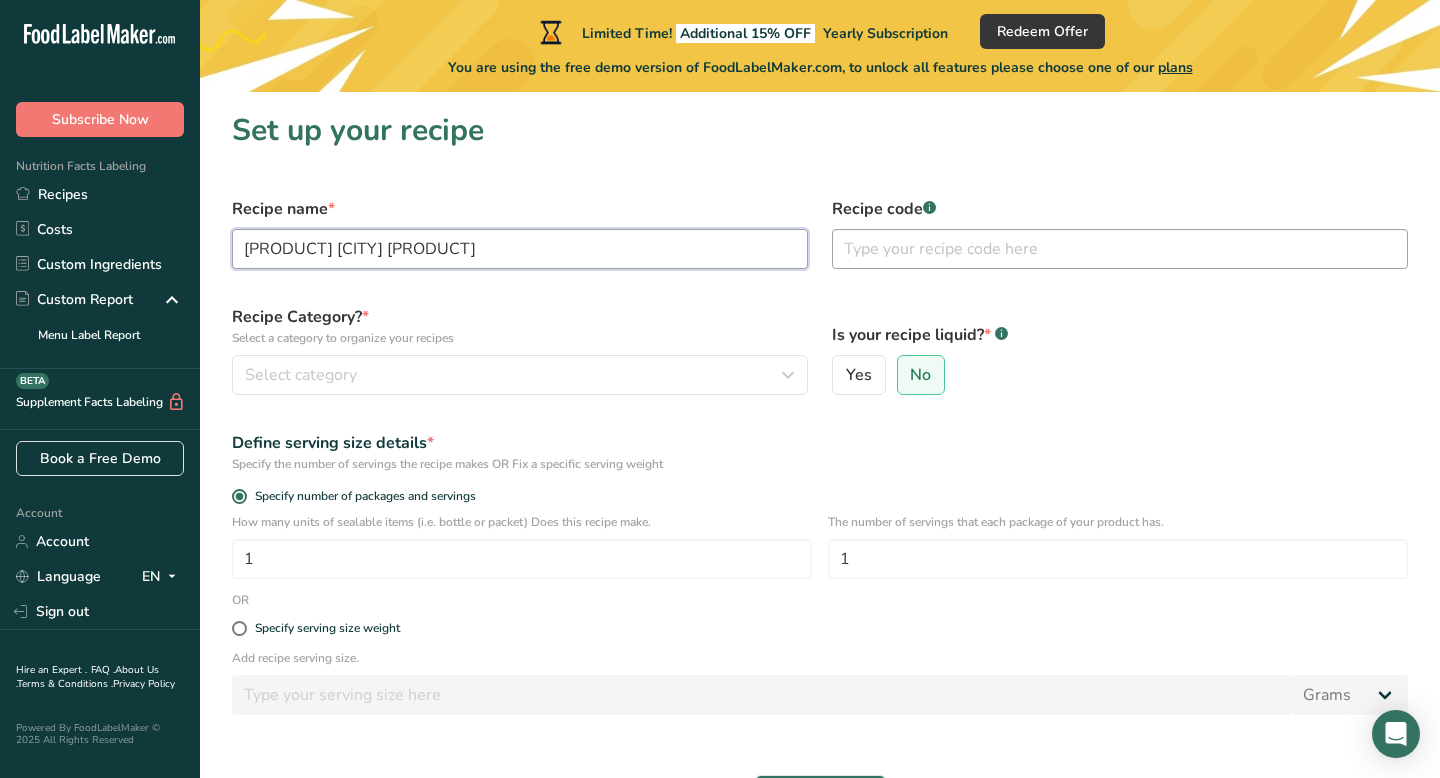 type on "chocolate chips NY cookkies" 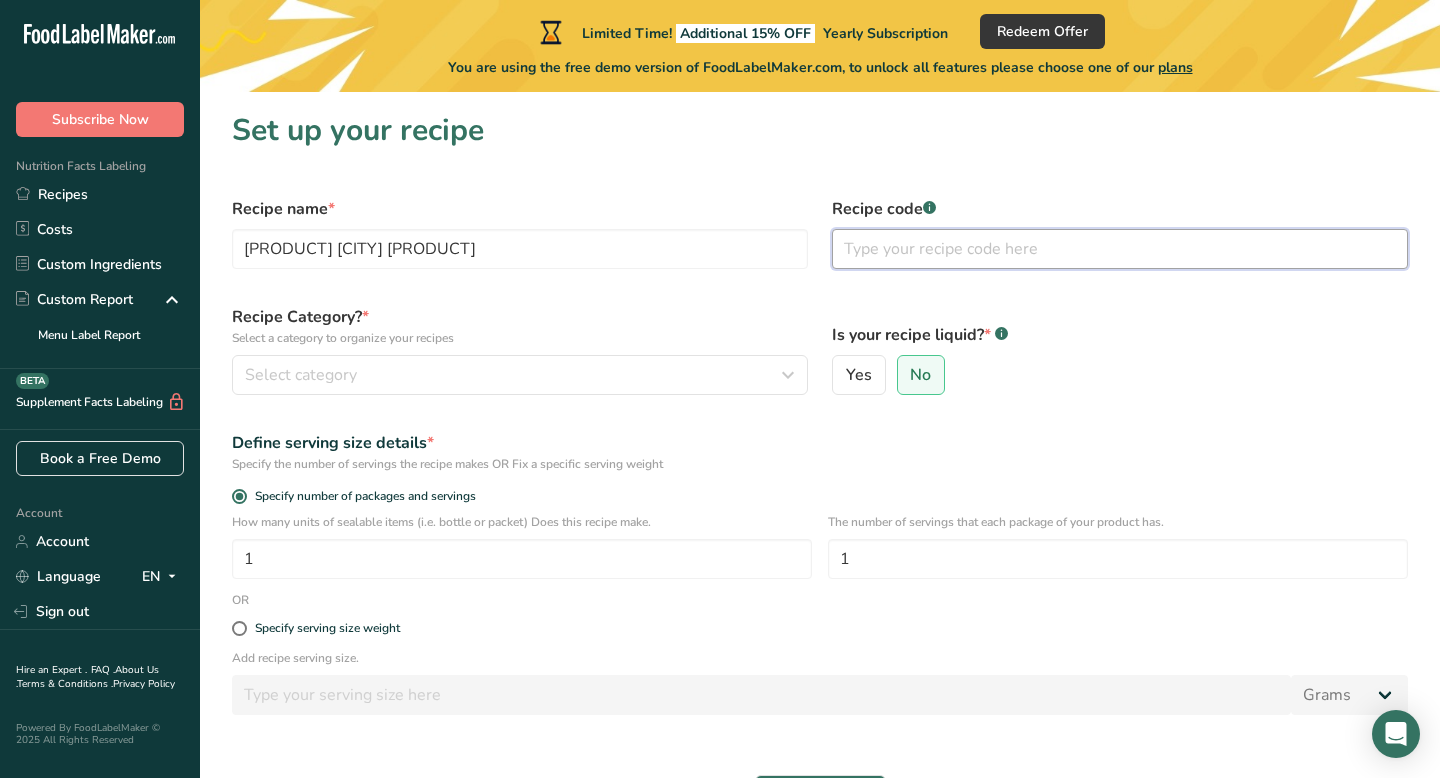 click at bounding box center (1120, 249) 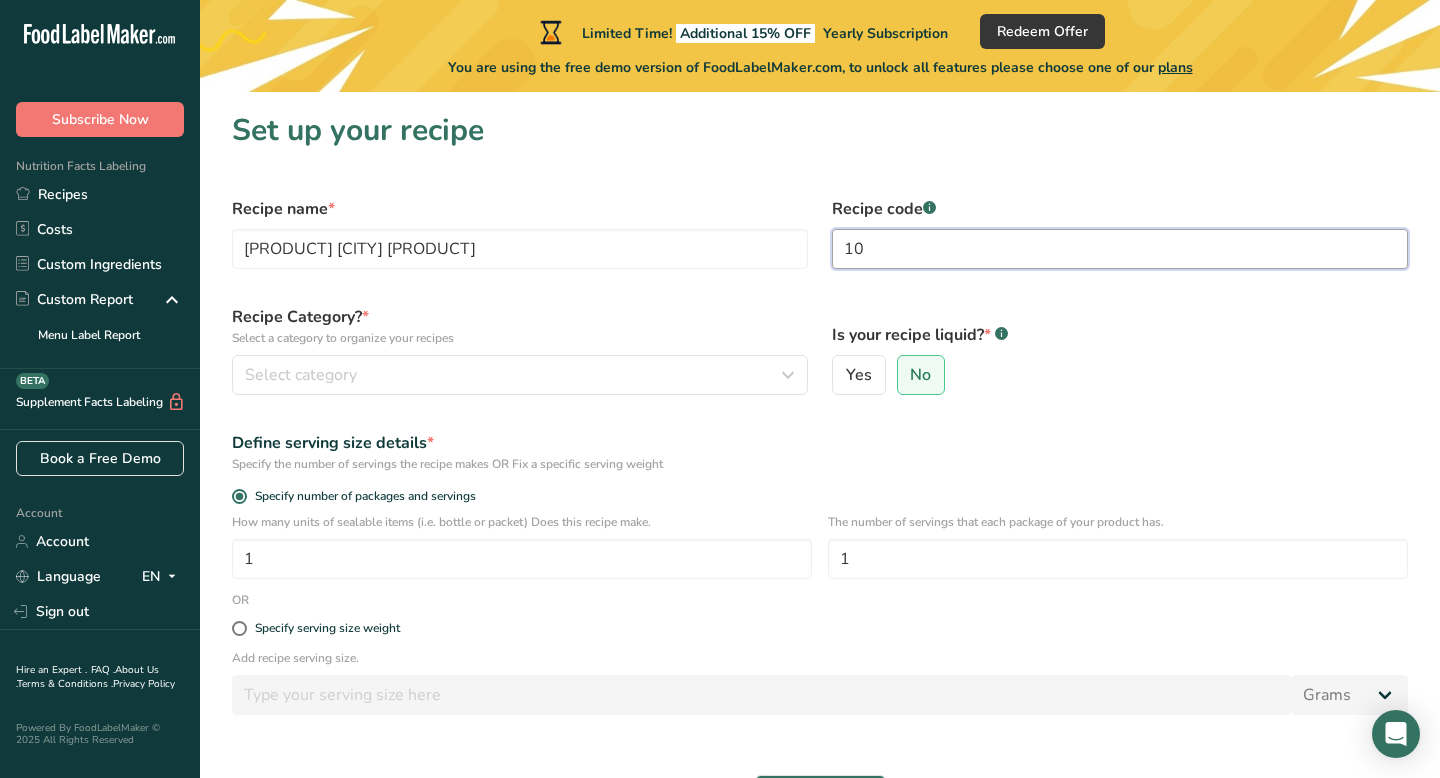 type on "1" 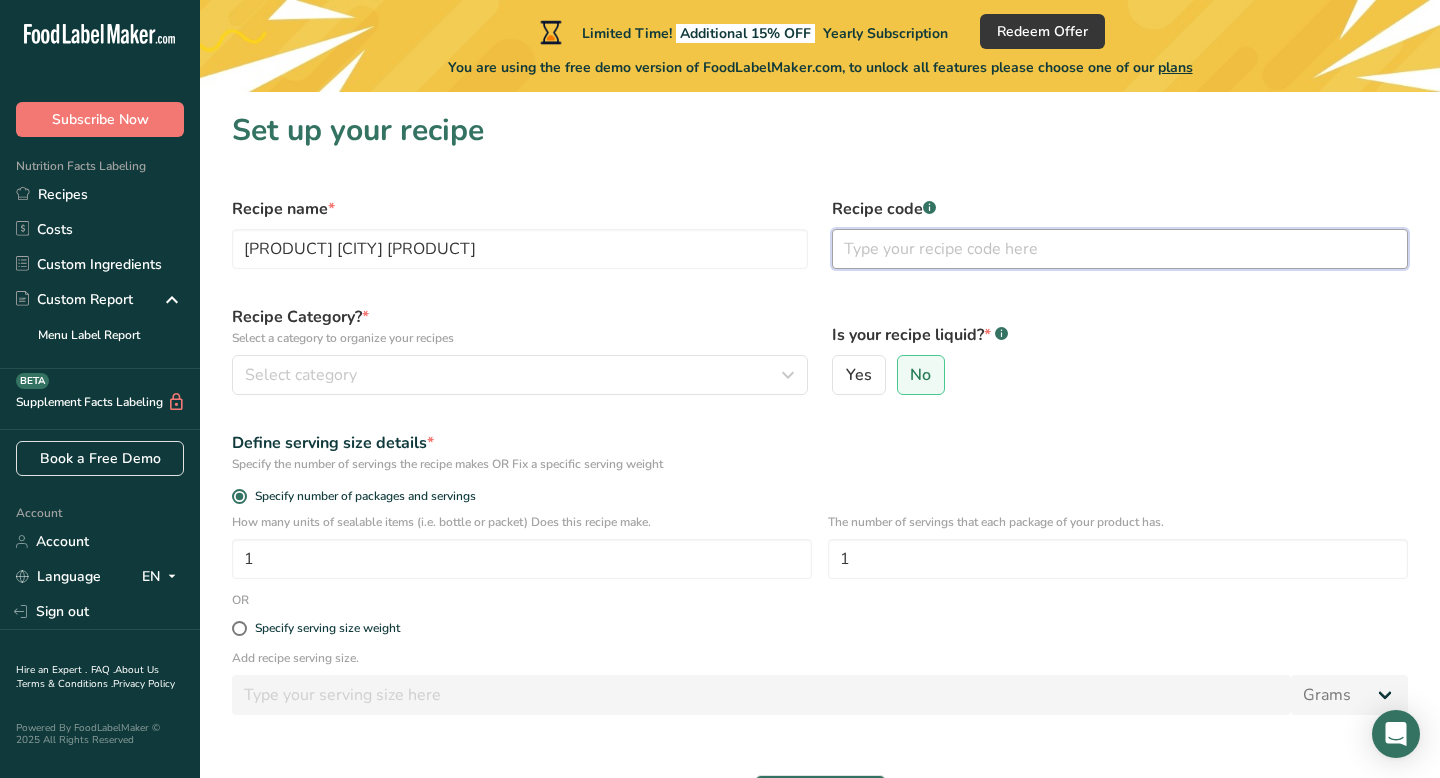 type on "o" 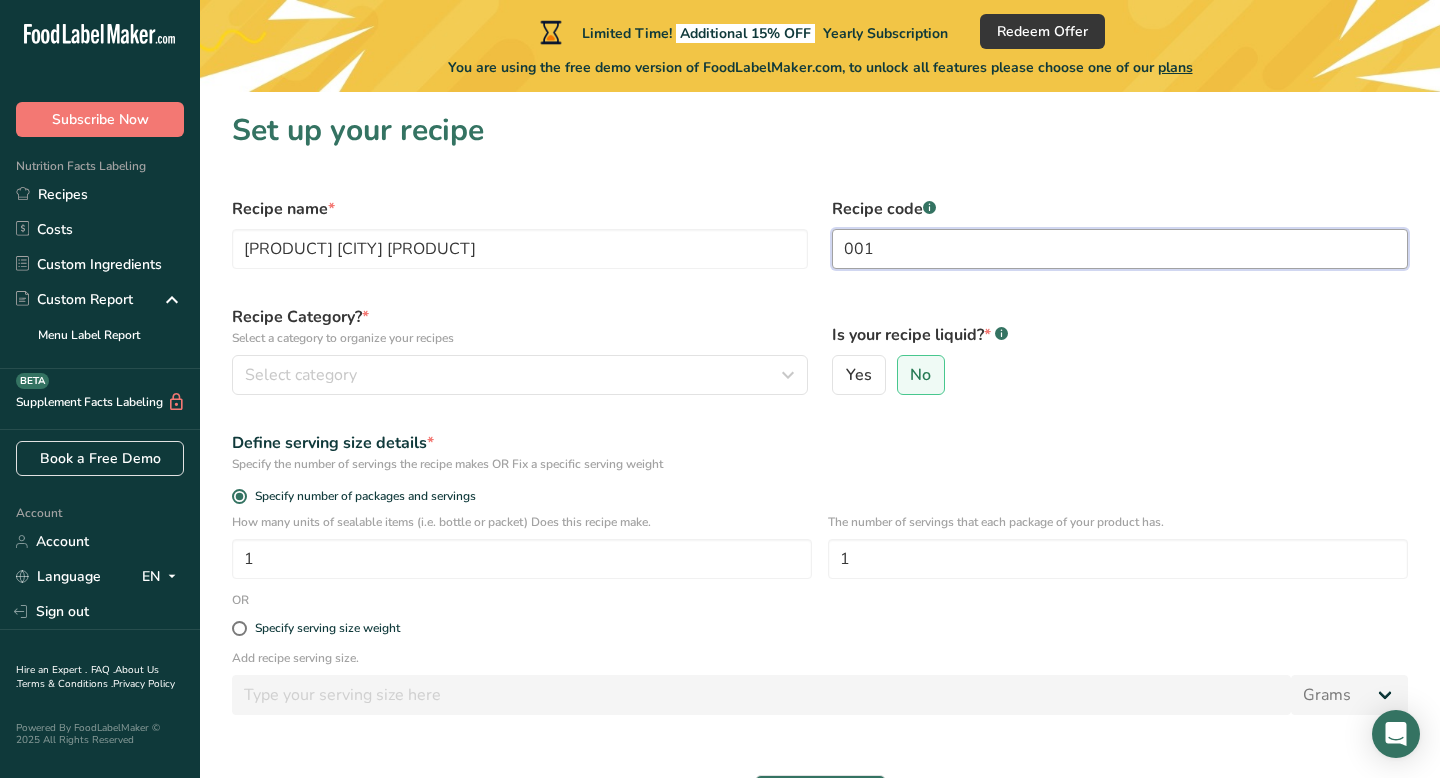 type on "001" 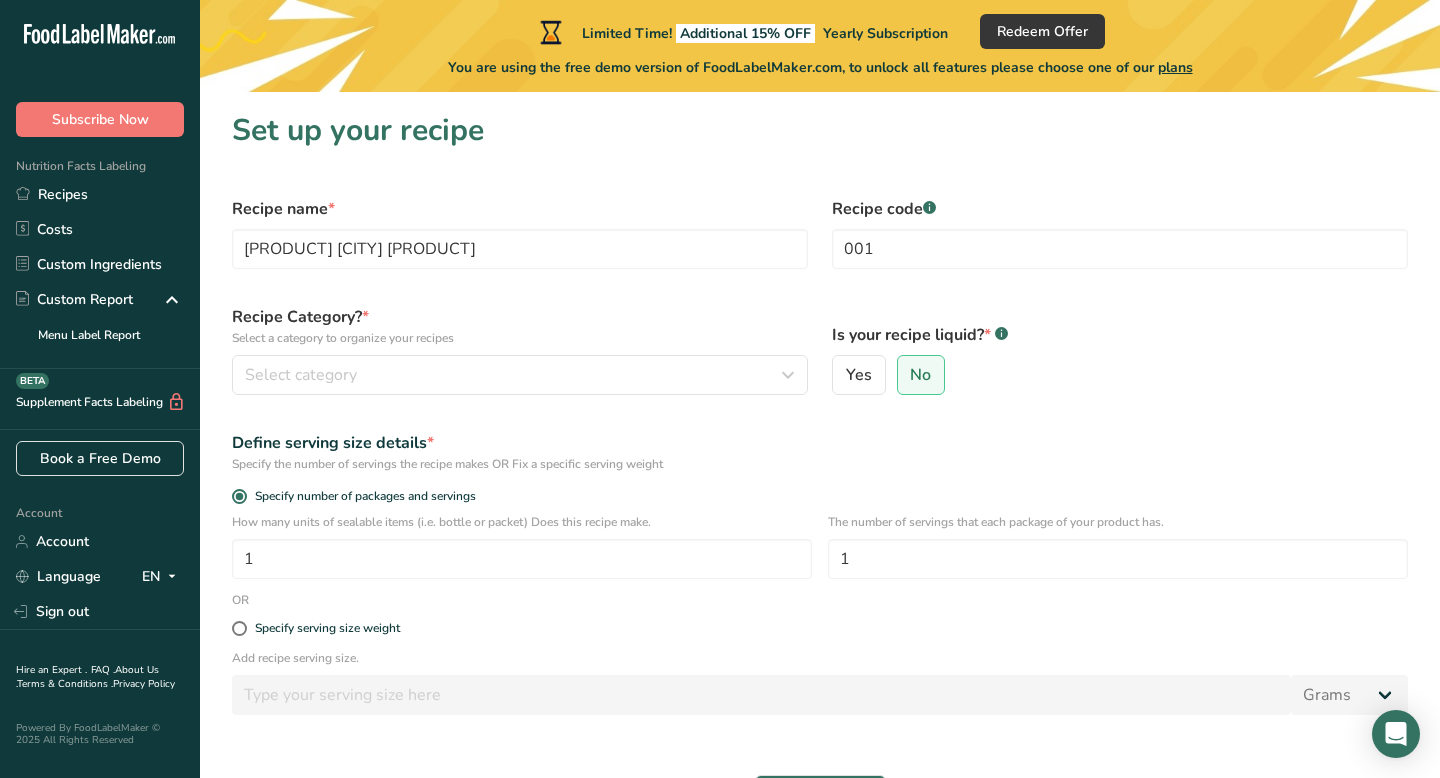 click on "Recipe Category? *
Select a category to organize your recipes
Select category
Standard Categories
Custom Categories
.a-a{fill:#347362;}.b-a{fill:#fff;}
Baked Goods
Beverages
Confectionery
Cooked Meals, Salads, & Sauces
Dairy
Snacks
Add New Category" at bounding box center (520, 350) 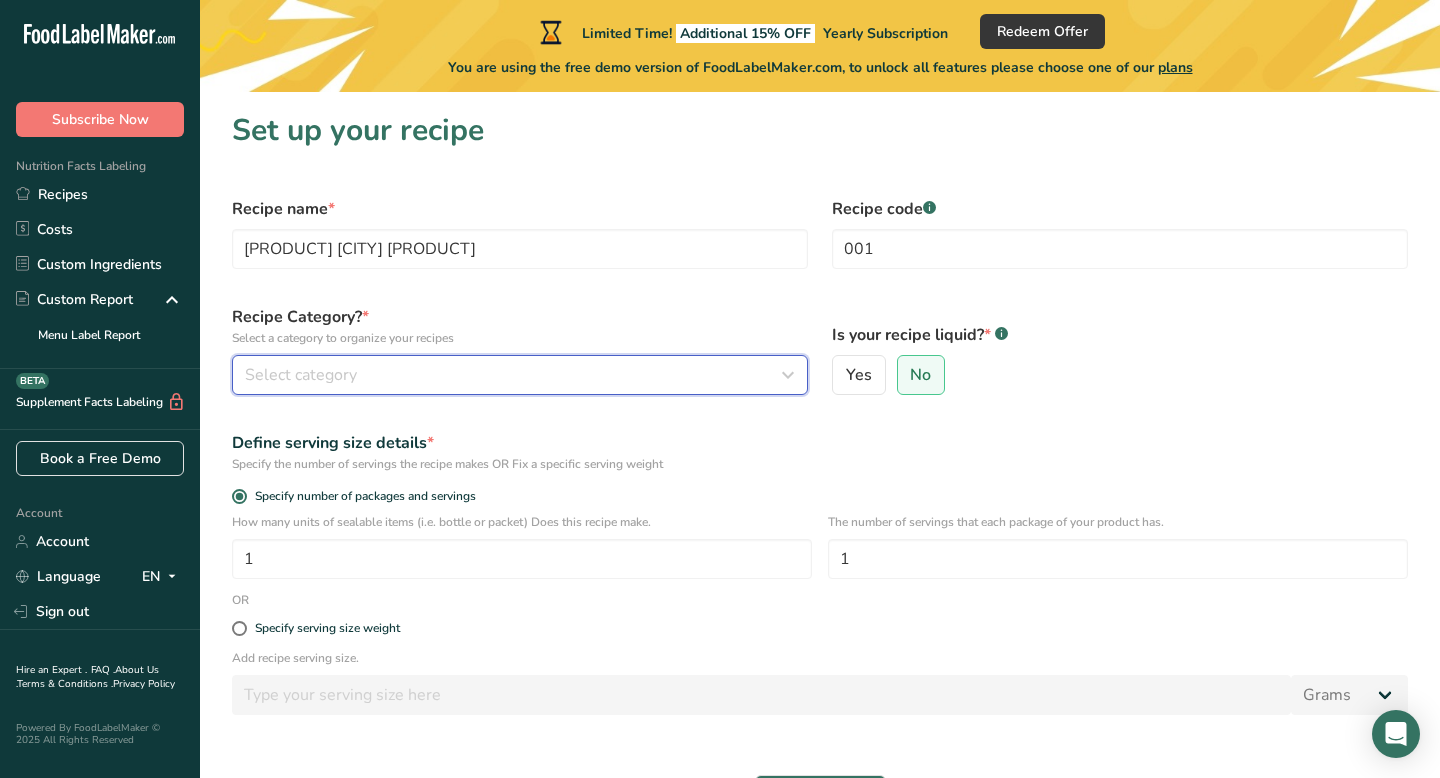 click on "Select category" at bounding box center [514, 375] 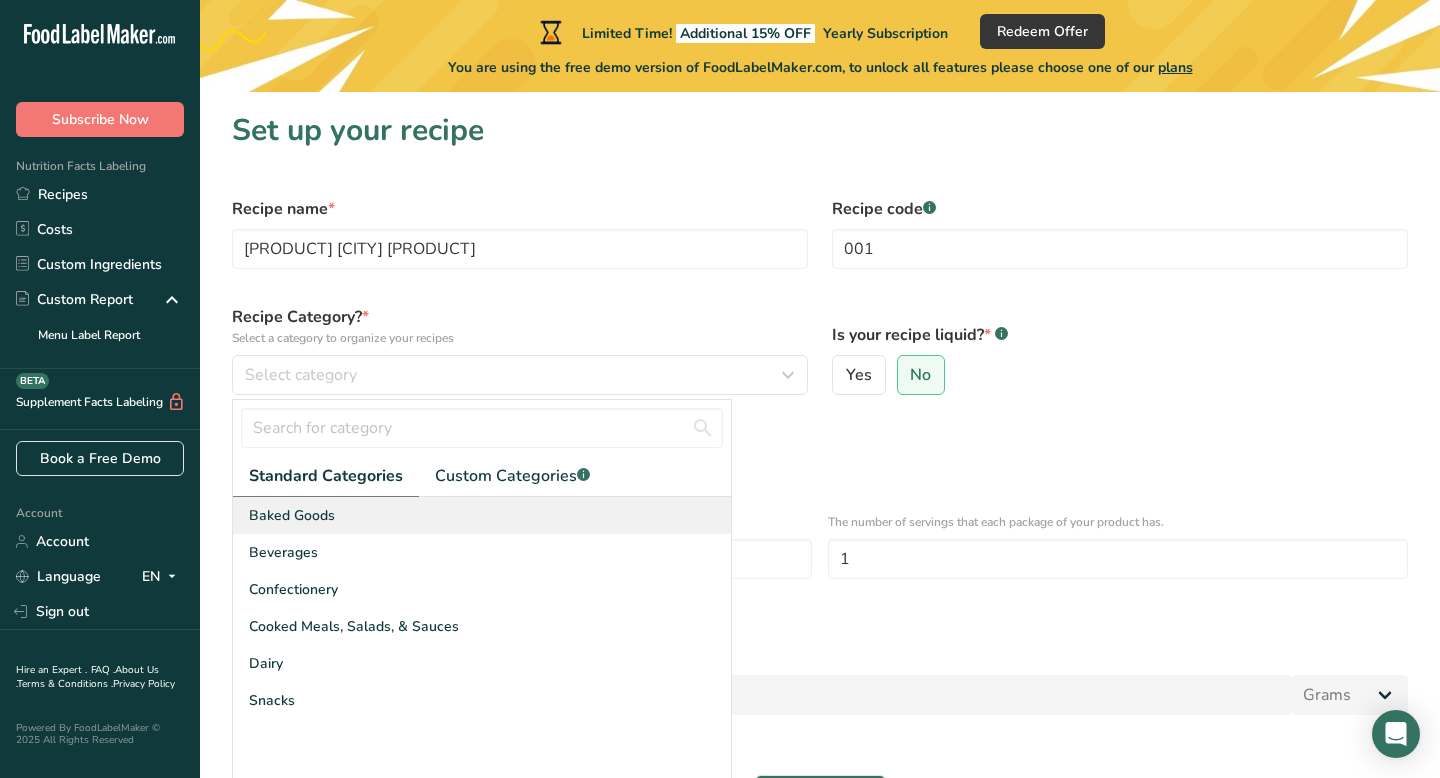 click on "Baked Goods" at bounding box center [482, 515] 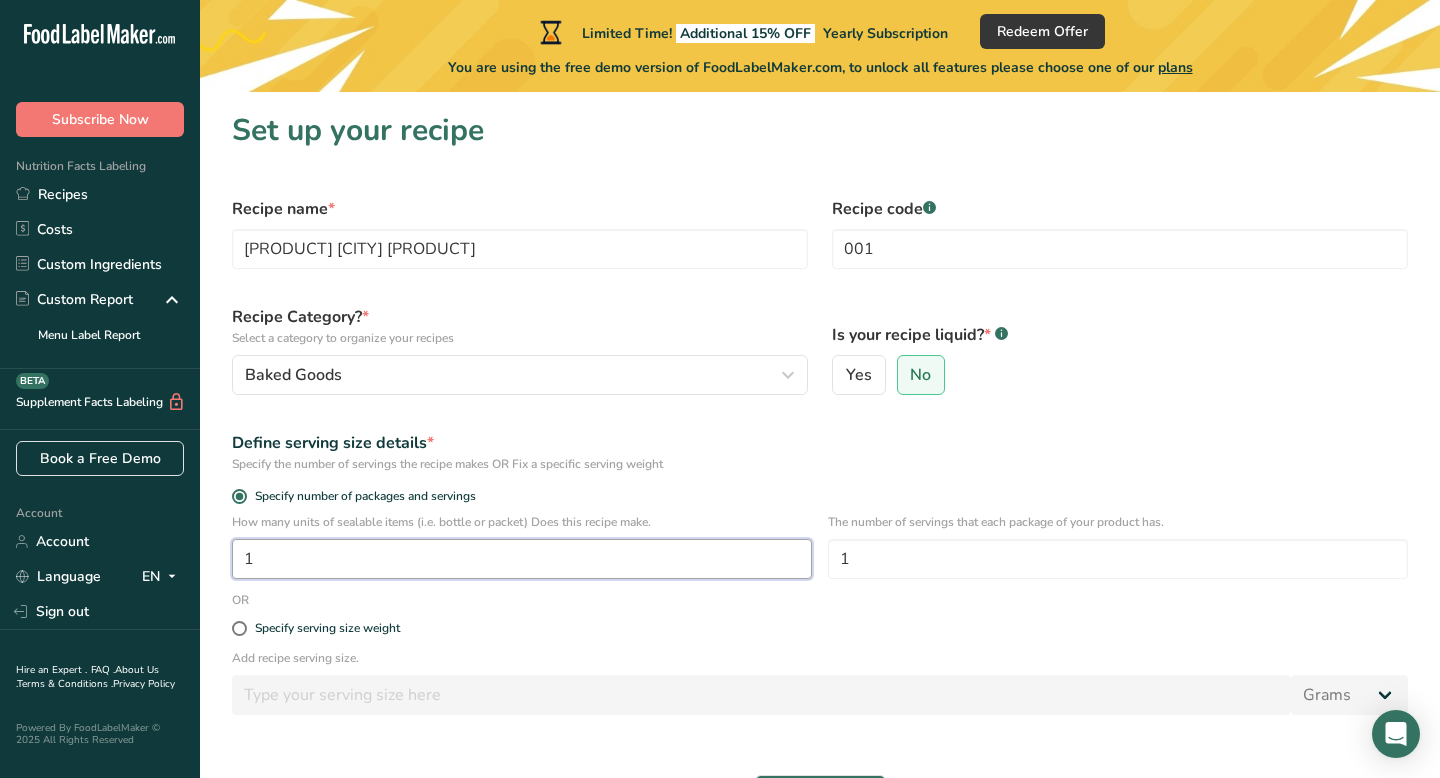 click on "1" at bounding box center (522, 559) 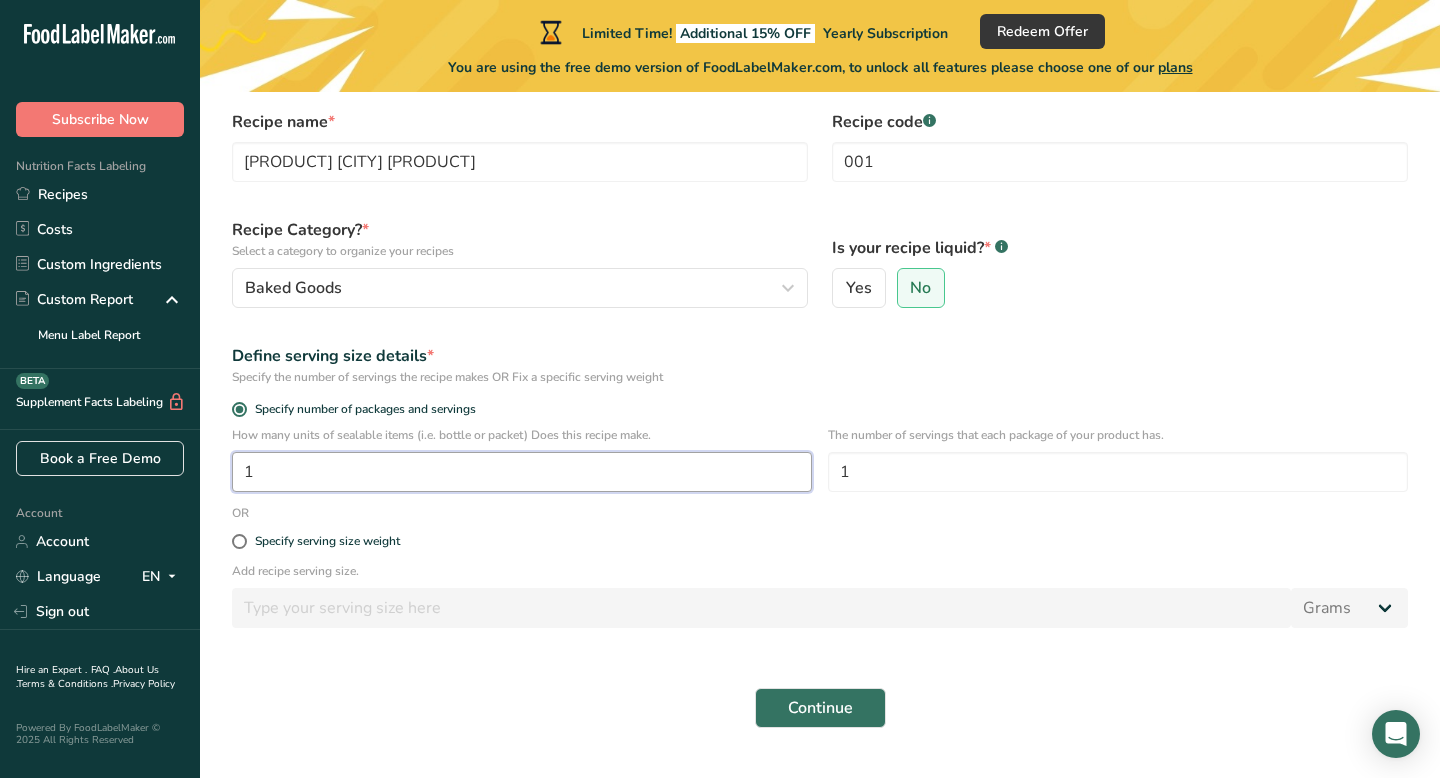 scroll, scrollTop: 105, scrollLeft: 0, axis: vertical 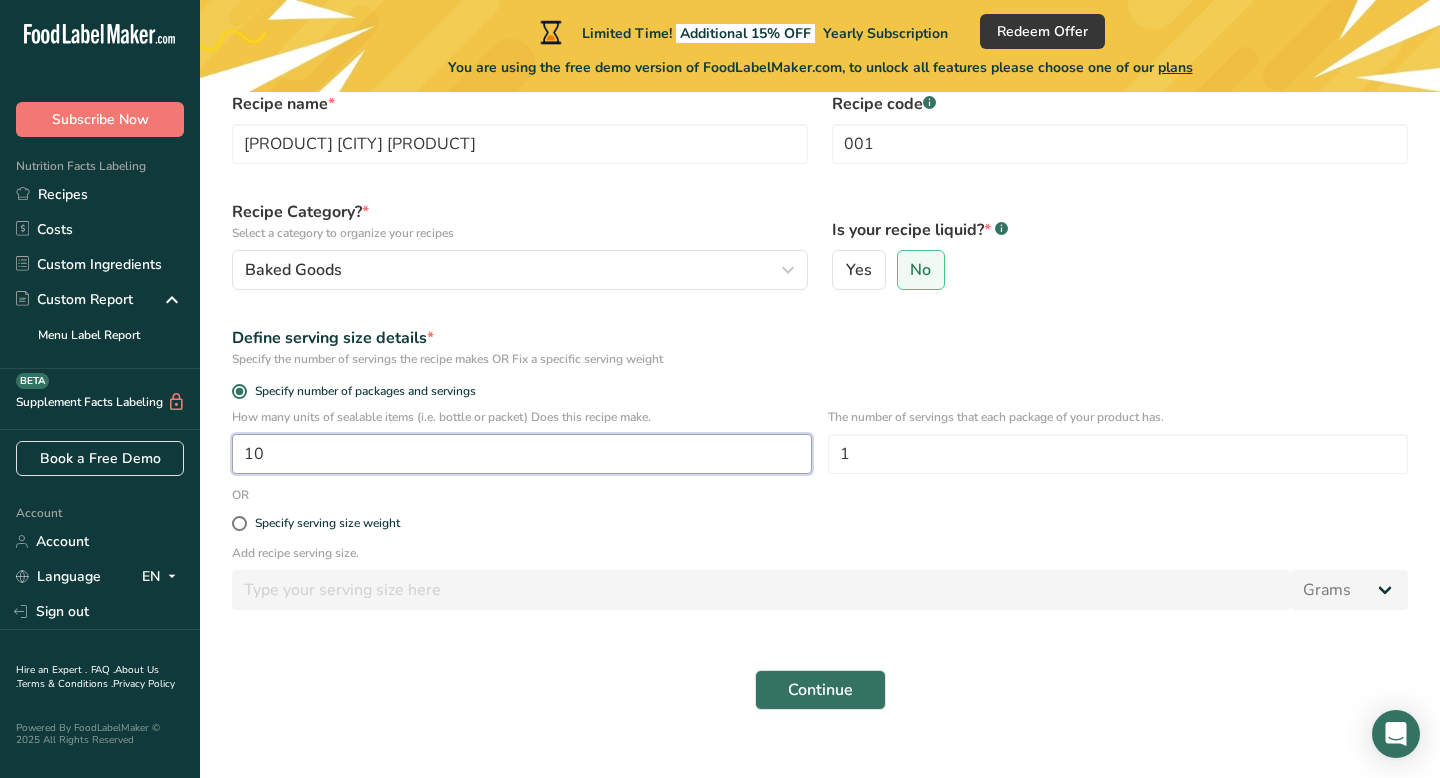 type on "10" 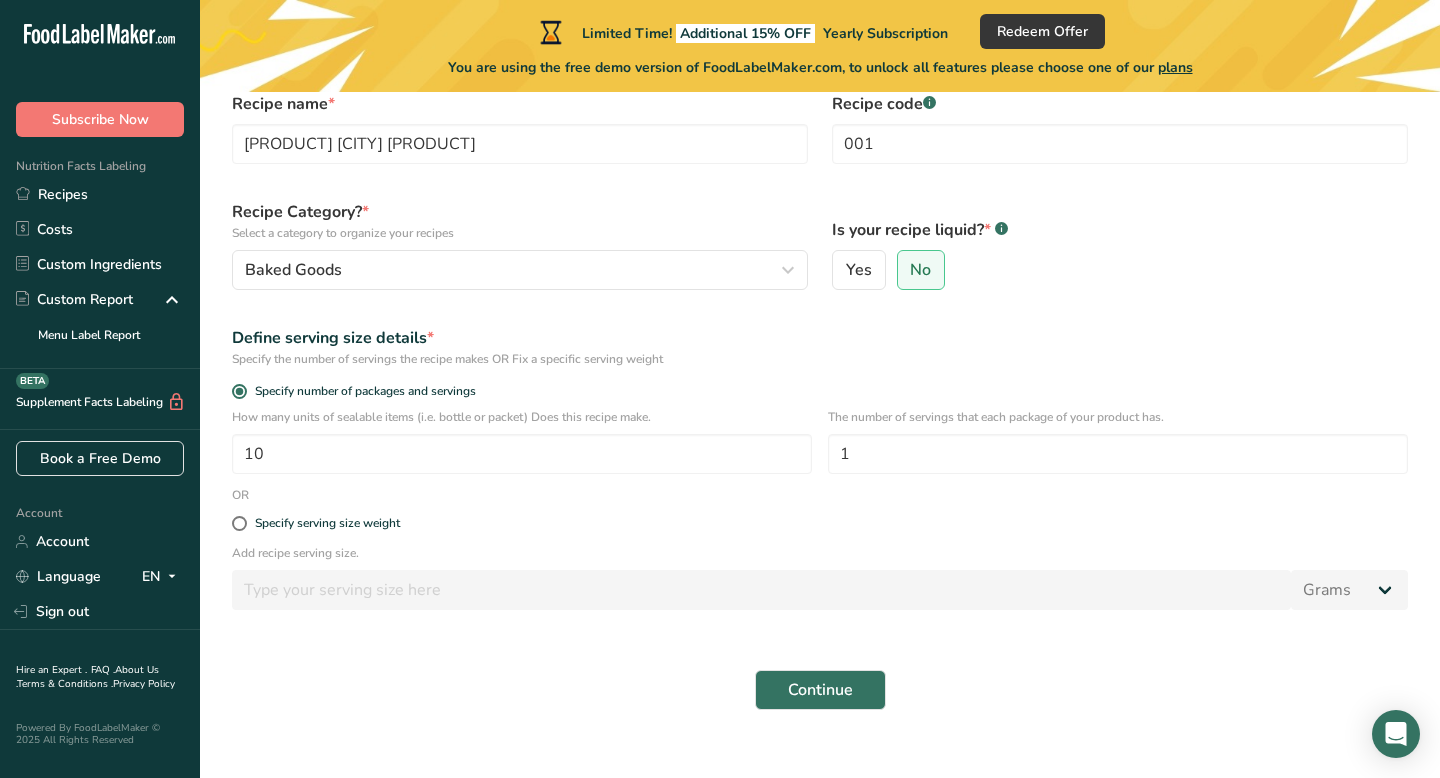 click on "Add recipe serving size." at bounding box center [820, 553] 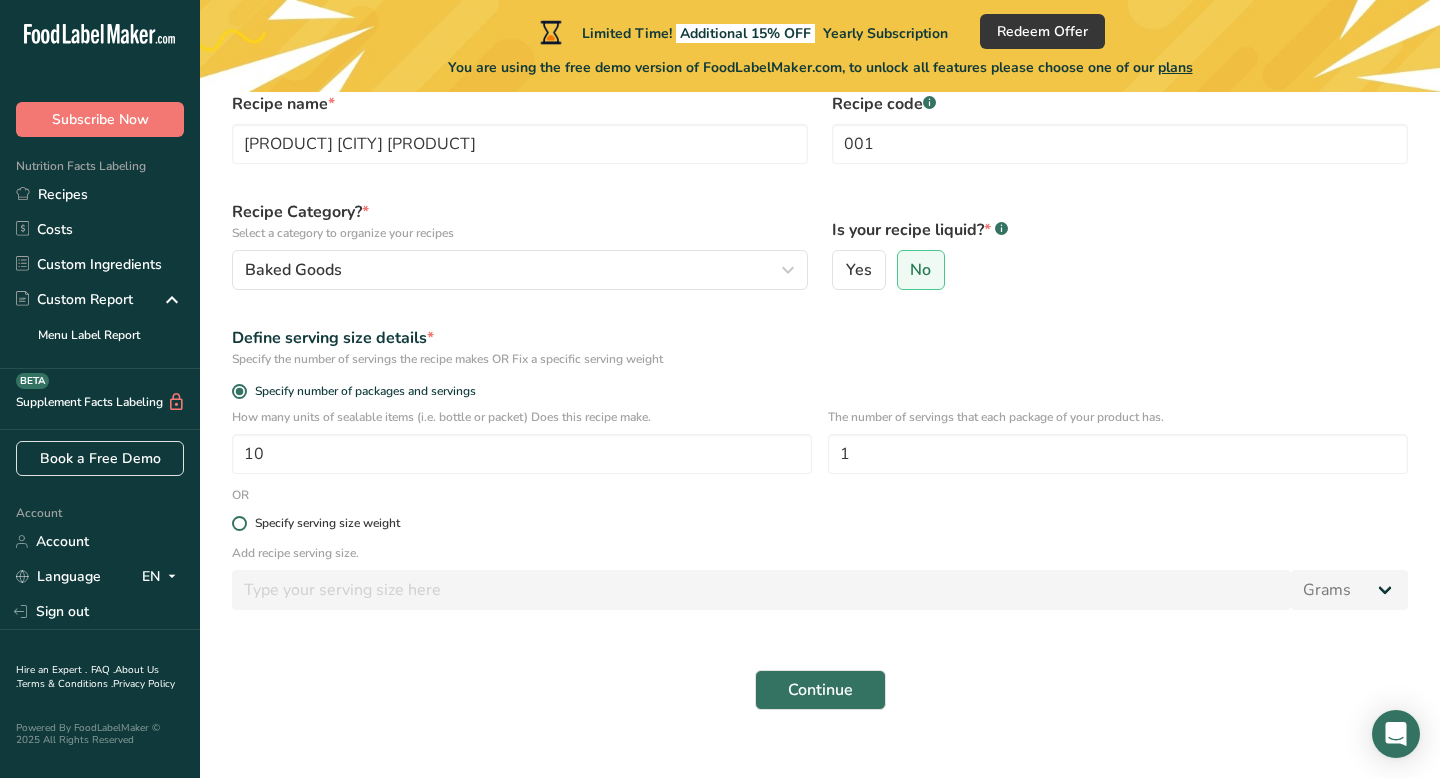 click at bounding box center (239, 523) 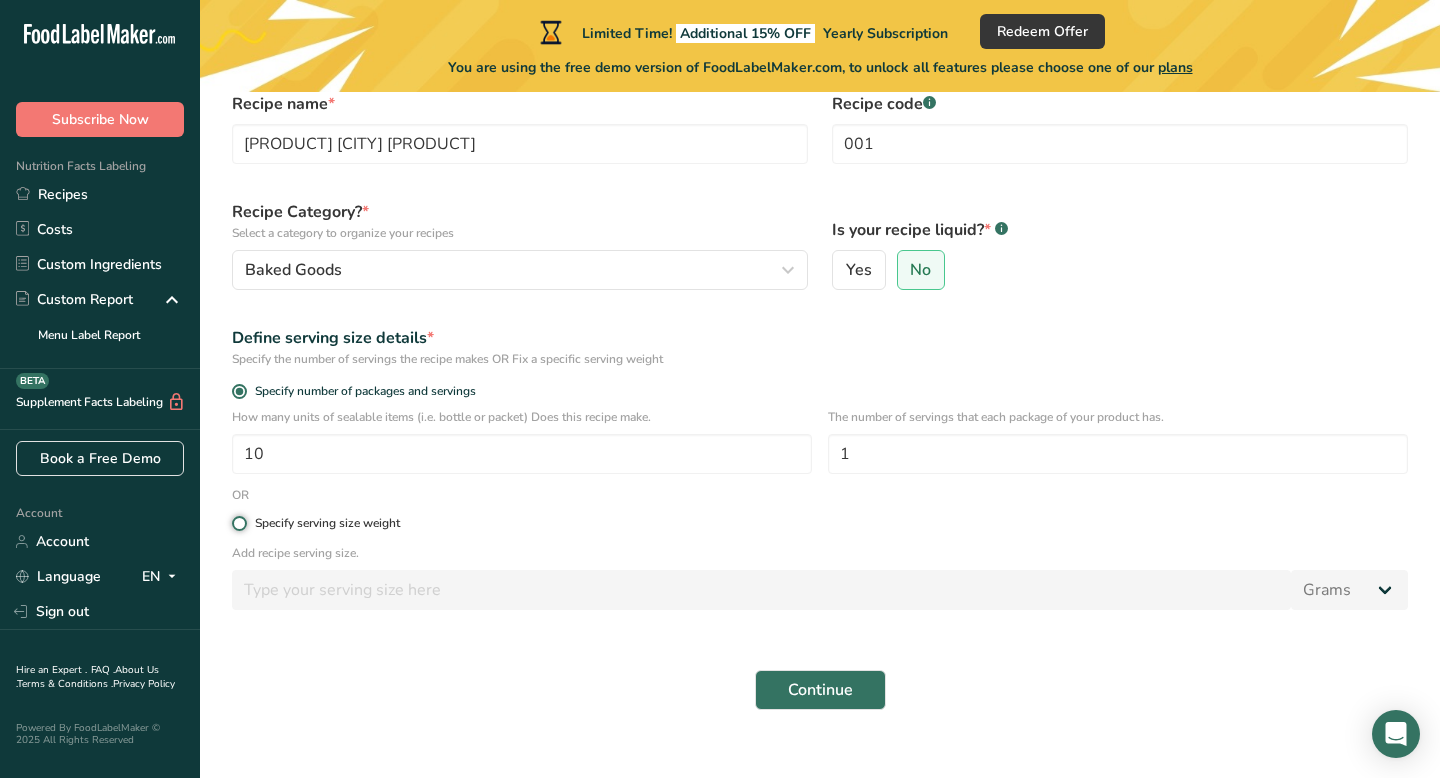 click on "Specify serving size weight" at bounding box center (238, 523) 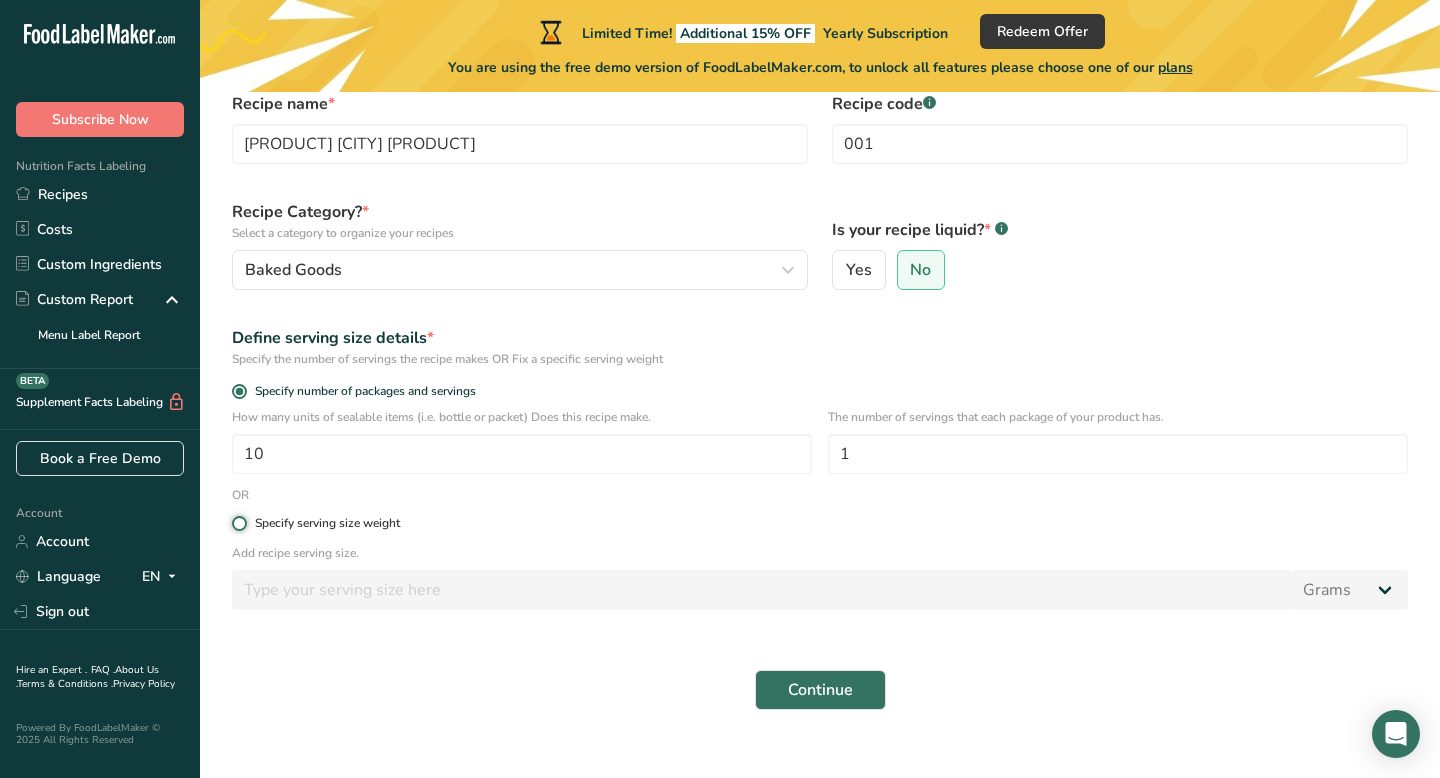 radio on "true" 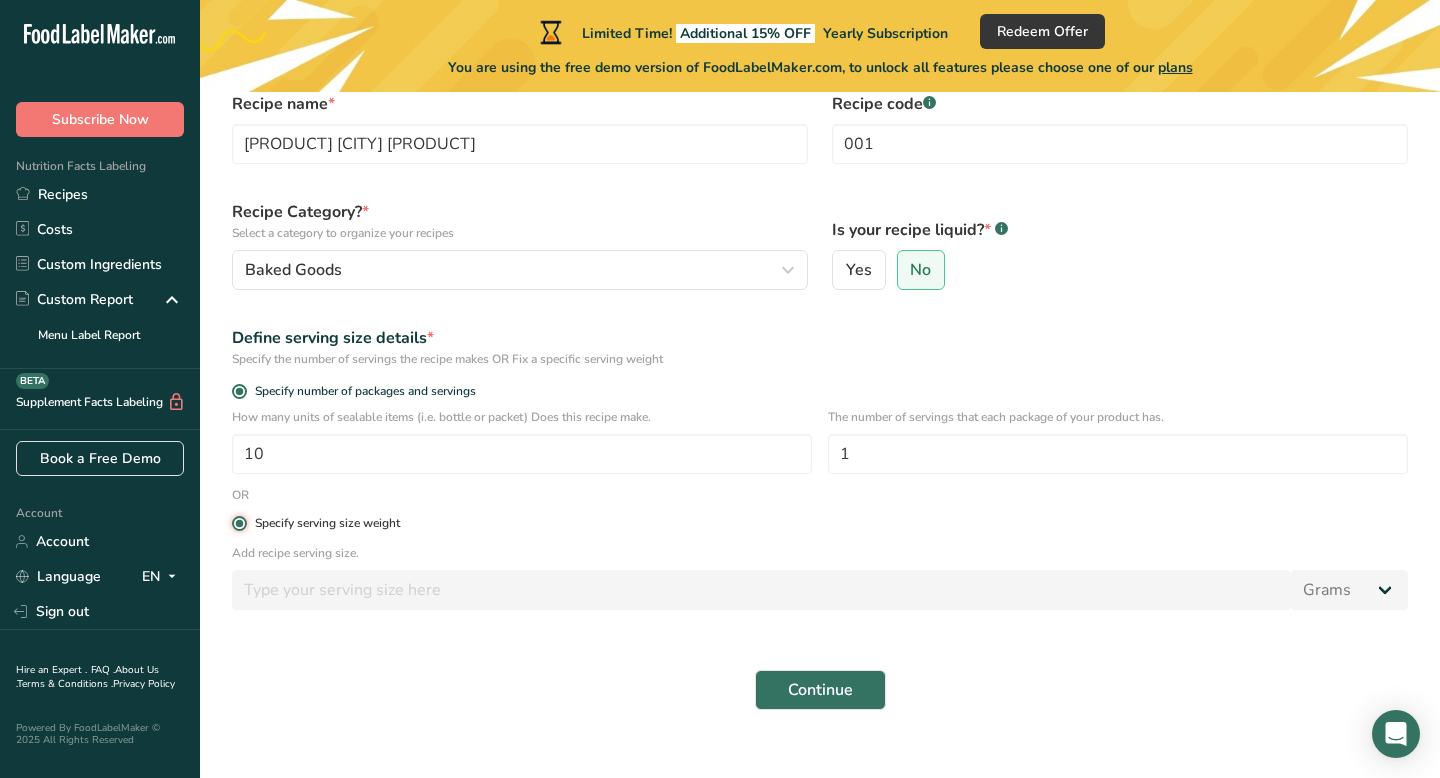 radio on "false" 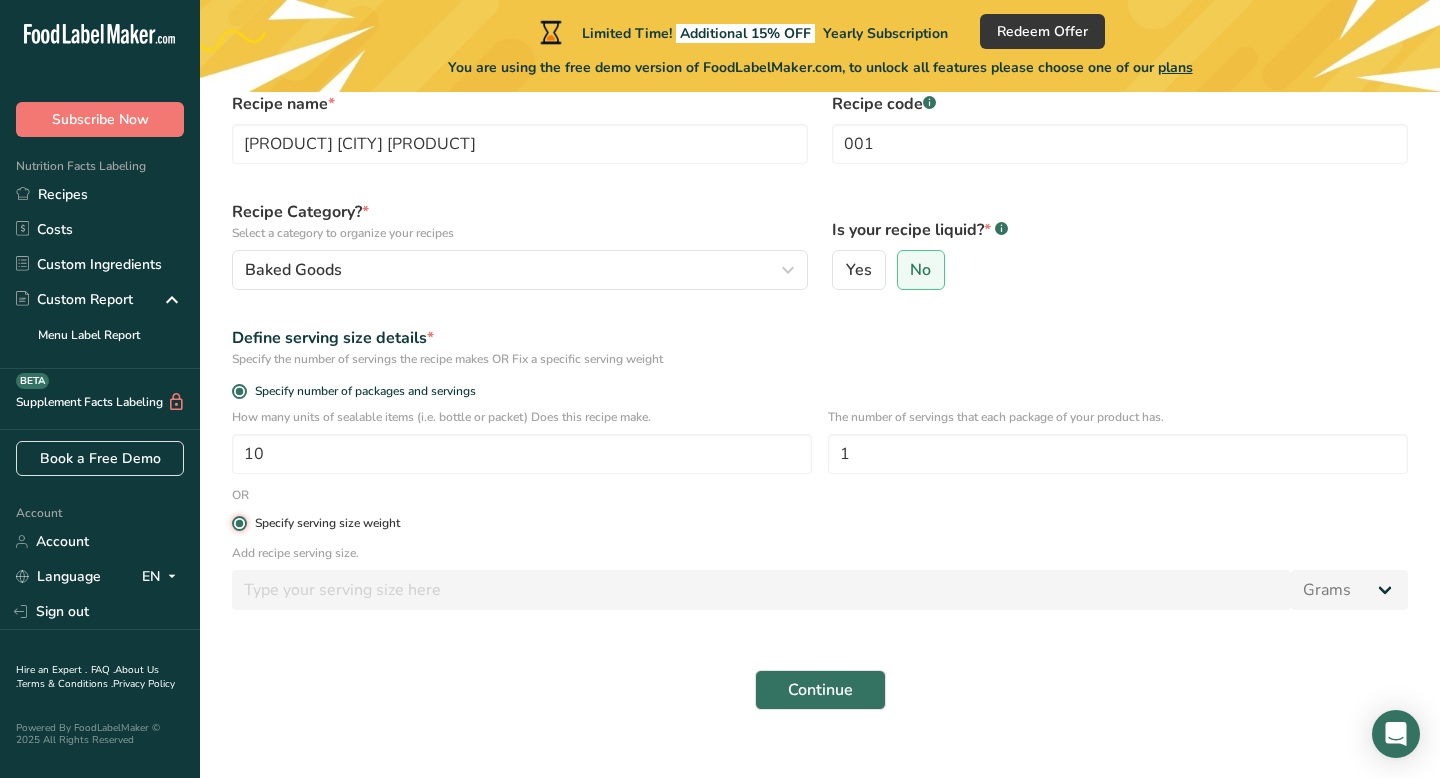 type 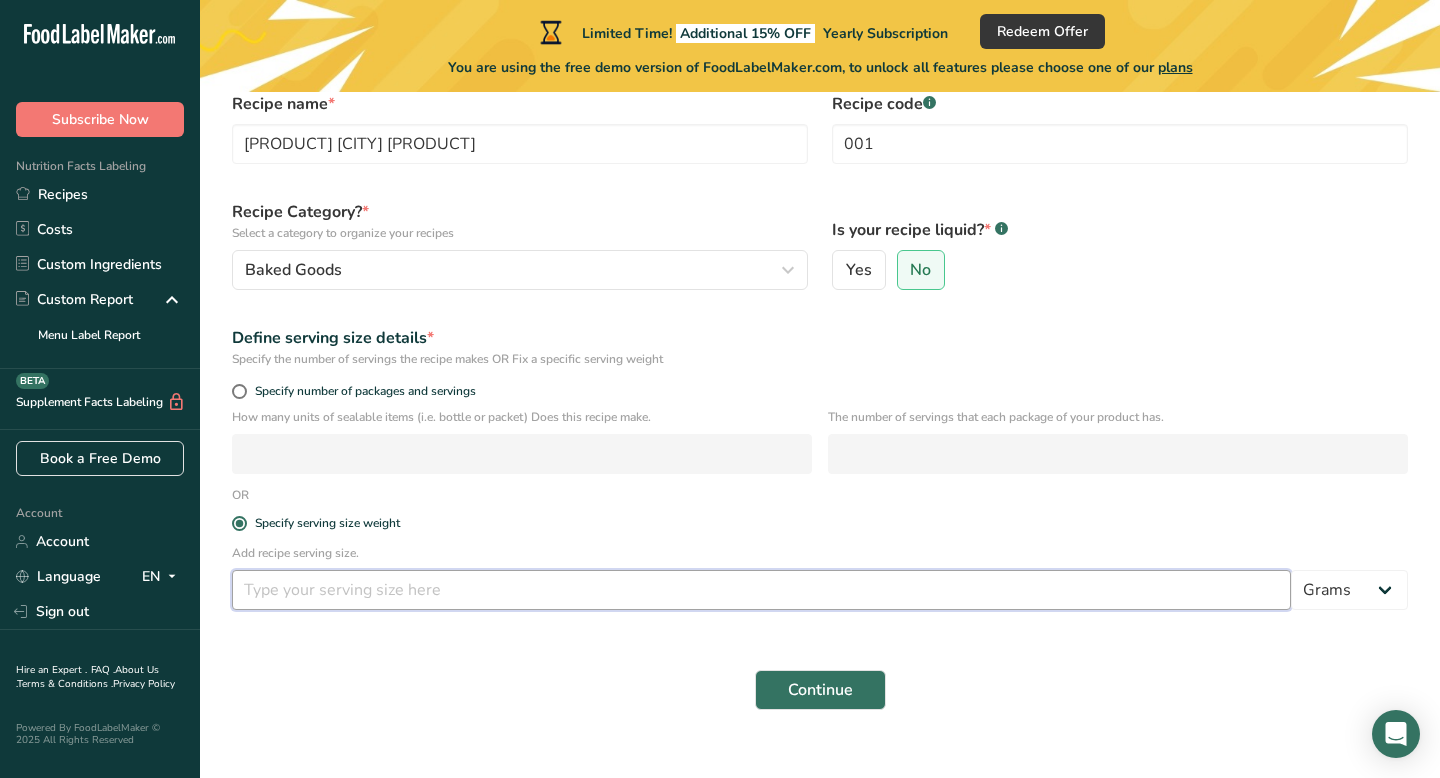 click at bounding box center [761, 590] 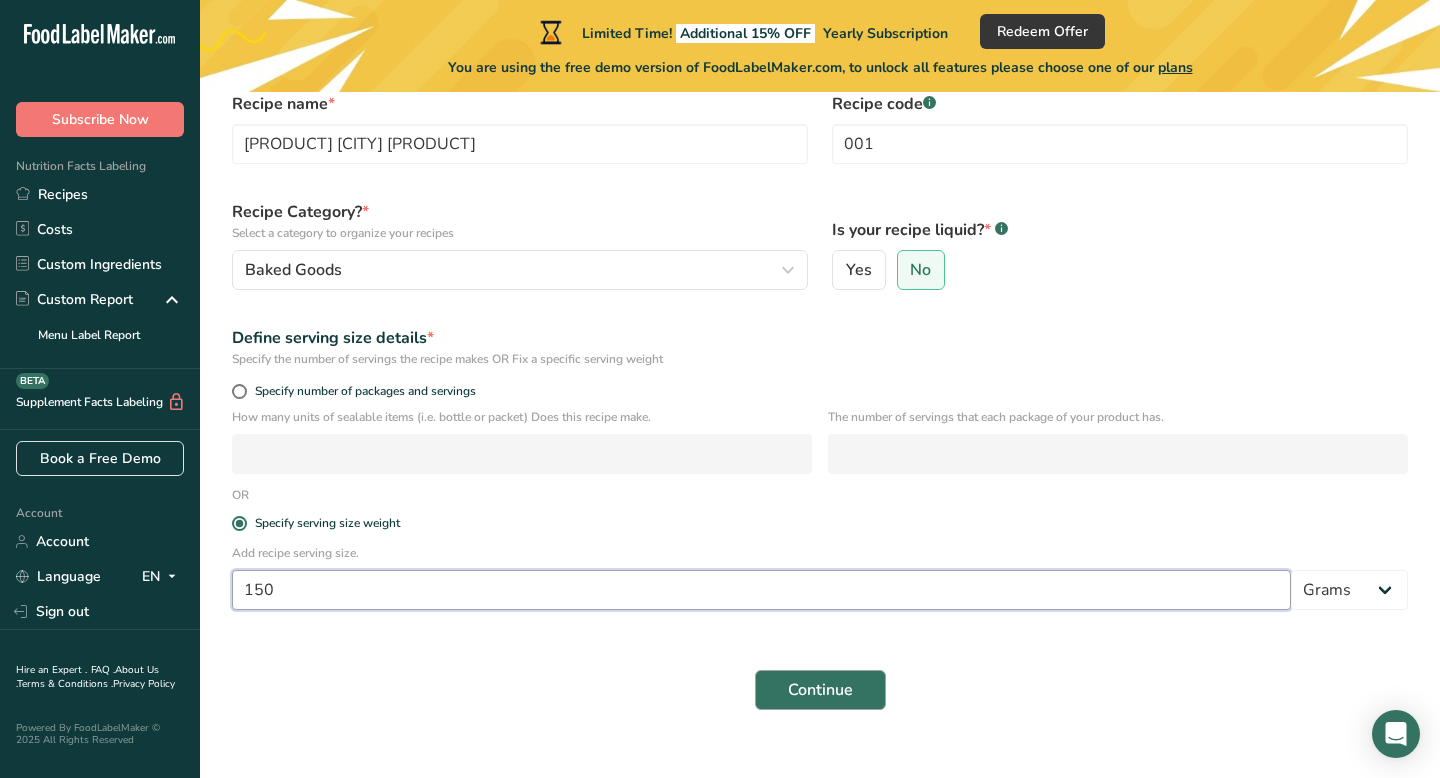 type on "150" 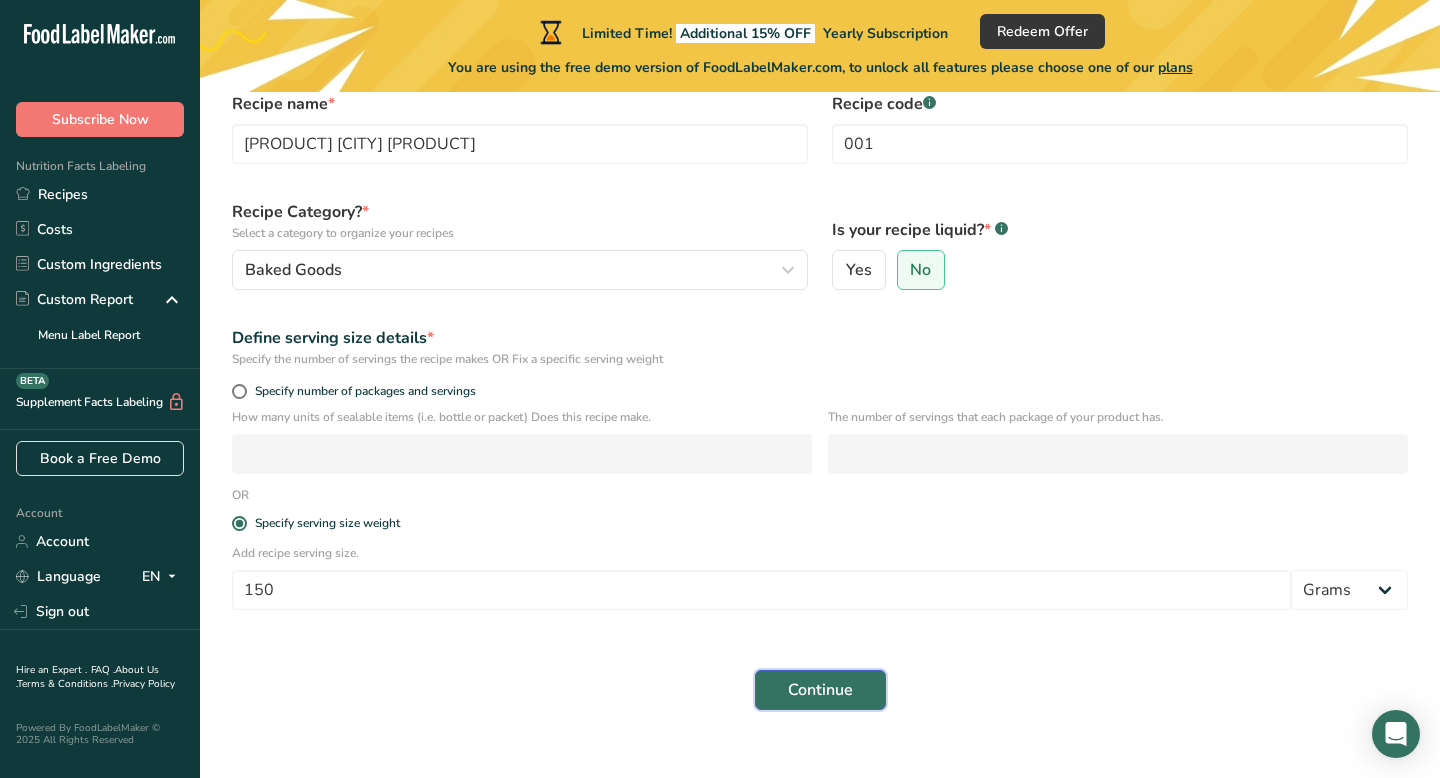 click on "Continue" at bounding box center (820, 690) 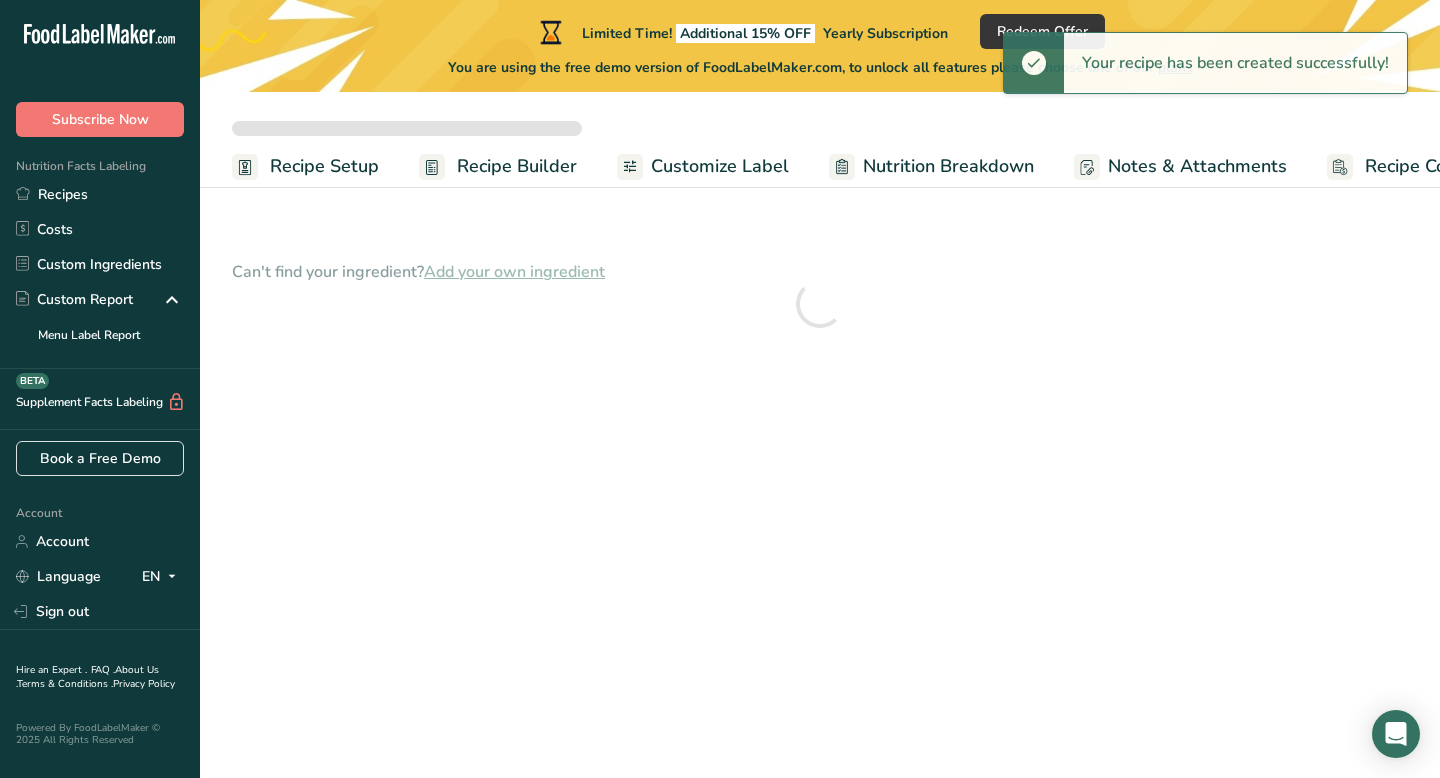 scroll, scrollTop: 0, scrollLeft: 0, axis: both 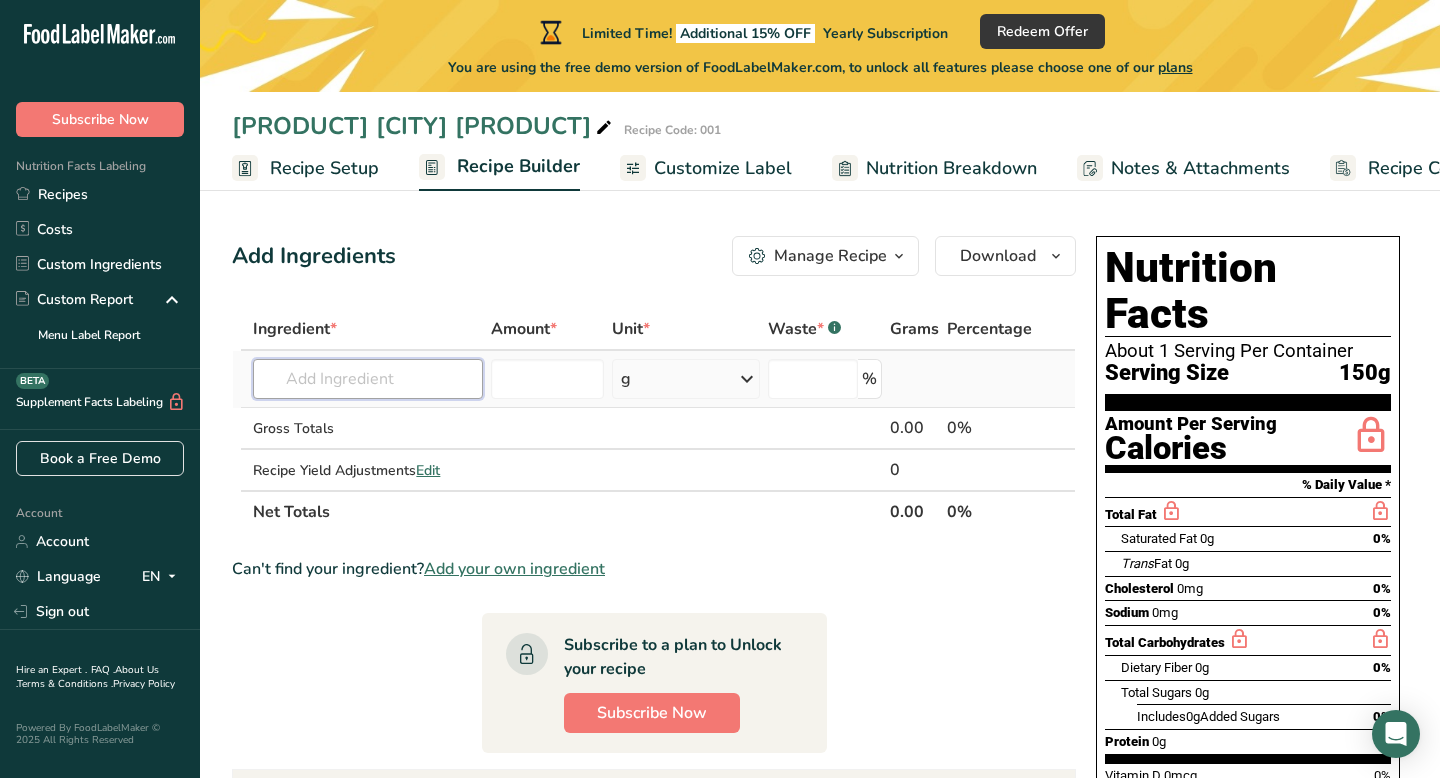click at bounding box center (368, 379) 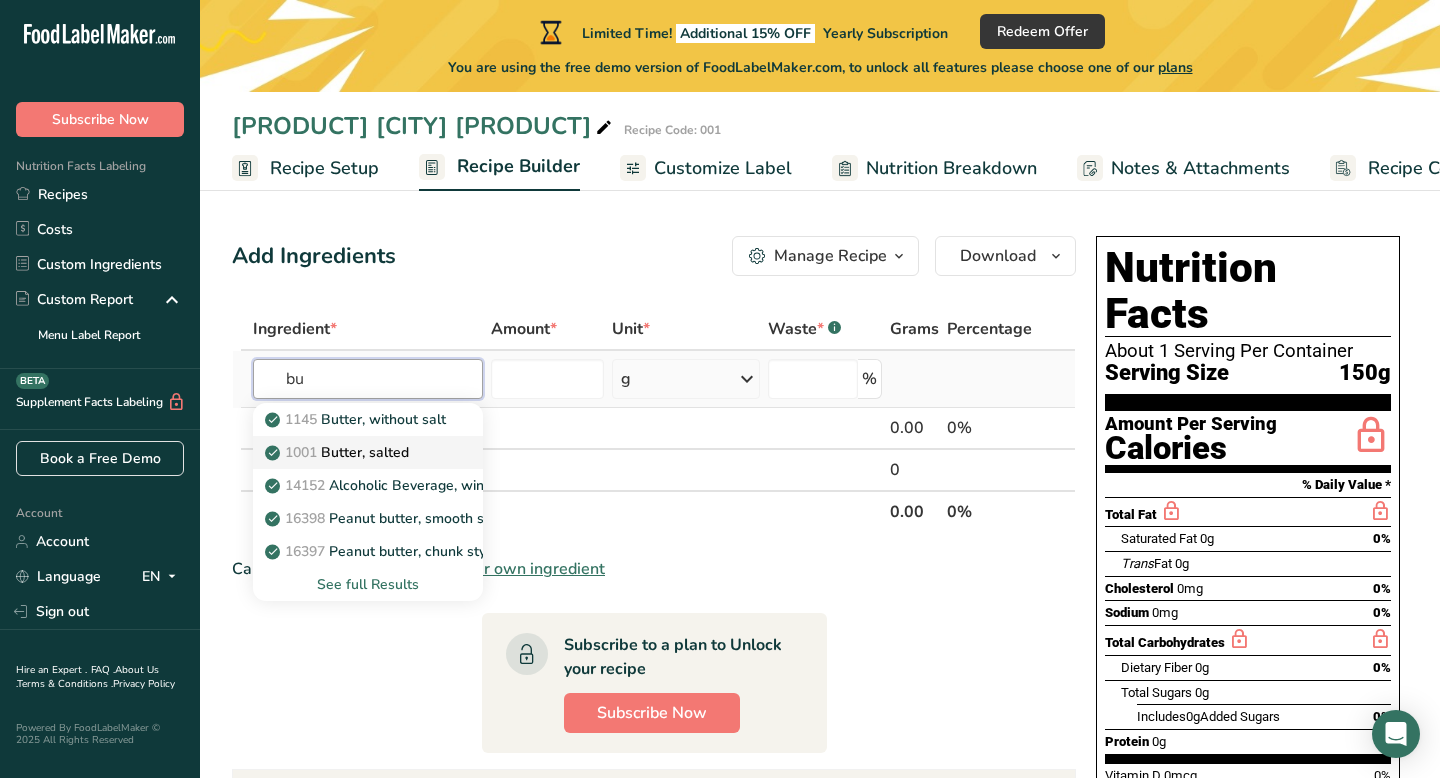 type on "bu" 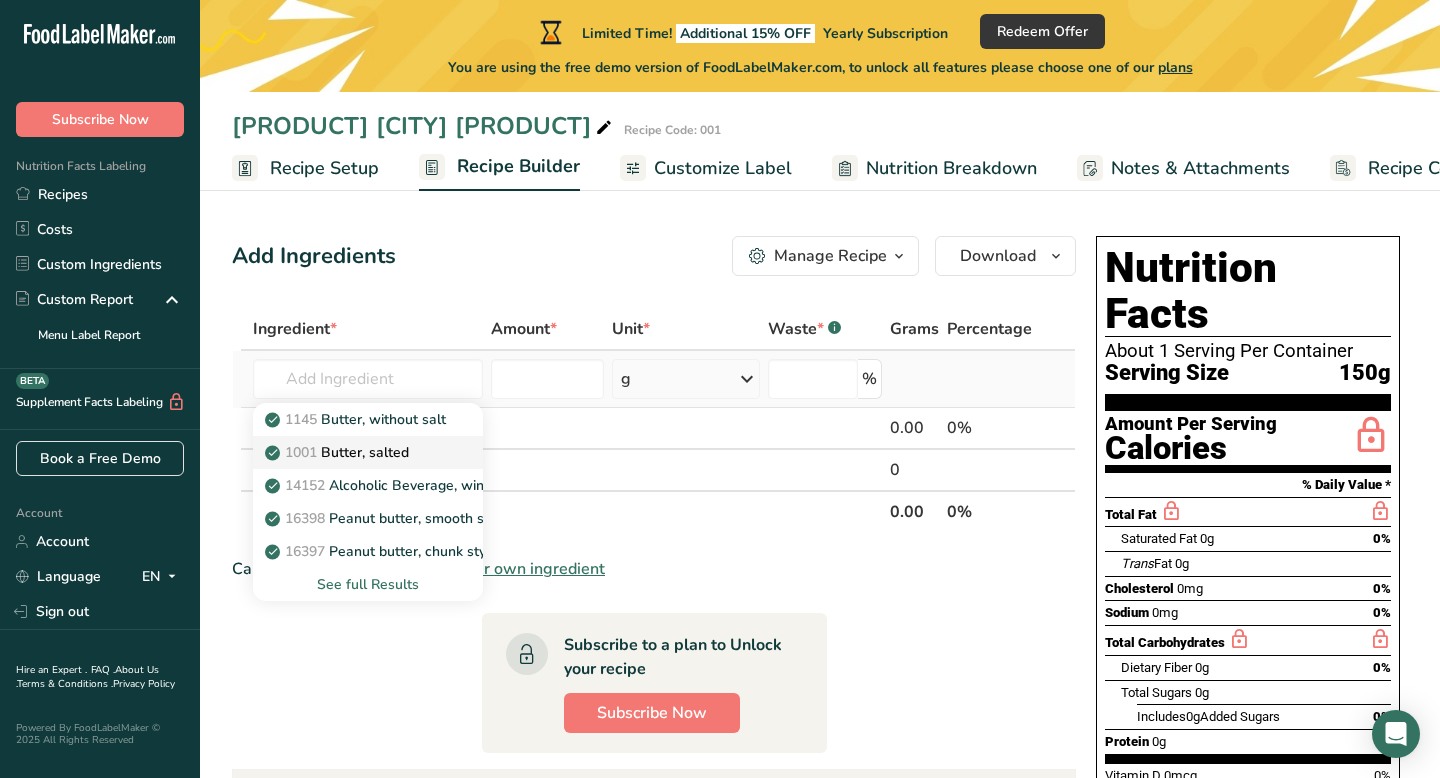 click on "1001
Butter, salted" at bounding box center [339, 452] 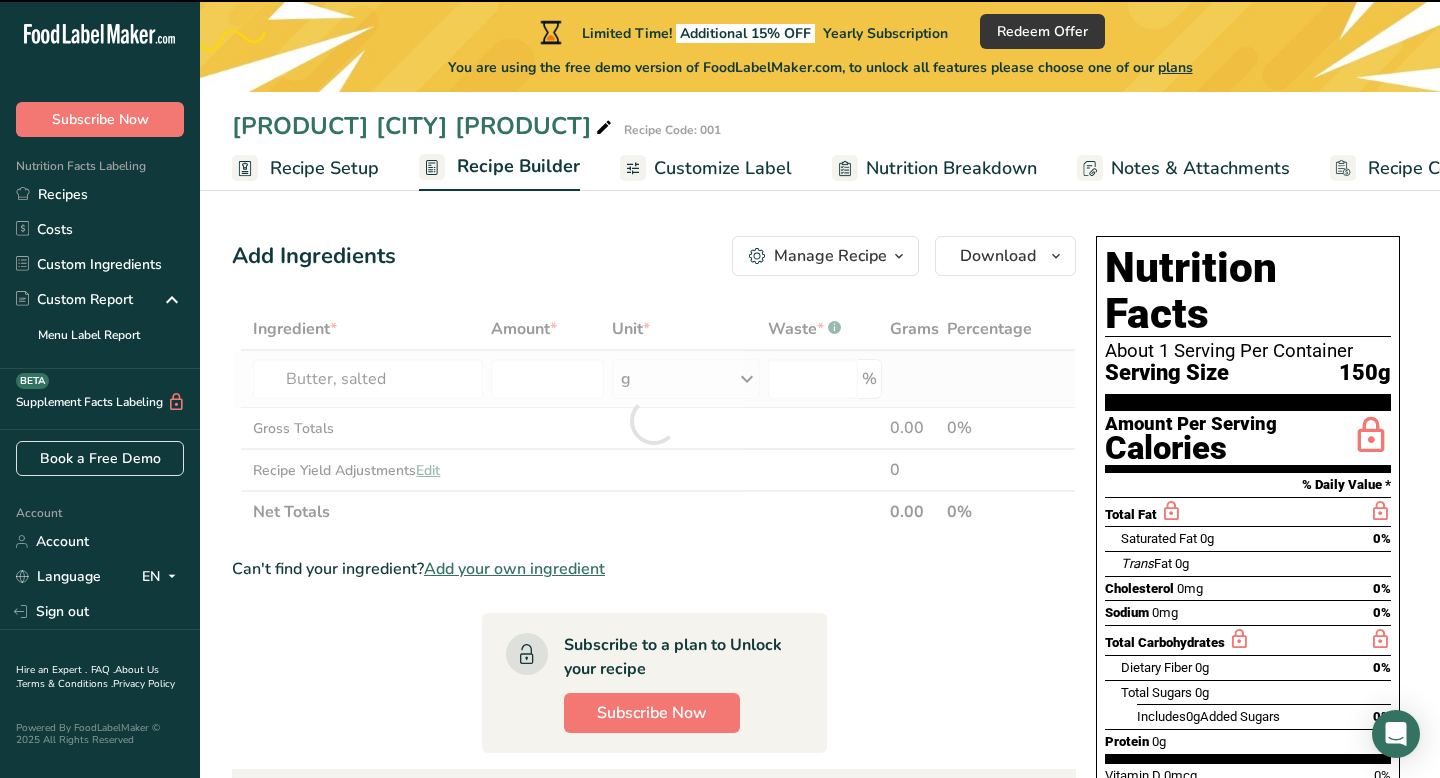 type on "0" 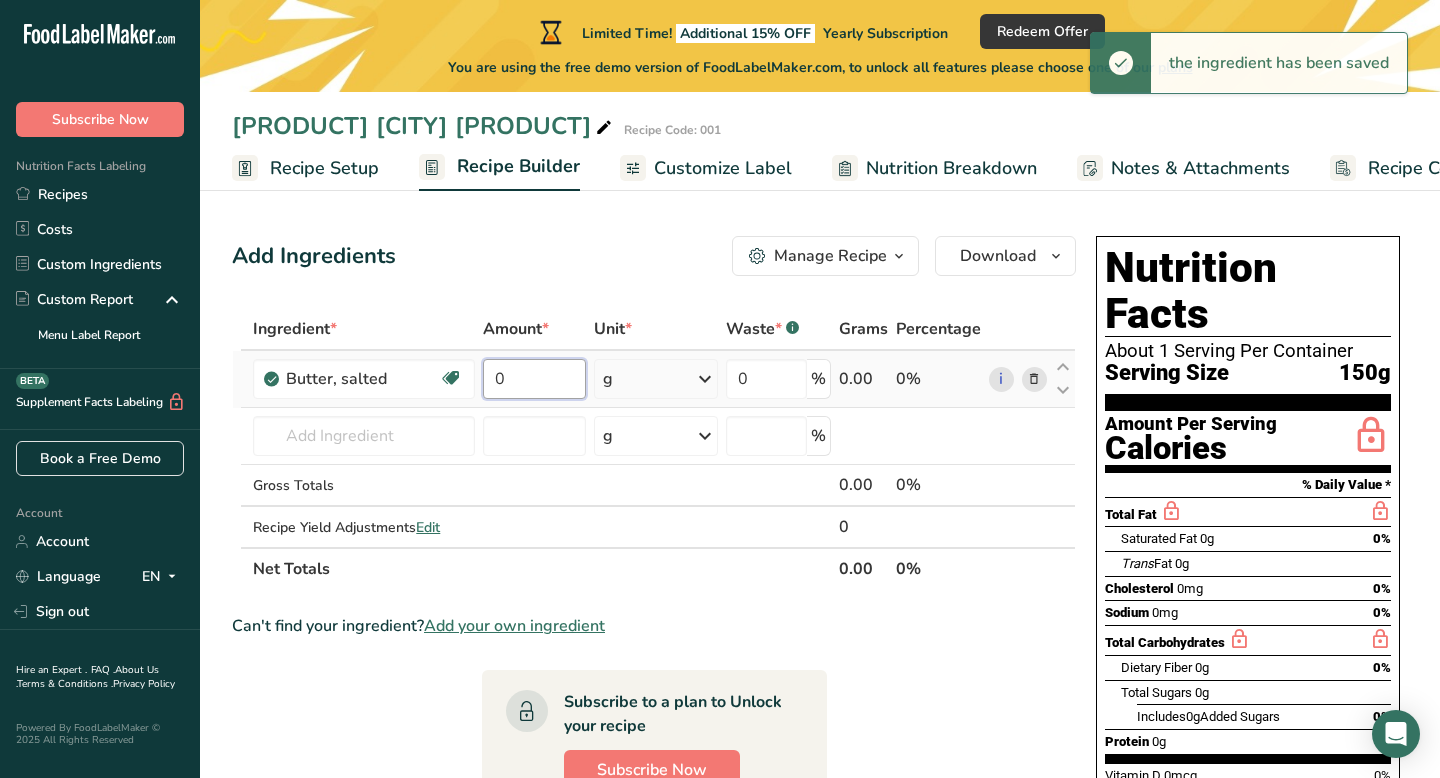 click on "0" at bounding box center [534, 379] 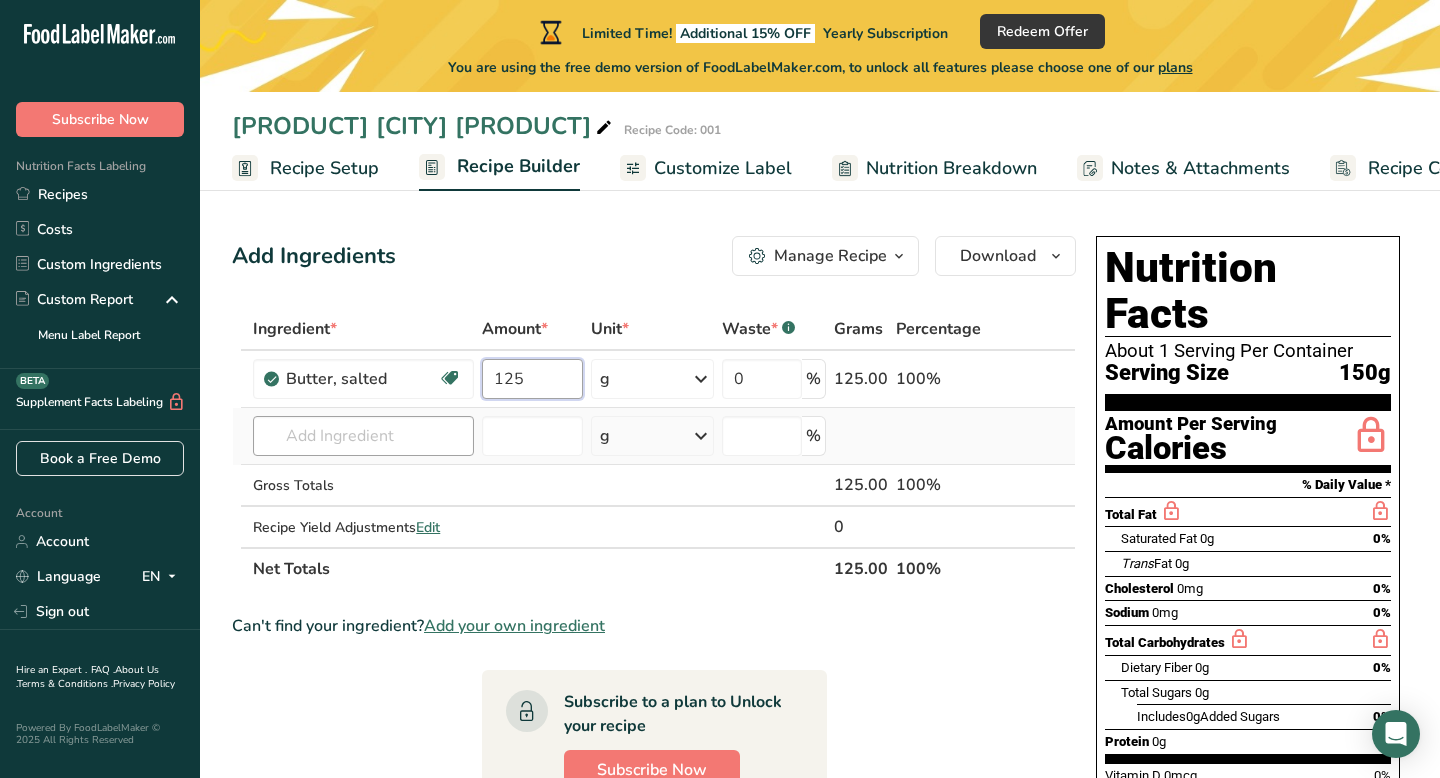 type on "125" 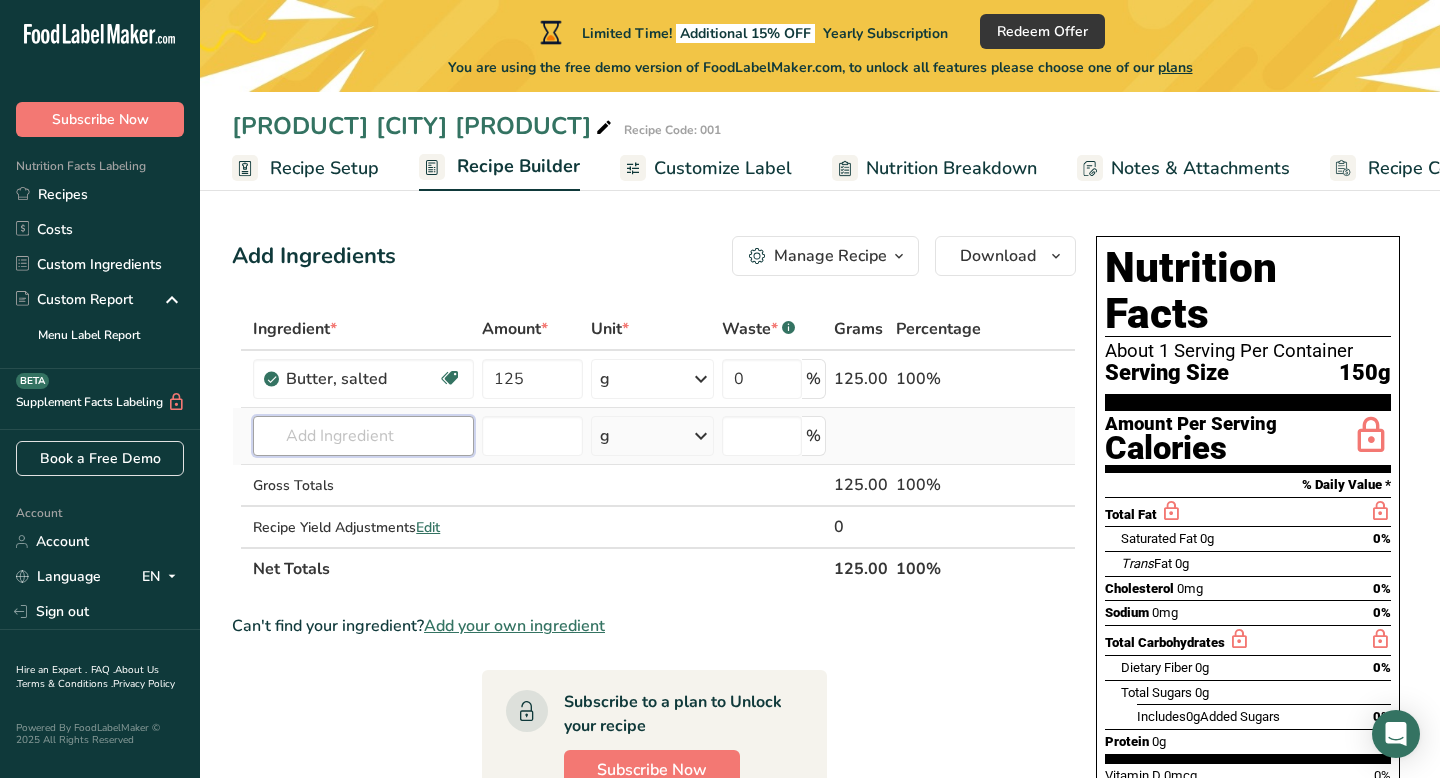 click on "Ingredient *
Amount *
Unit *
Waste *   .a-a{fill:#347362;}.b-a{fill:#fff;}          Grams
Percentage
Butter, salted
Gluten free
Vegetarian
Soy free
125
g
Portions
1 pat (1" sq, 1/3" high)
1 tbsp
1 cup
See more
Weight Units
g
kg
mg
See more
Volume Units
l
Volume units require a density conversion. If you know your ingredient's density enter it below. Otherwise, click on "RIA" our AI Regulatory bot - she will be able to help you
lb/ft3
g/cm3
Confirm
mL
lb/ft3" at bounding box center (654, 449) 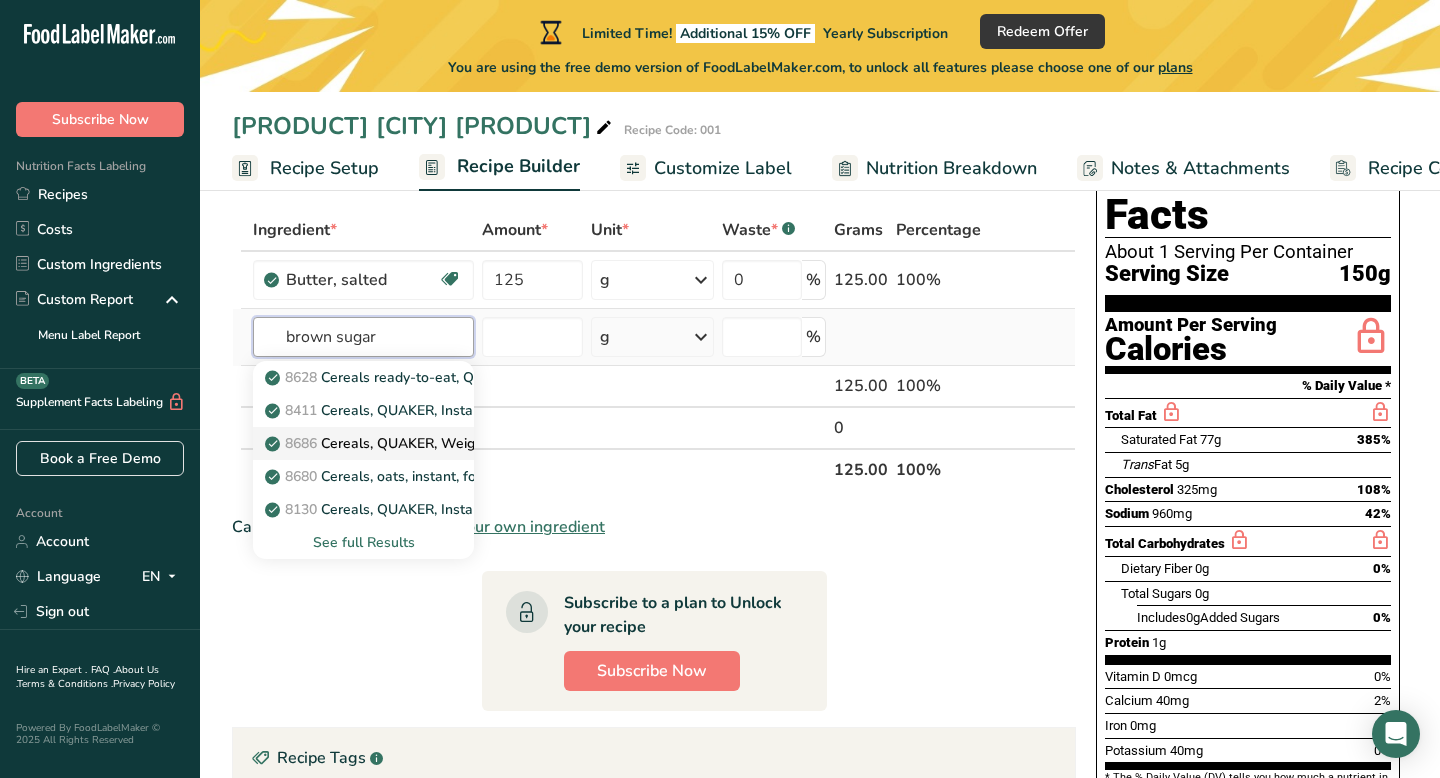 scroll, scrollTop: 77, scrollLeft: 0, axis: vertical 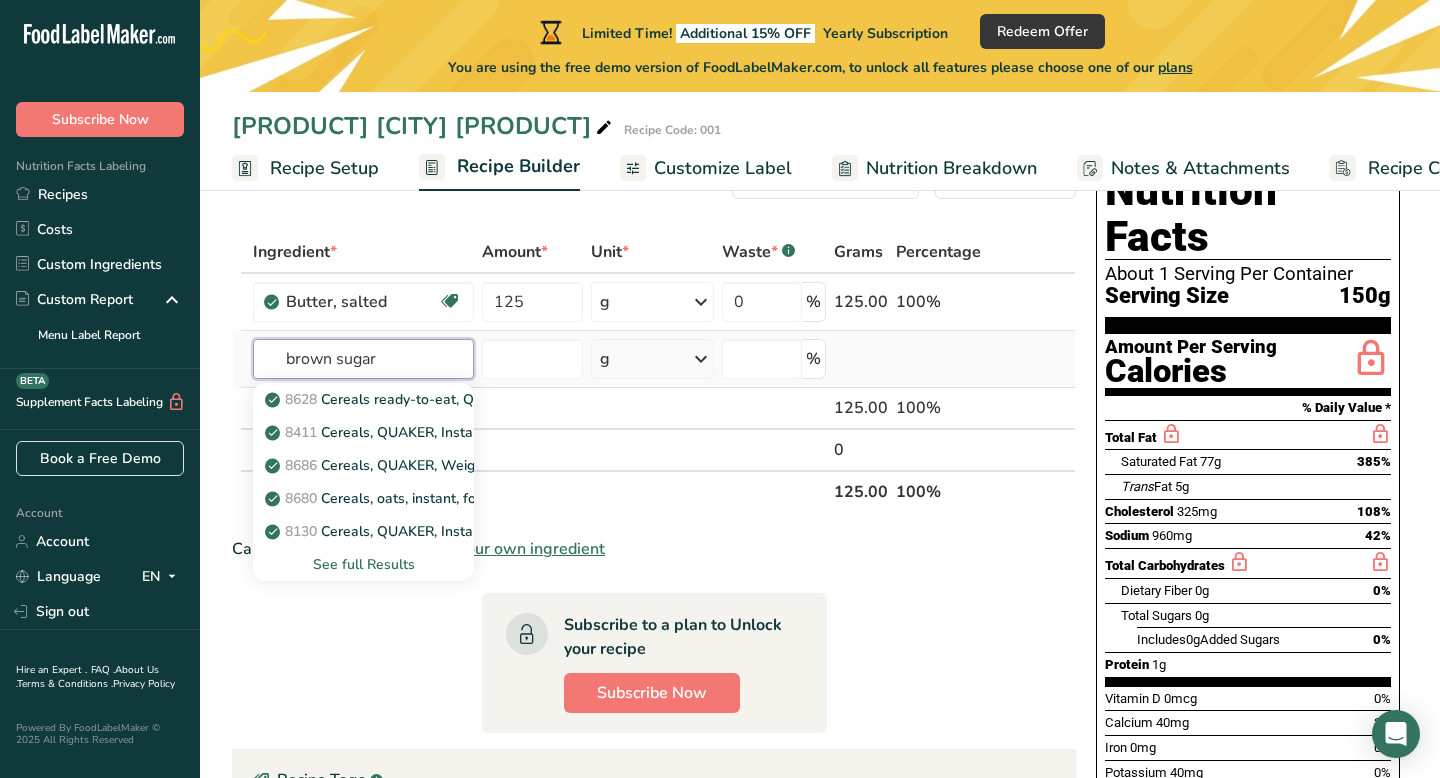 type on "brown sugar" 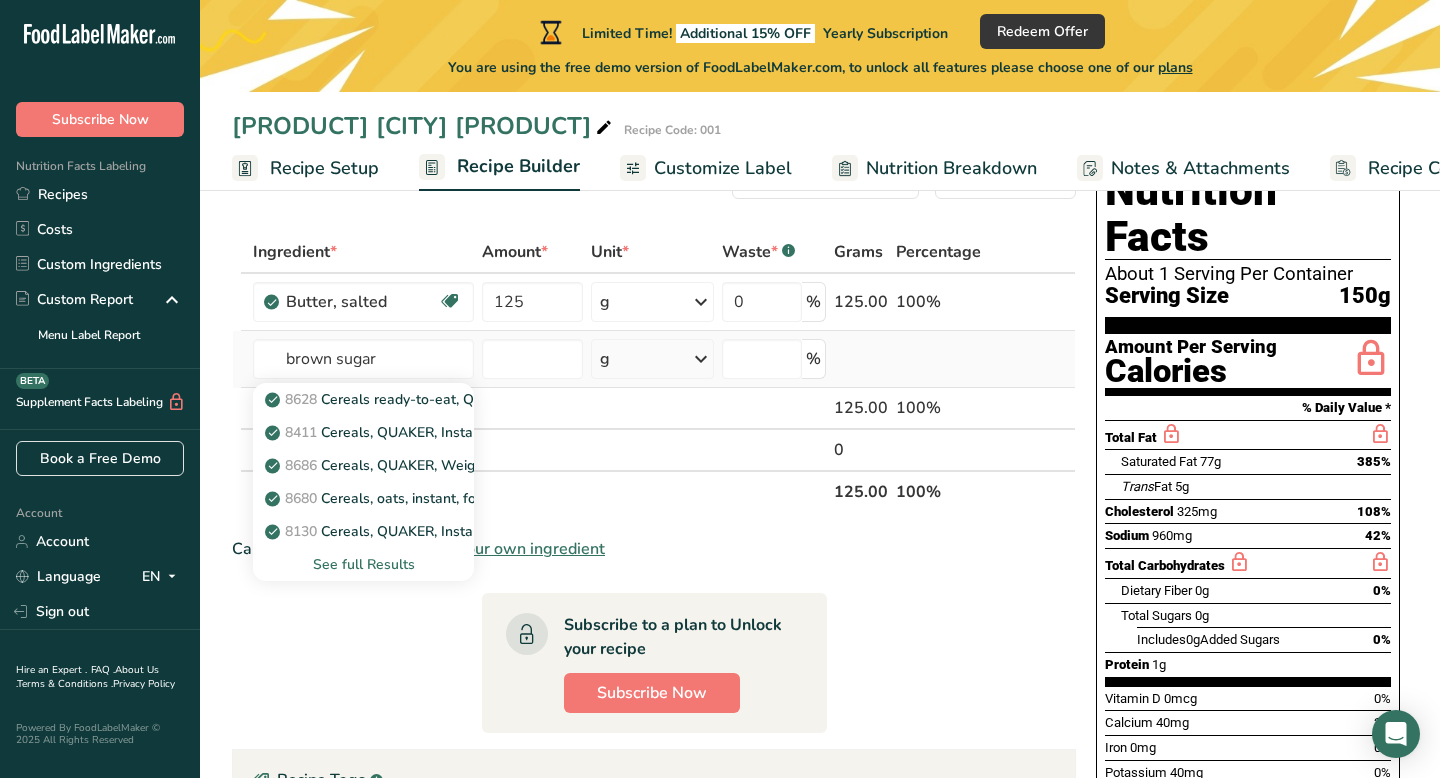 type 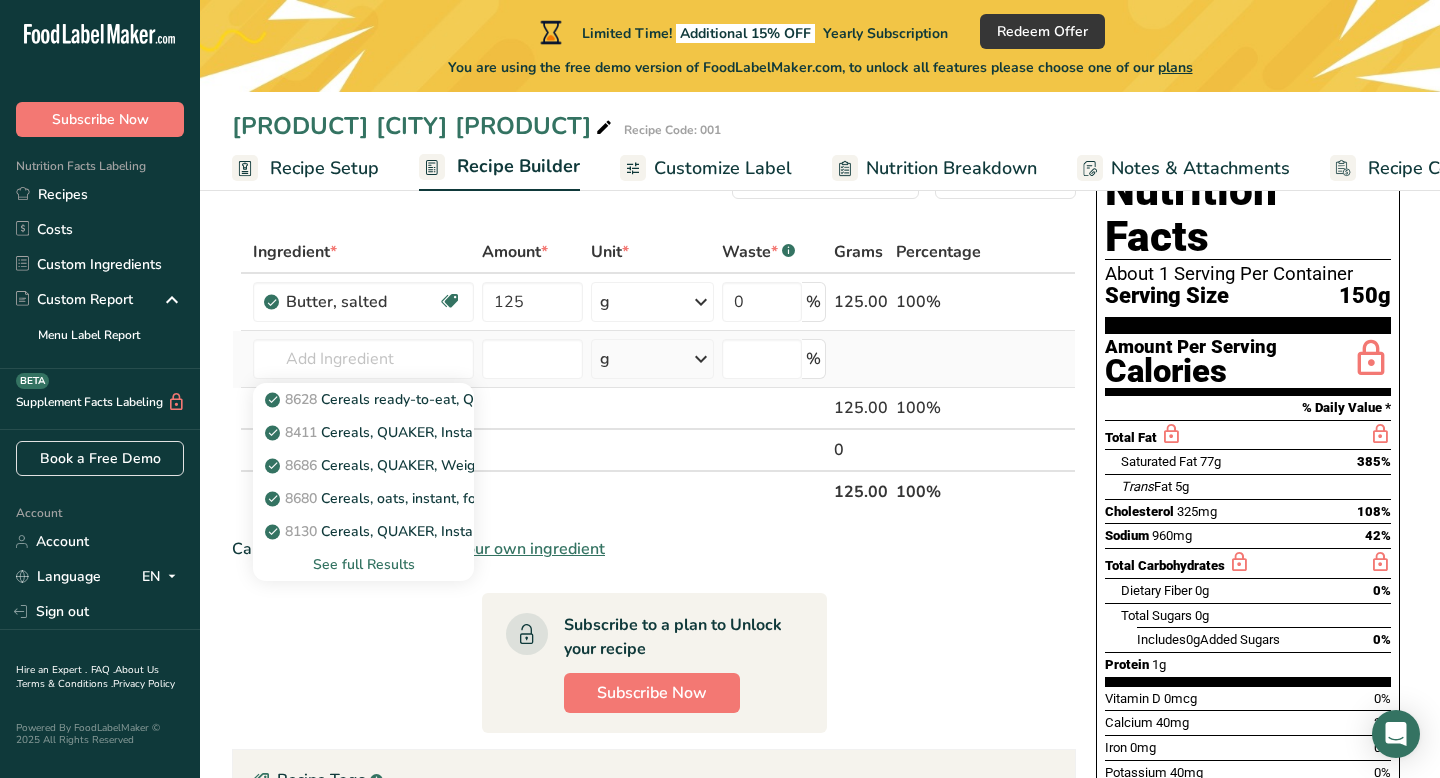 click on "See full Results" at bounding box center (363, 564) 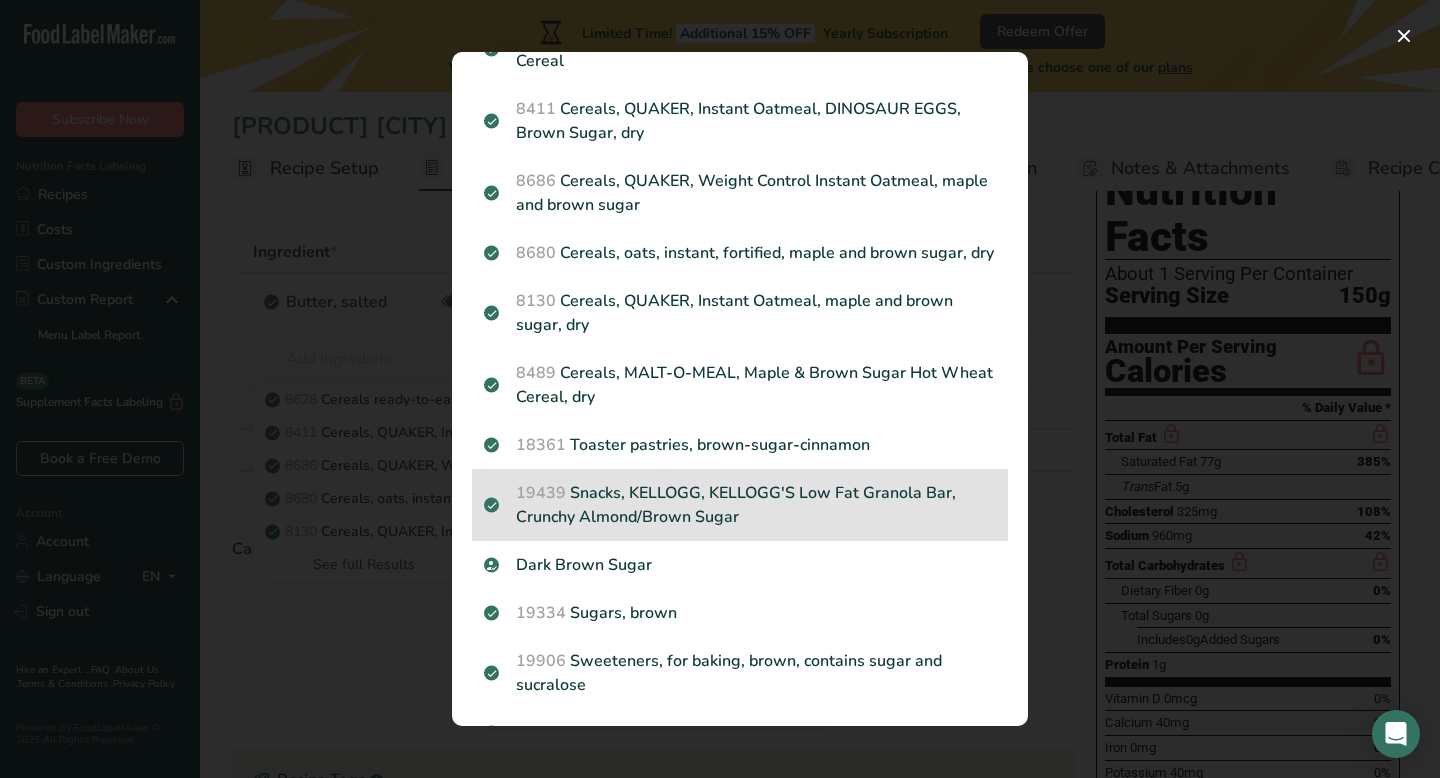 scroll, scrollTop: 150, scrollLeft: 0, axis: vertical 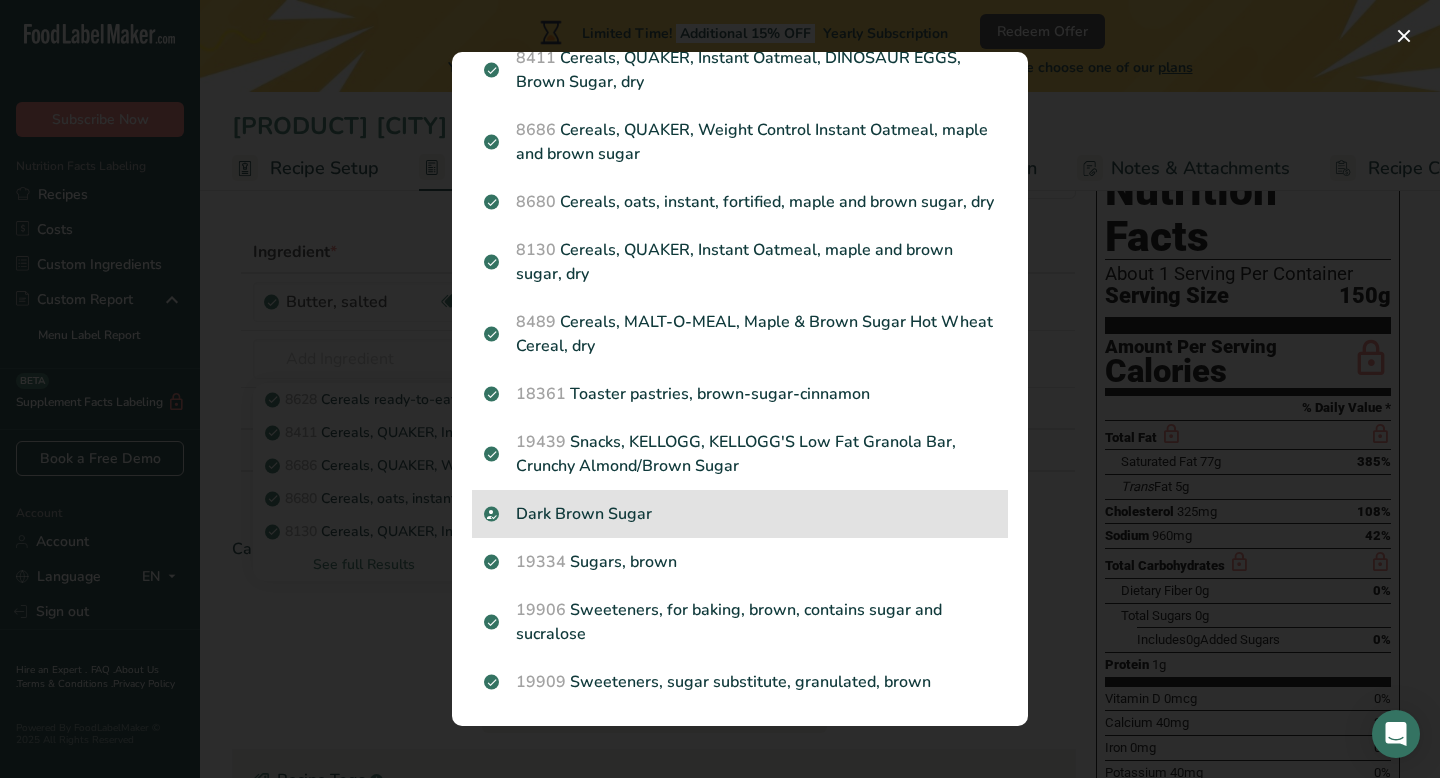 click on "Dark Brown Sugar" at bounding box center [740, 514] 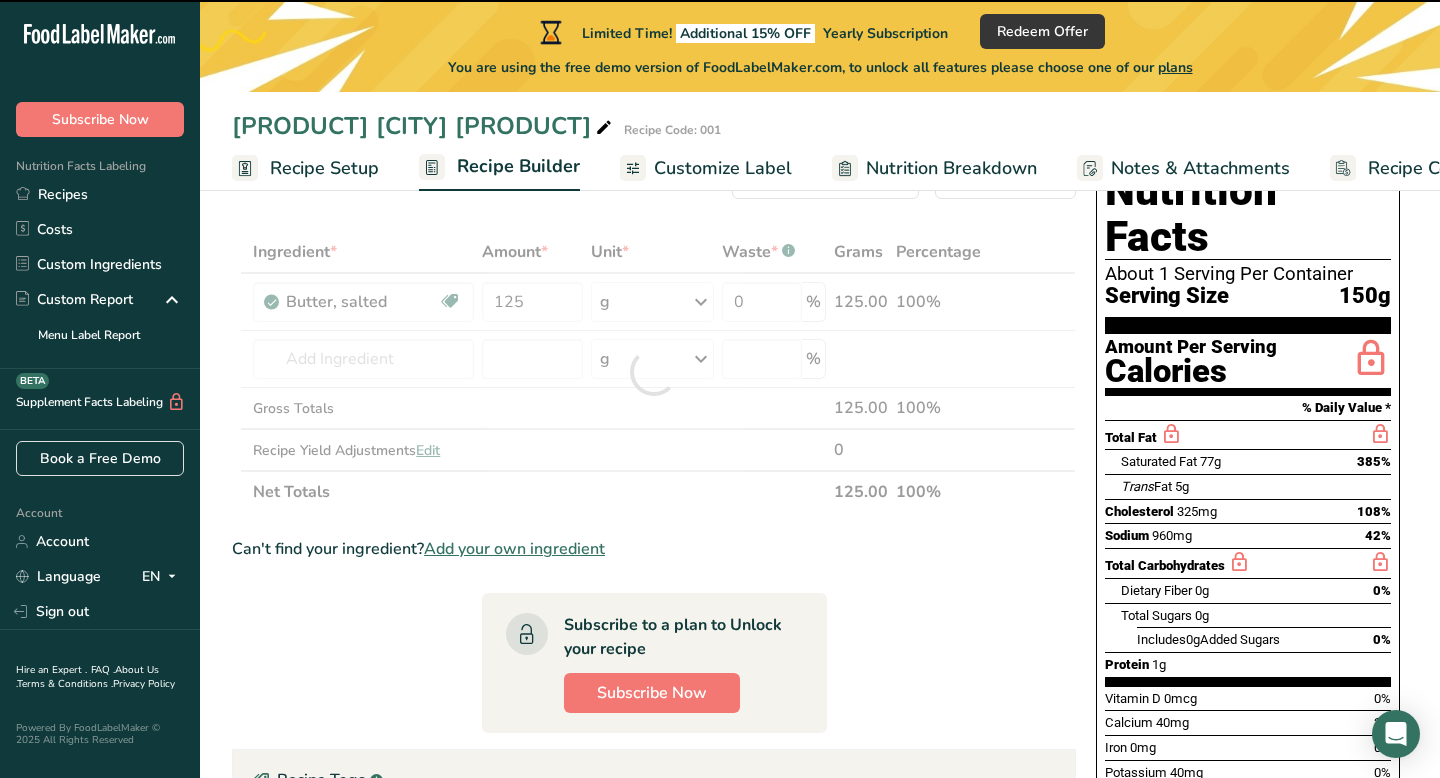 type on "0" 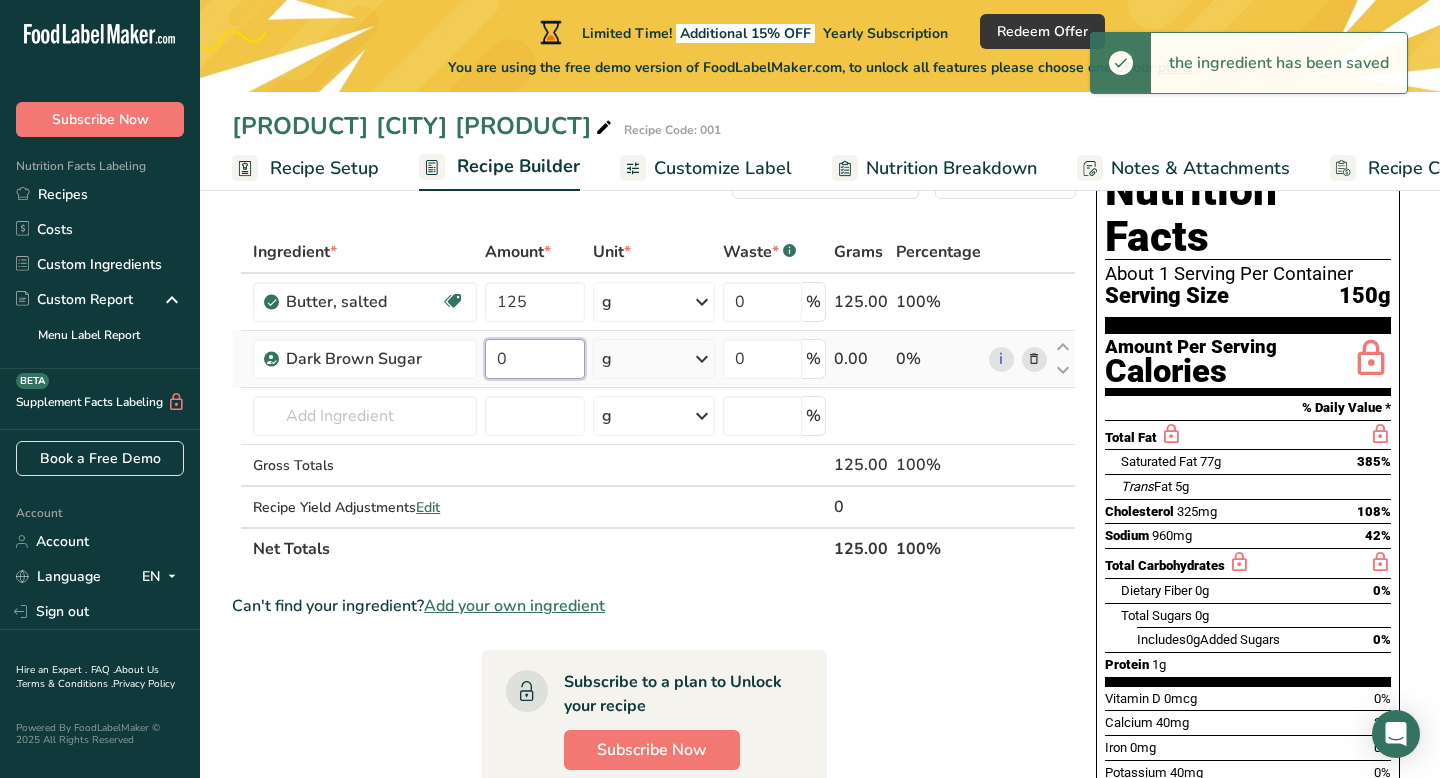 click on "0" at bounding box center [535, 359] 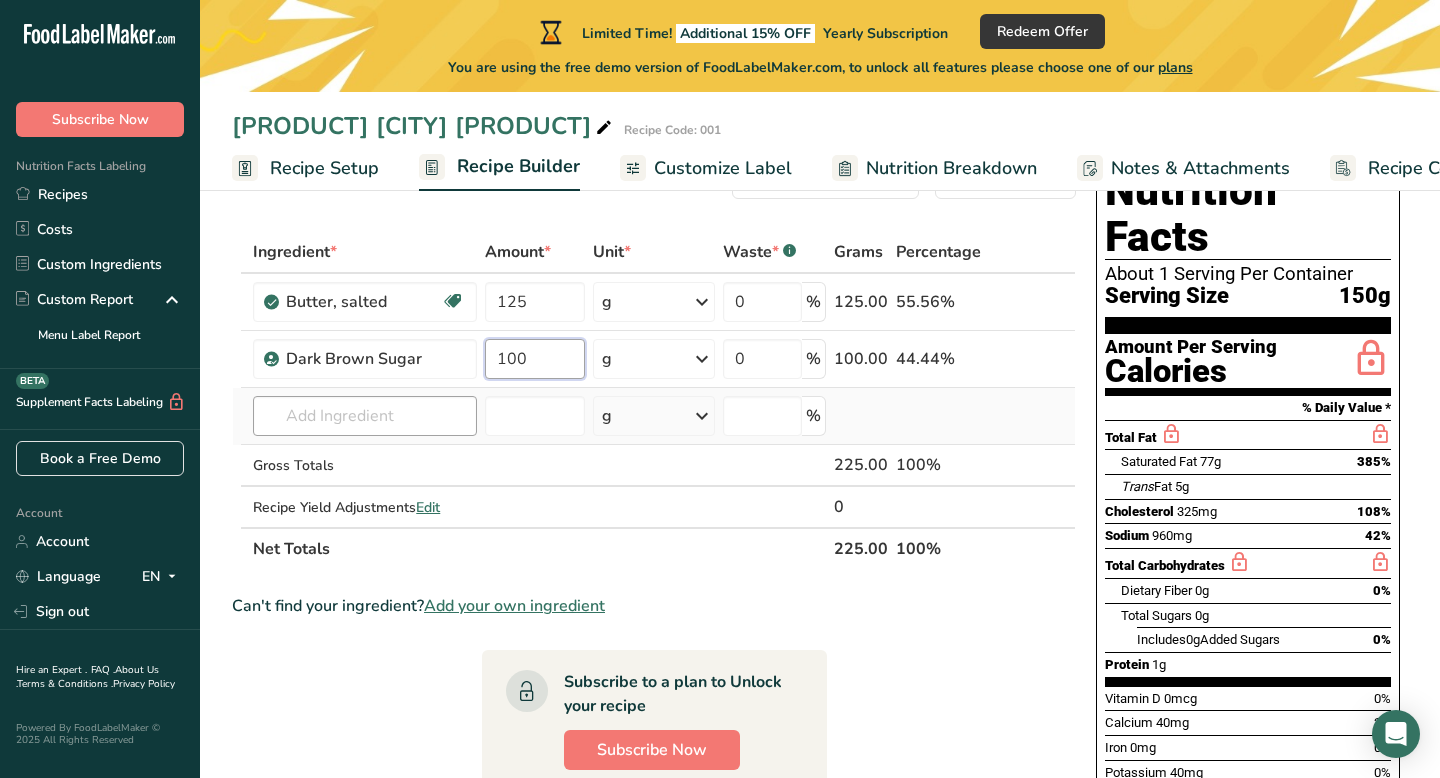 type on "100" 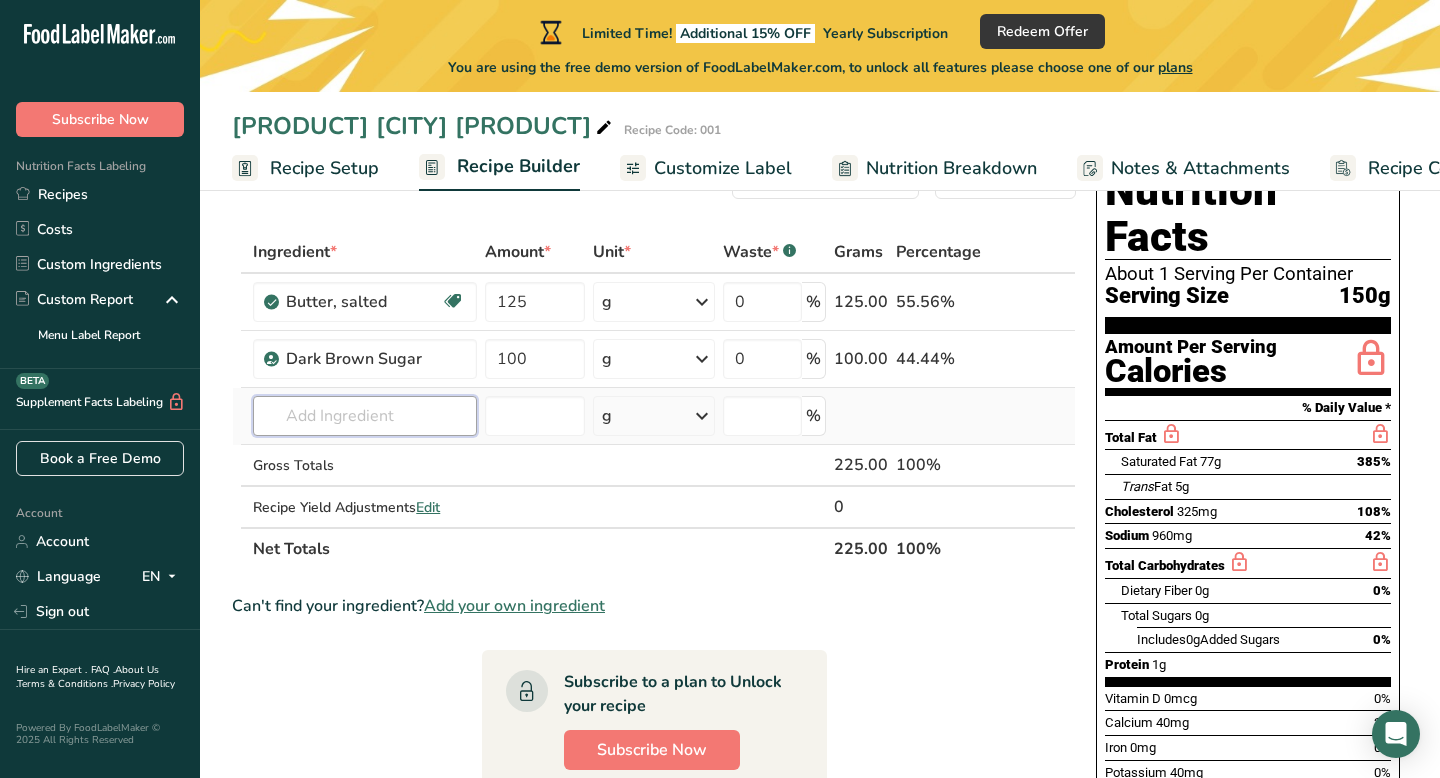 click on "Ingredient *
Amount *
Unit *
Waste *   .a-a{fill:#347362;}.b-a{fill:#fff;}          Grams
Percentage
Butter, salted
Gluten free
Vegetarian
Soy free
125
g
Portions
1 pat (1" sq, 1/3" high)
1 tbsp
1 cup
See more
Weight Units
g
kg
mg
See more
Volume Units
l
Volume units require a density conversion. If you know your ingredient's density enter it below. Otherwise, click on "RIA" our AI Regulatory bot - she will be able to help you
lb/ft3
g/cm3
Confirm
mL
lb/ft3" at bounding box center [654, 400] 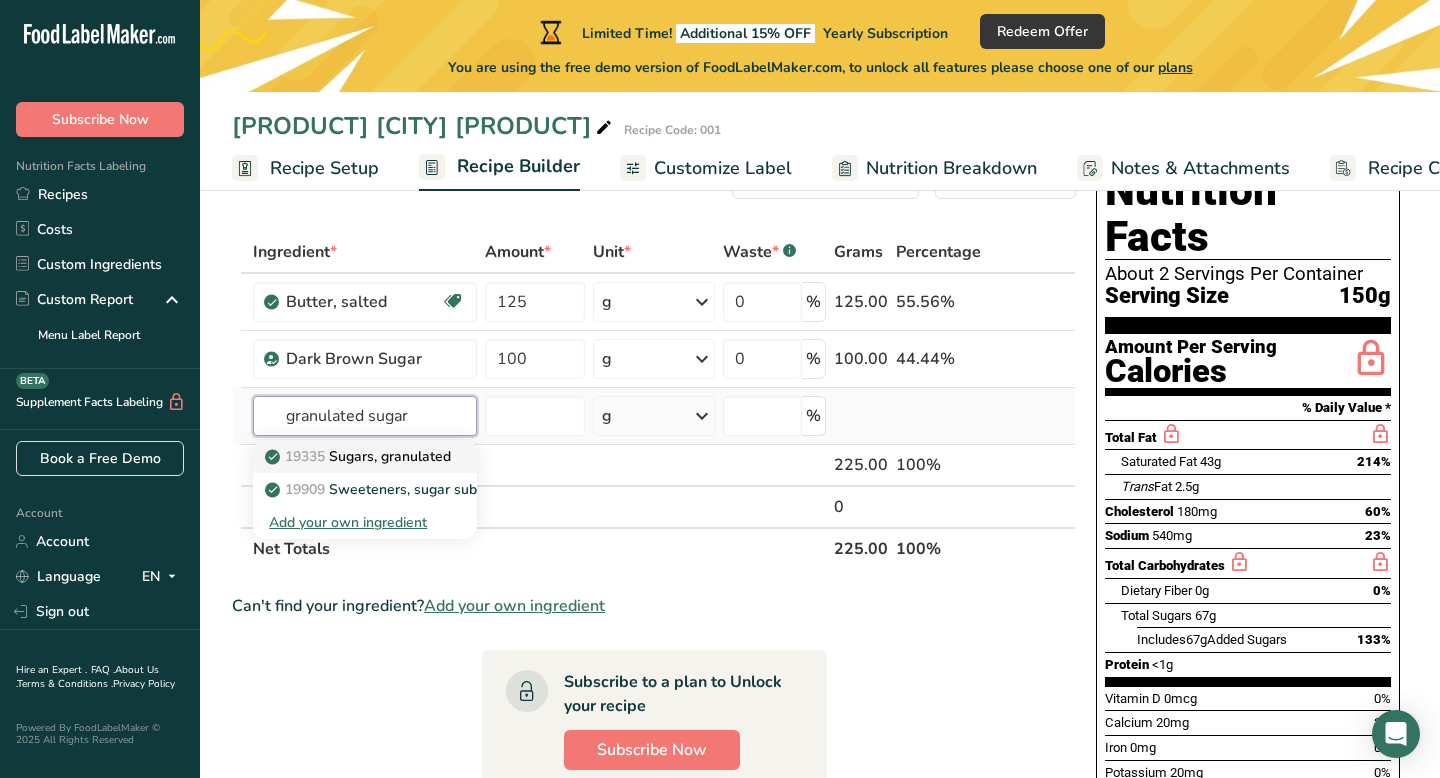 type on "granulated sugar" 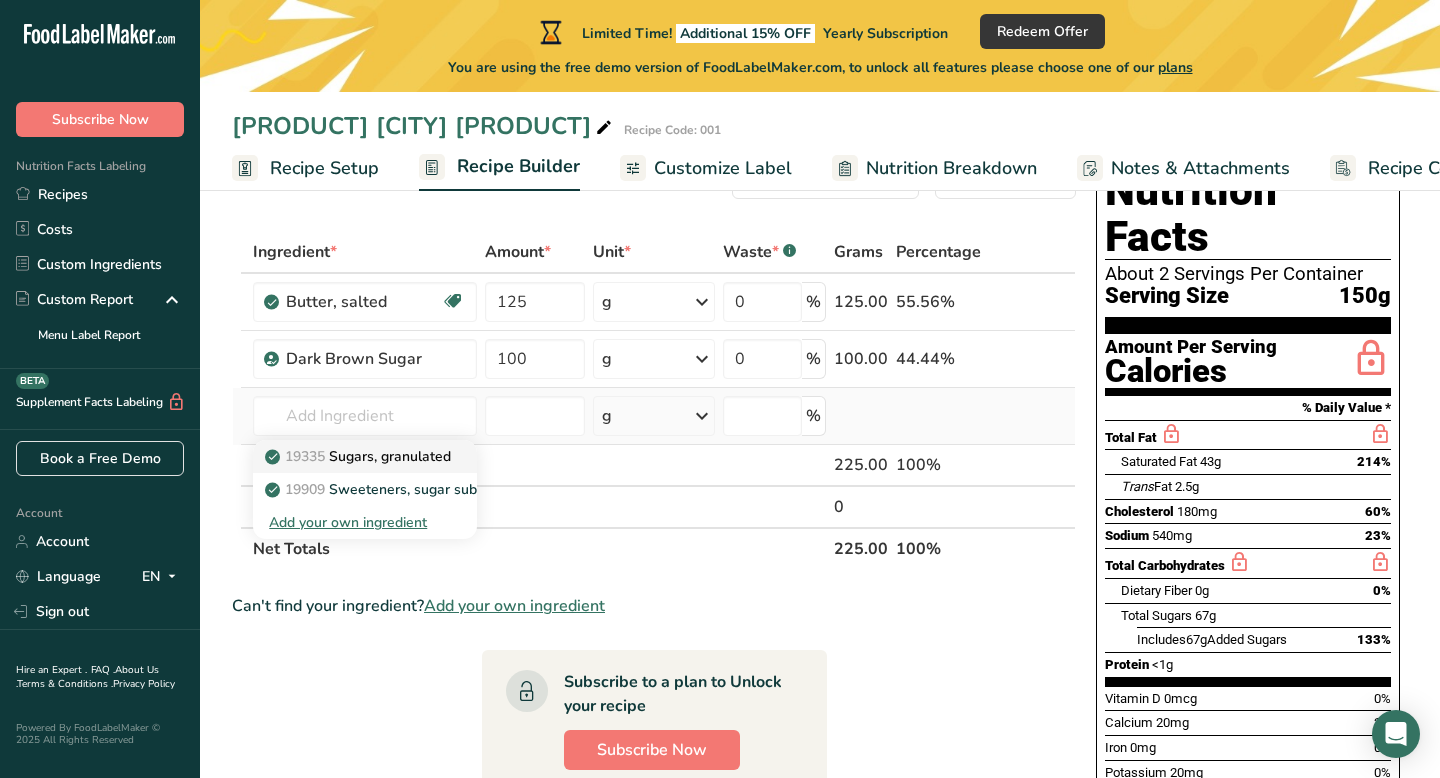 click on "19335
Sugars, granulated" at bounding box center (360, 456) 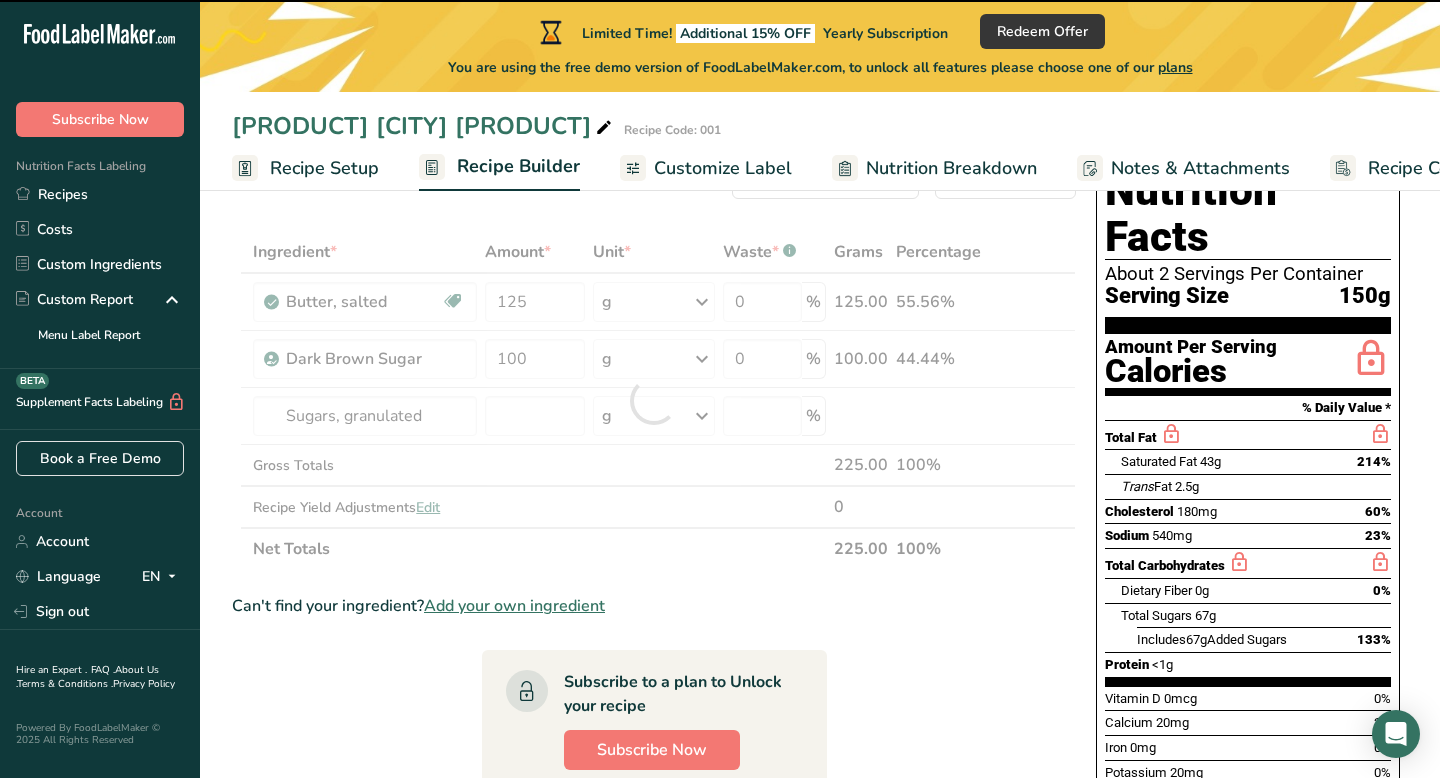 type on "0" 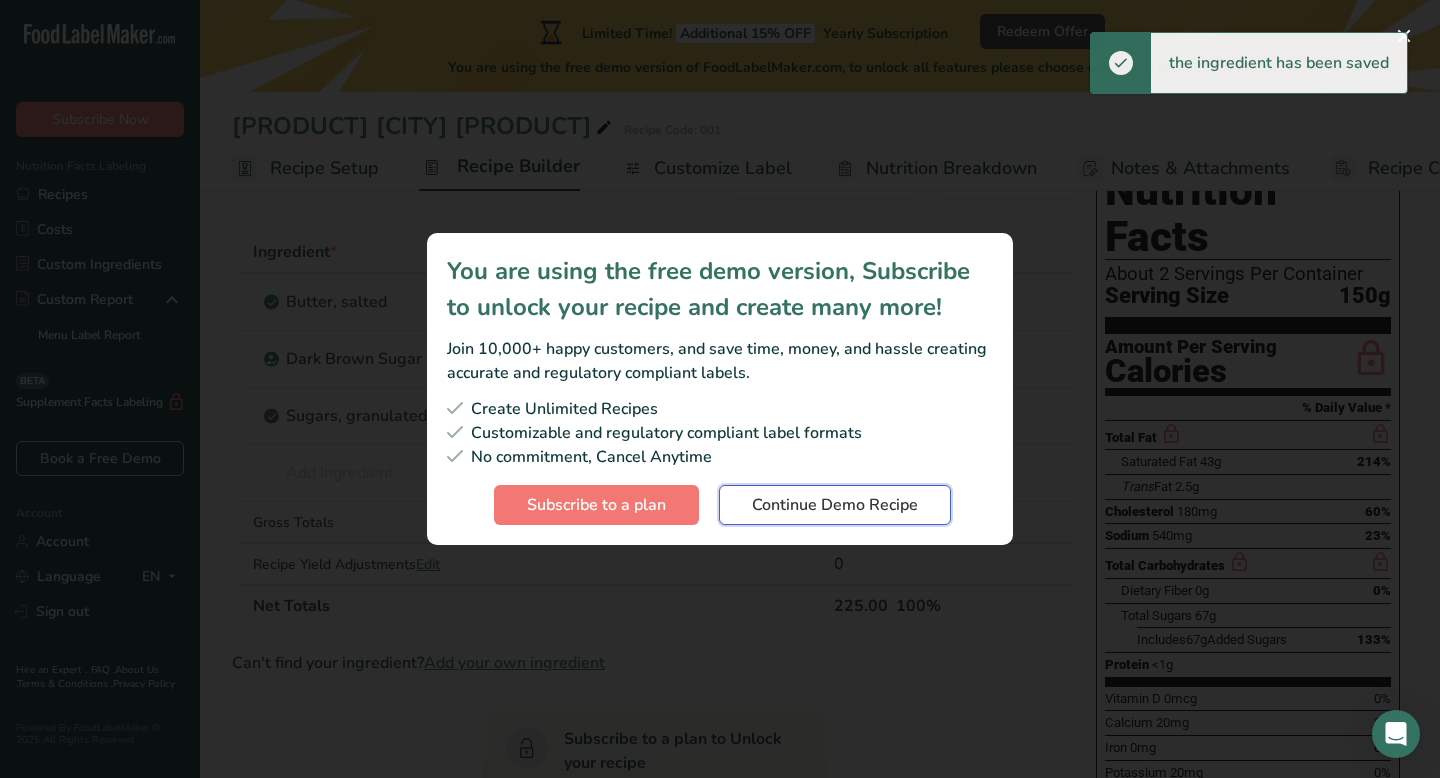 click on "Continue Demo Recipe" at bounding box center (835, 505) 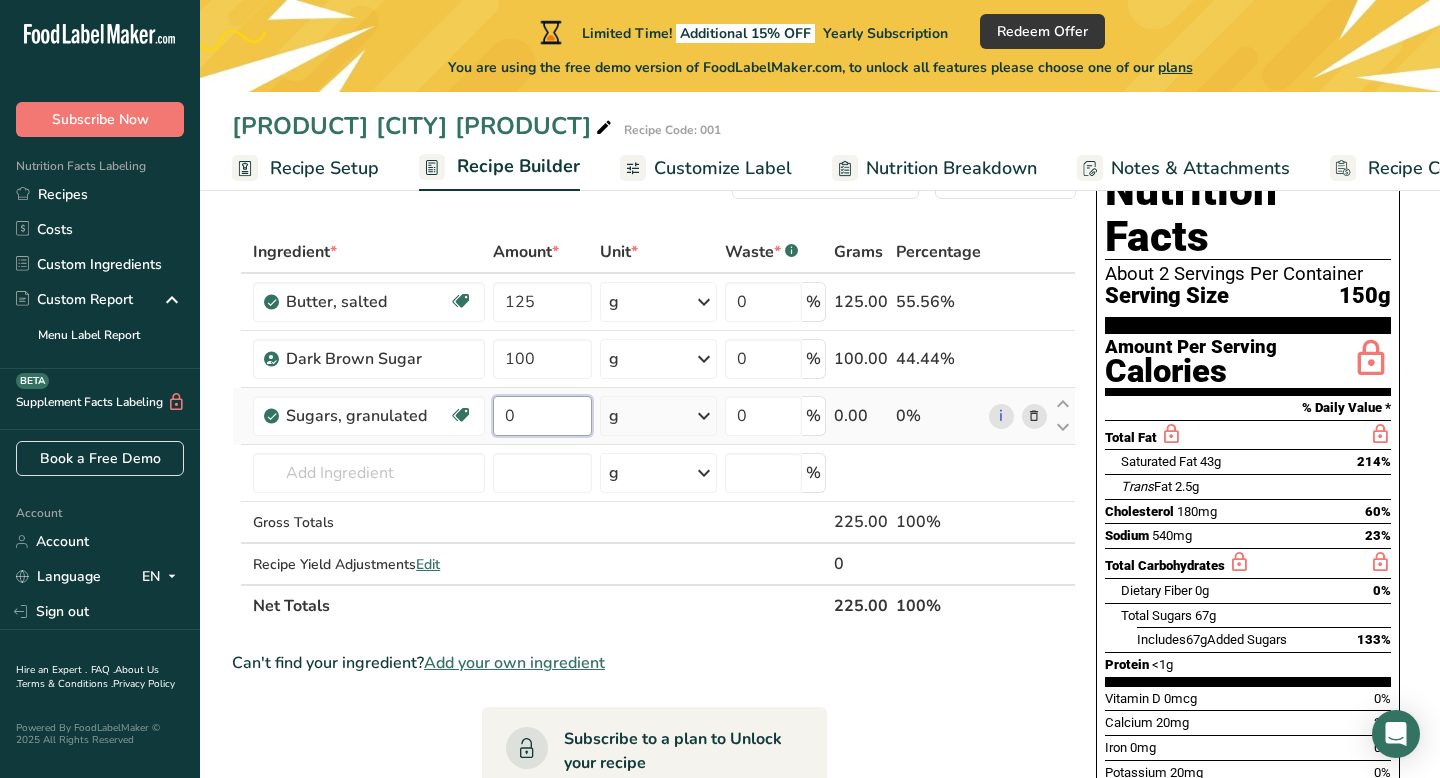 click on "0" at bounding box center (542, 416) 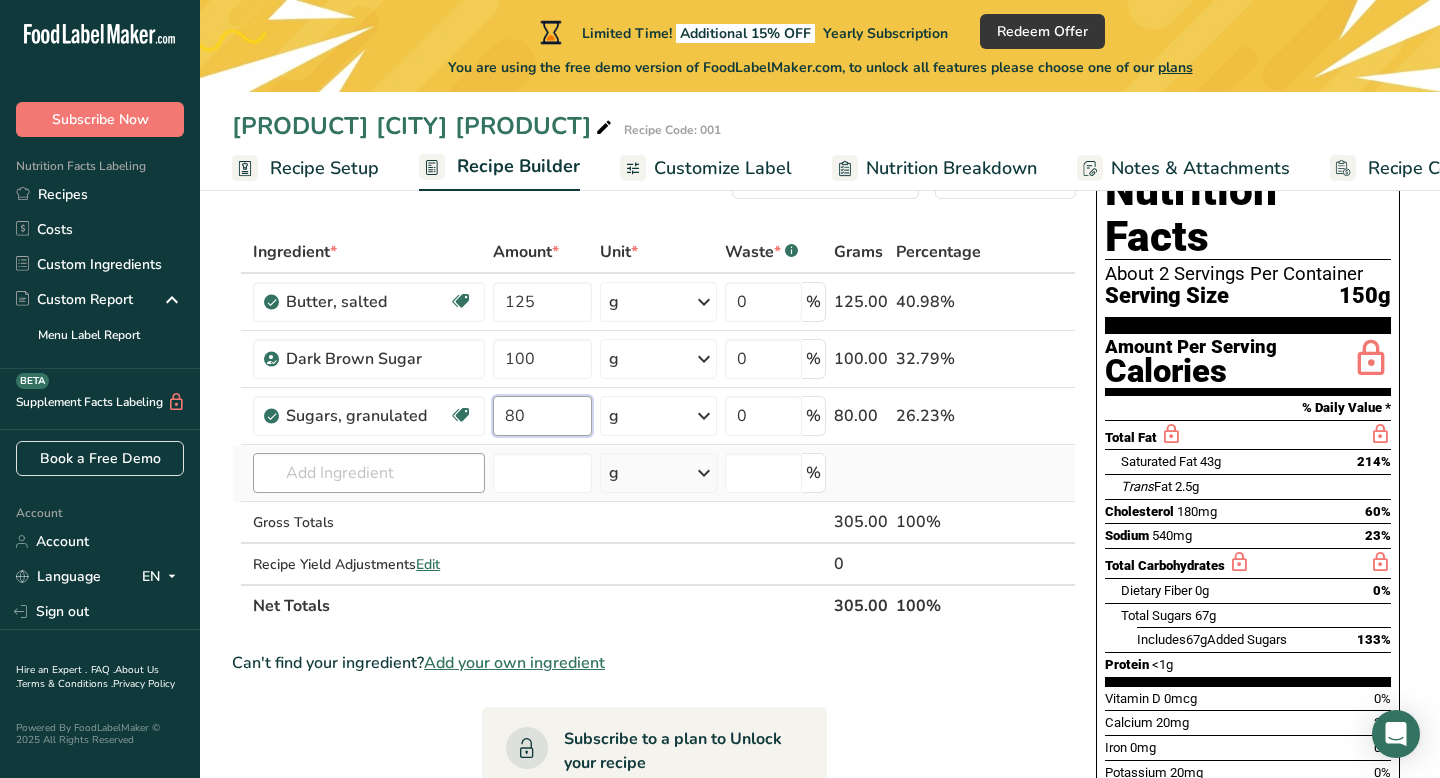type on "80" 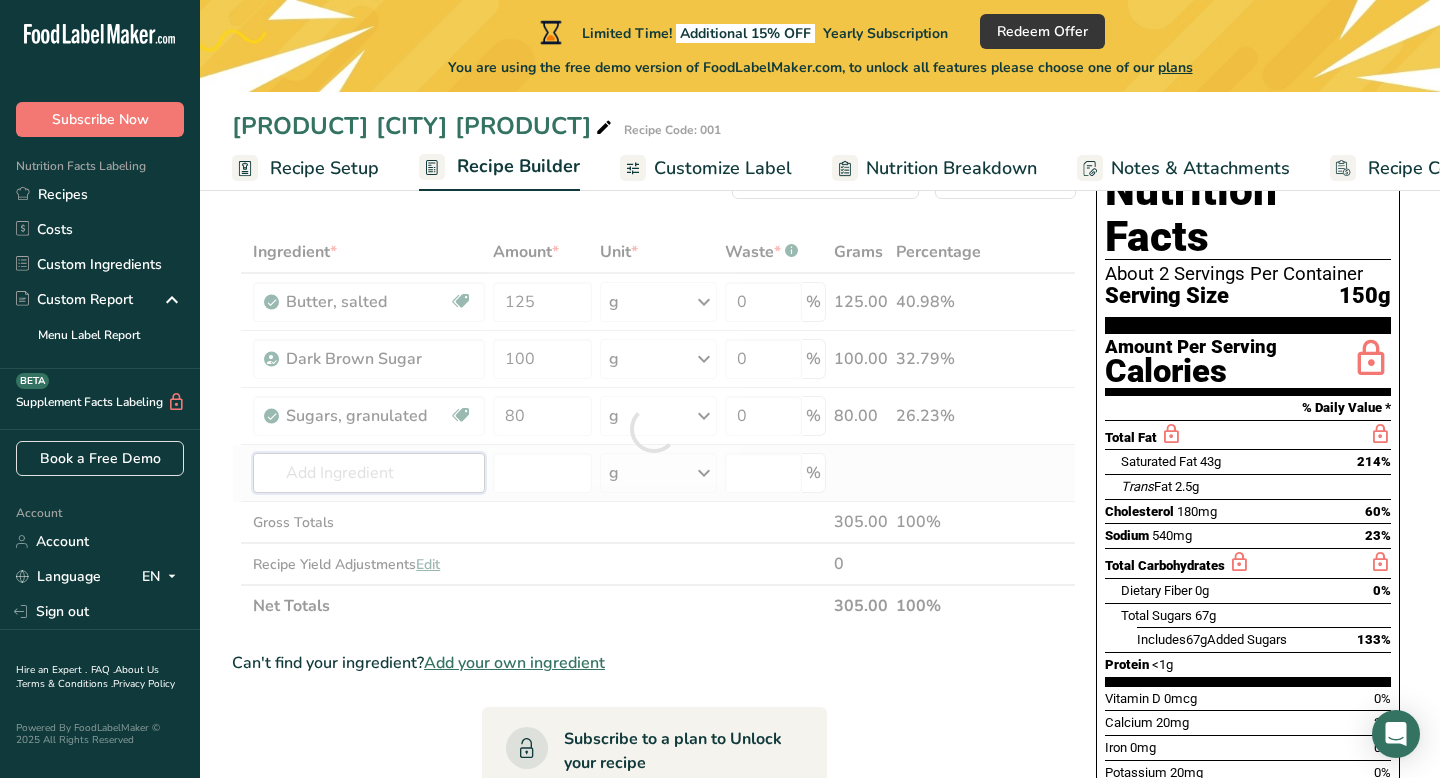 click on "Ingredient *
Amount *
Unit *
Waste *   .a-a{fill:#347362;}.b-a{fill:#fff;}          Grams
Percentage
Butter, salted
Gluten free
Vegetarian
Soy free
125
g
Portions
1 pat (1" sq, 1/3" high)
1 tbsp
1 cup
See more
Weight Units
g
kg
mg
See more
Volume Units
l
Volume units require a density conversion. If you know your ingredient's density enter it below. Otherwise, click on "RIA" our AI Regulatory bot - she will be able to help you
lb/ft3
g/cm3
Confirm
mL
lb/ft3" at bounding box center (654, 429) 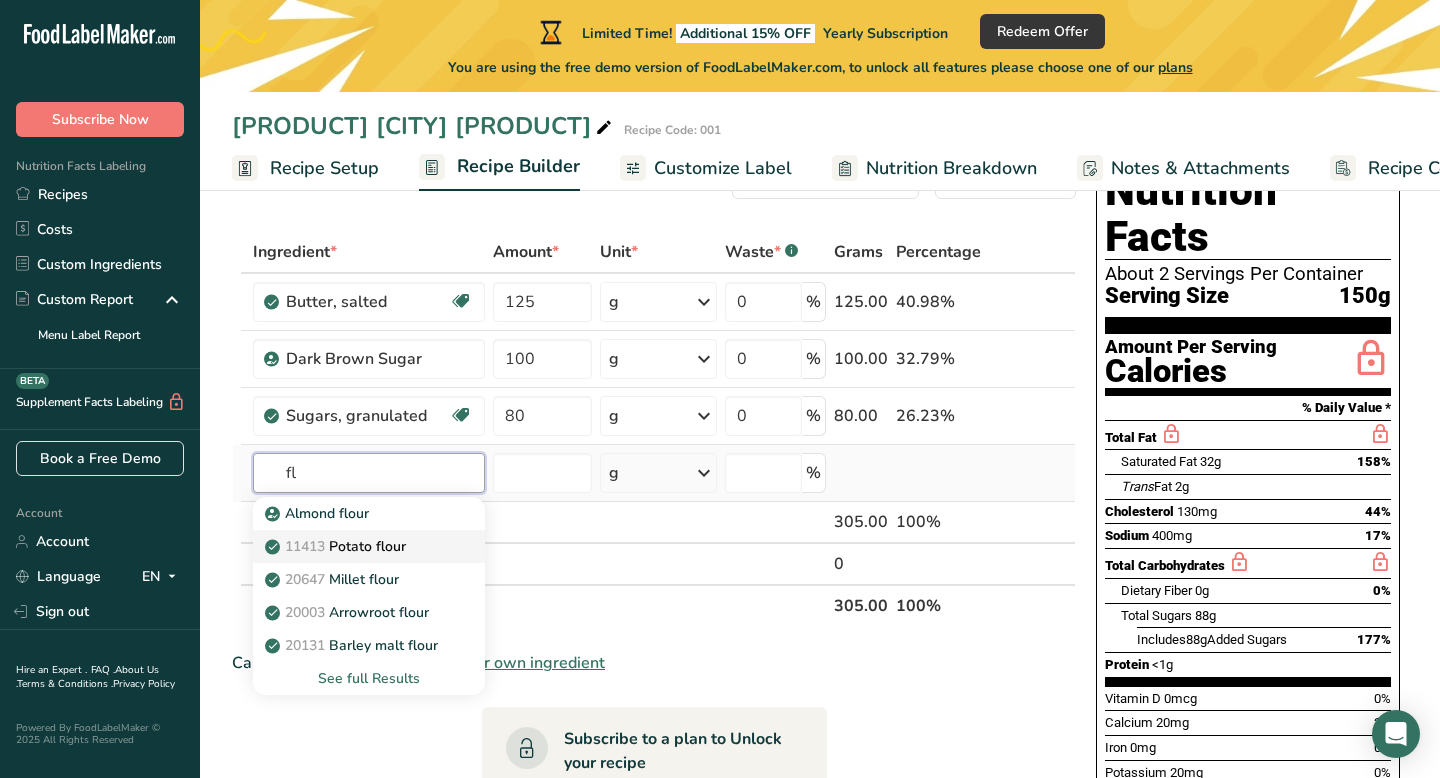 type on "f" 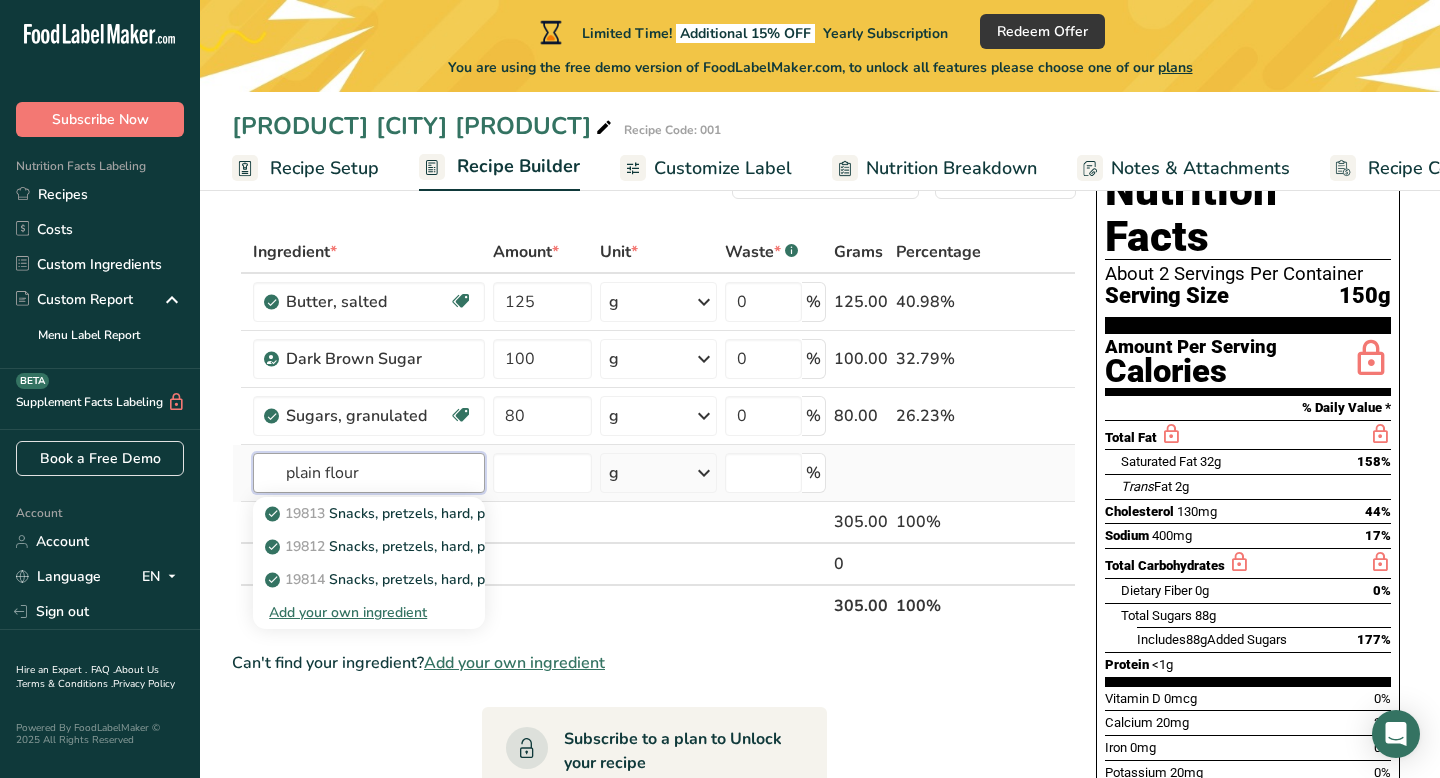 type on "plain flour" 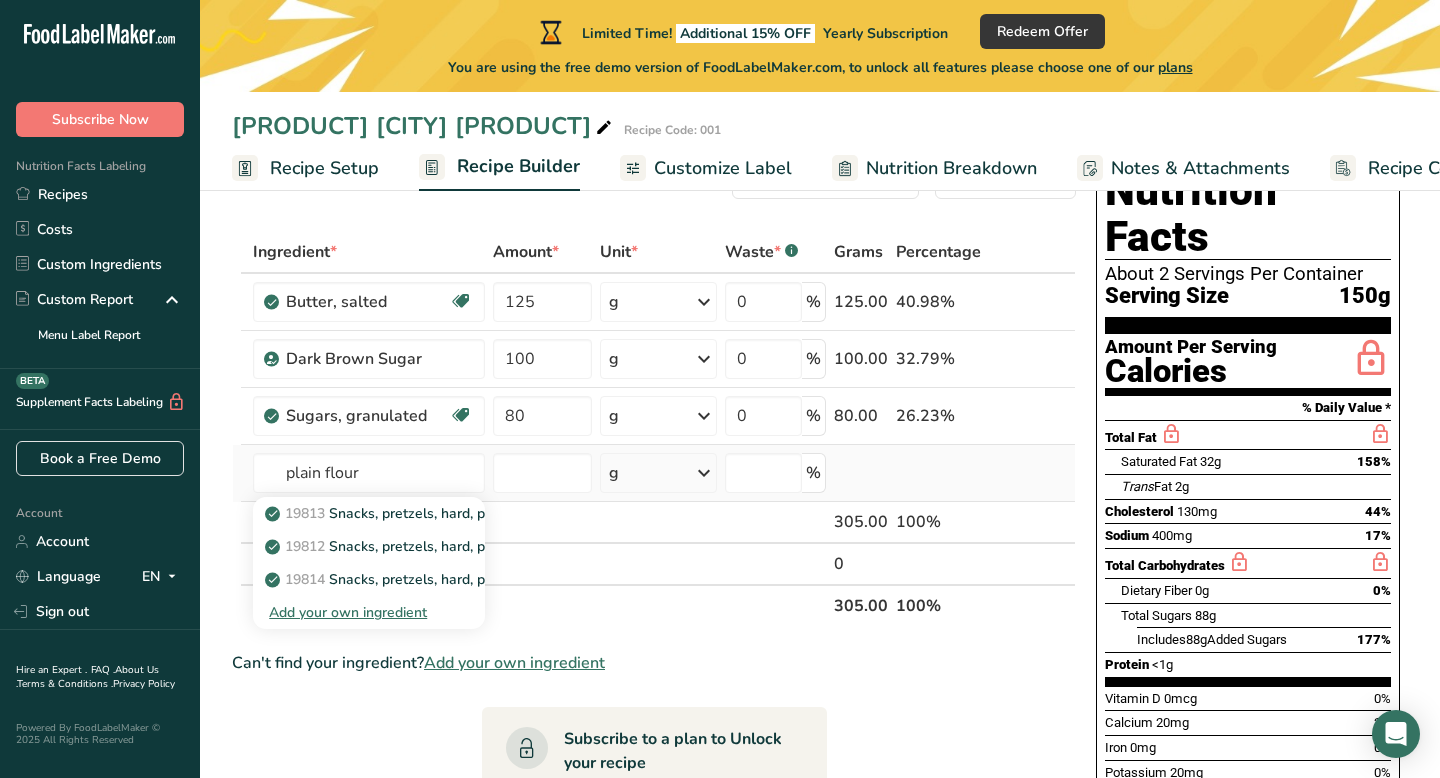 type 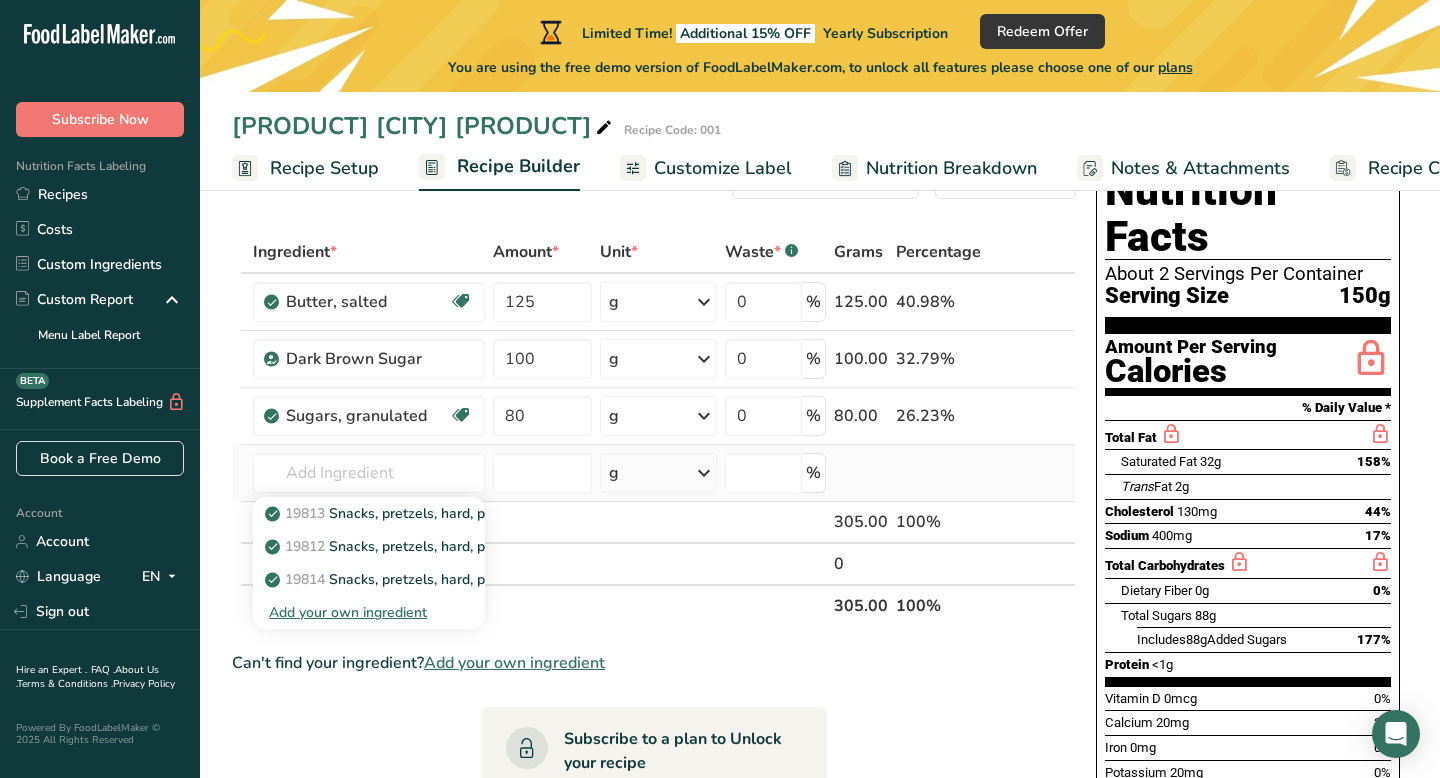 click on "Add your own ingredient" at bounding box center (369, 612) 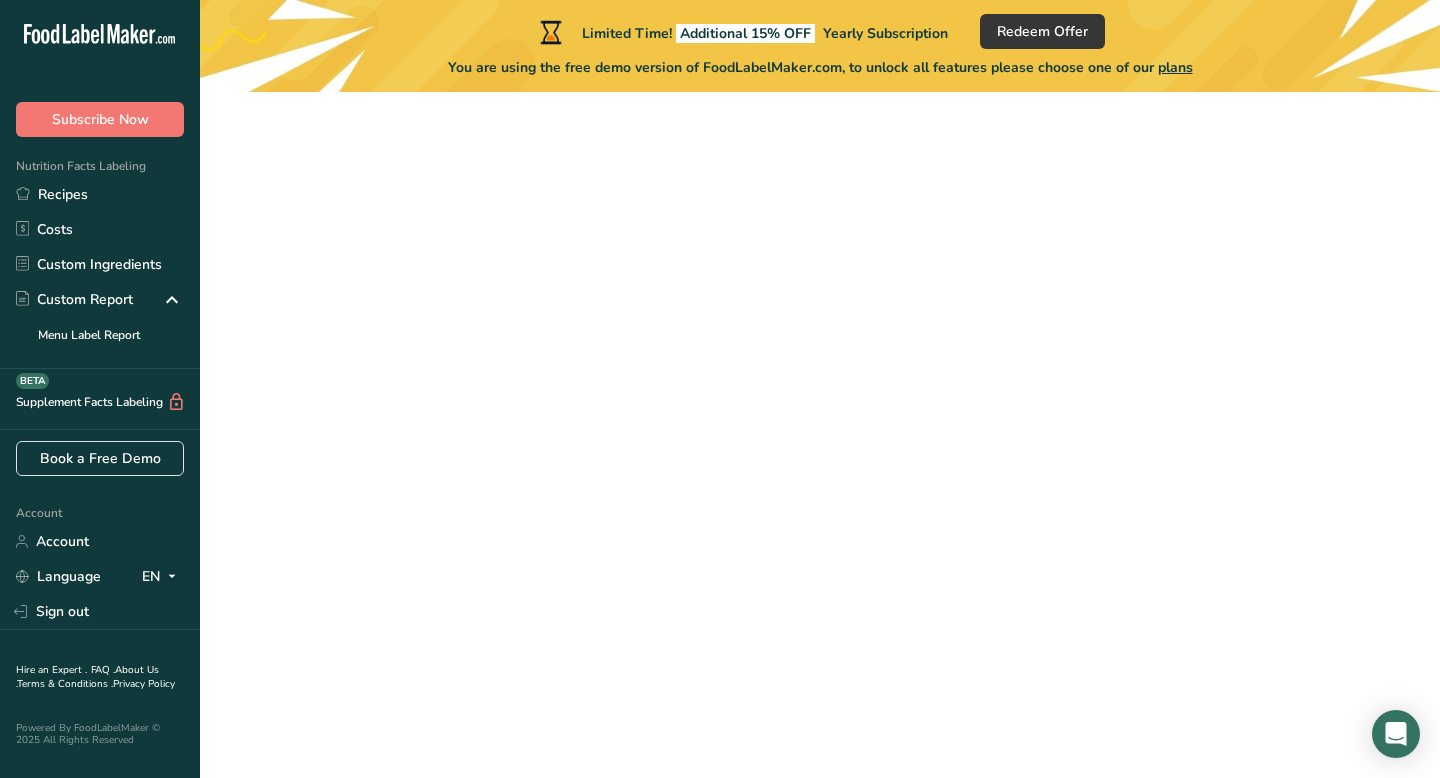 scroll, scrollTop: 0, scrollLeft: 0, axis: both 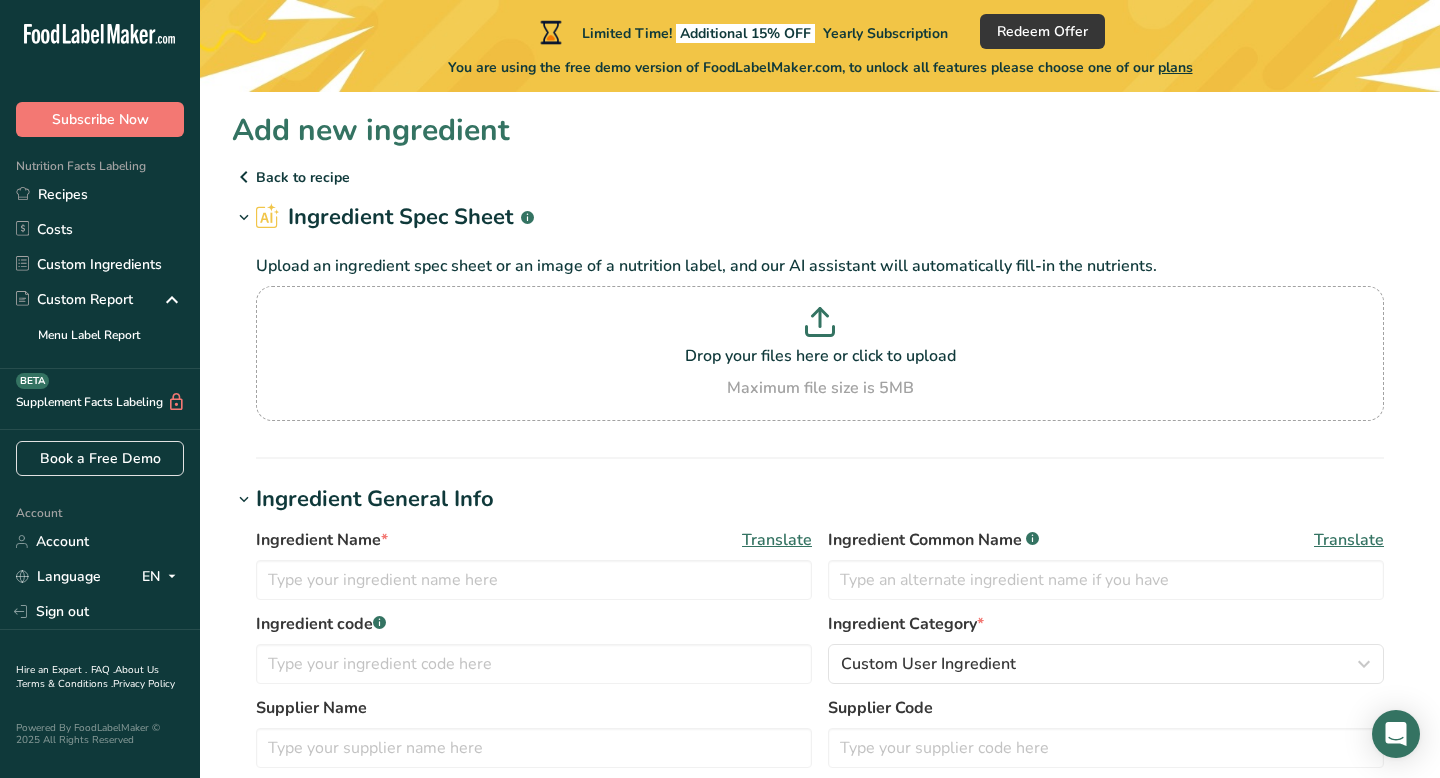 click on "Back to recipe" at bounding box center (820, 177) 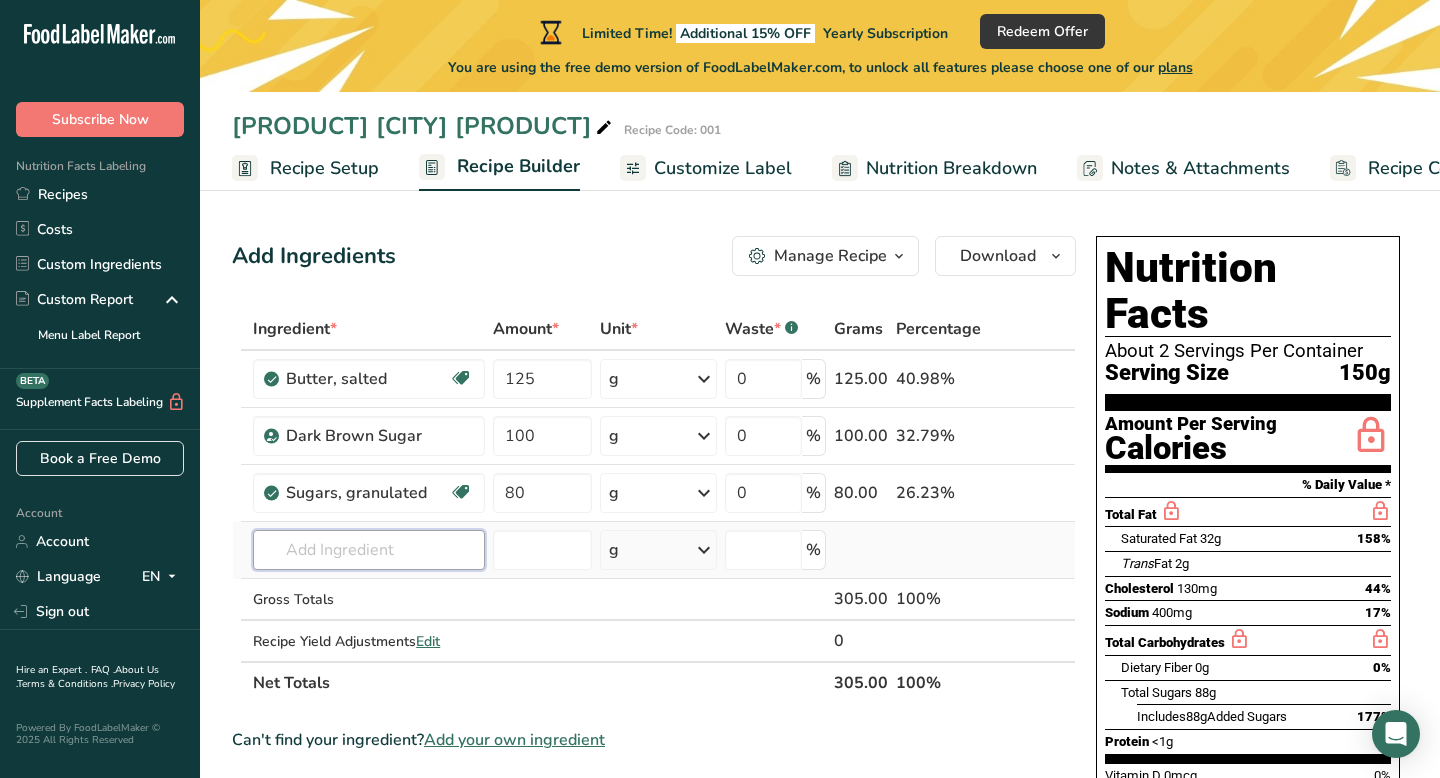click at bounding box center (369, 550) 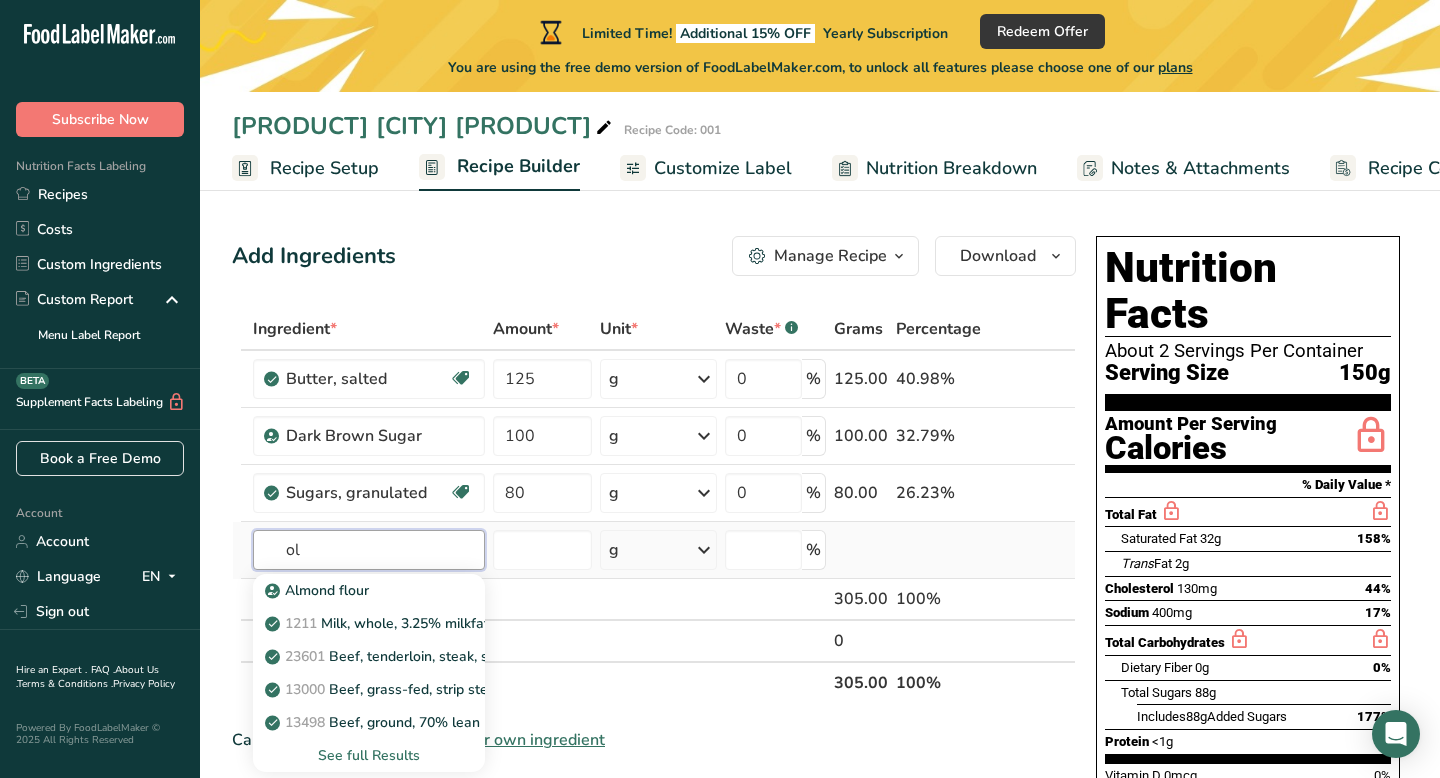 type on "o" 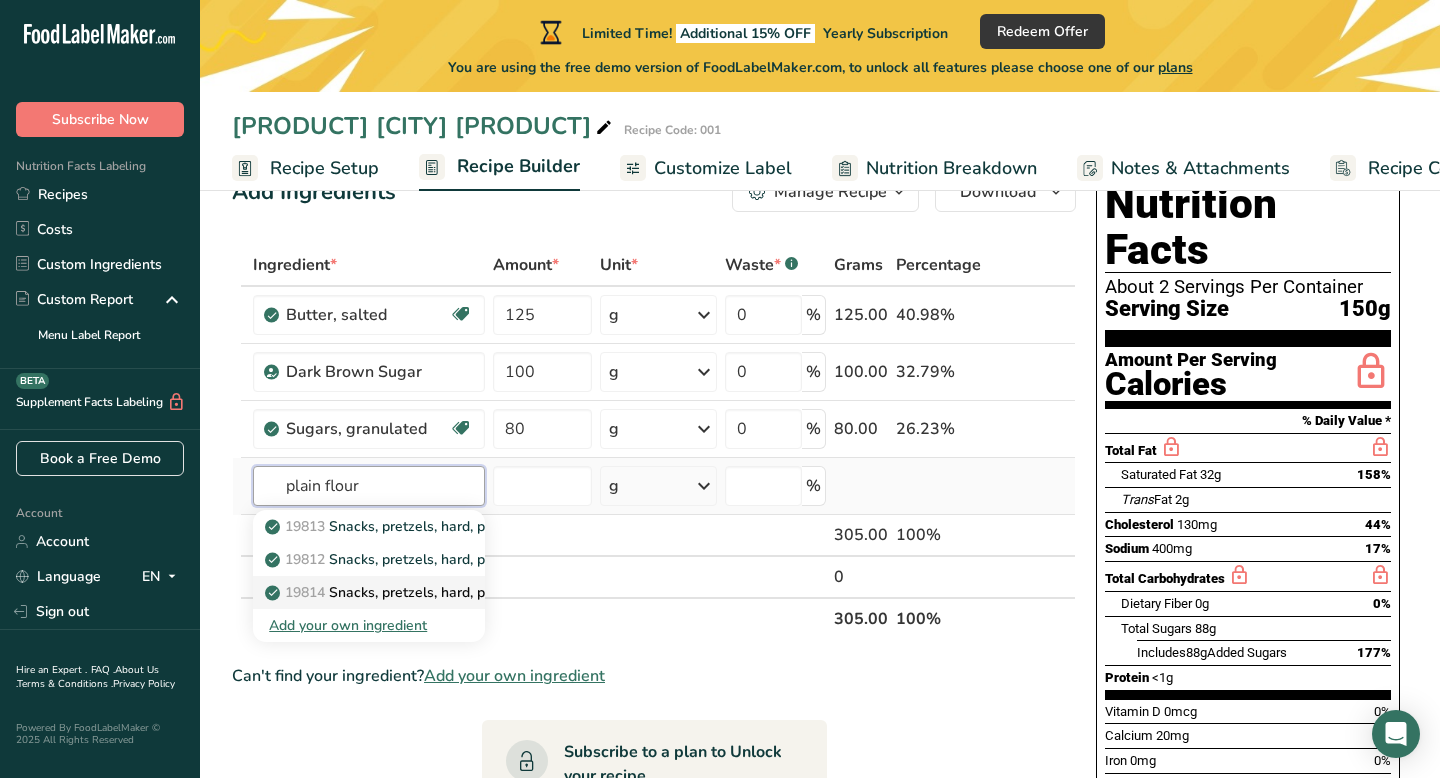 scroll, scrollTop: 73, scrollLeft: 0, axis: vertical 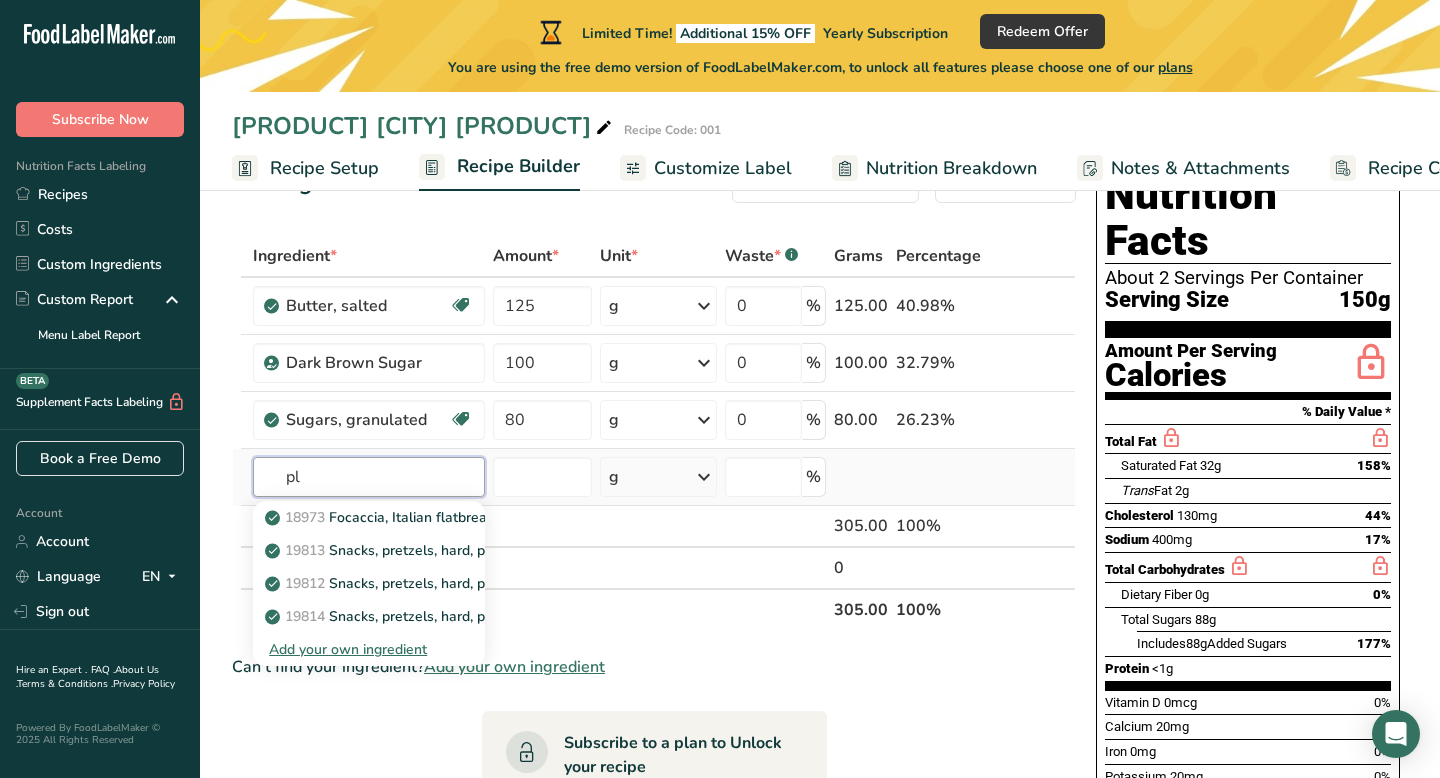 type on "p" 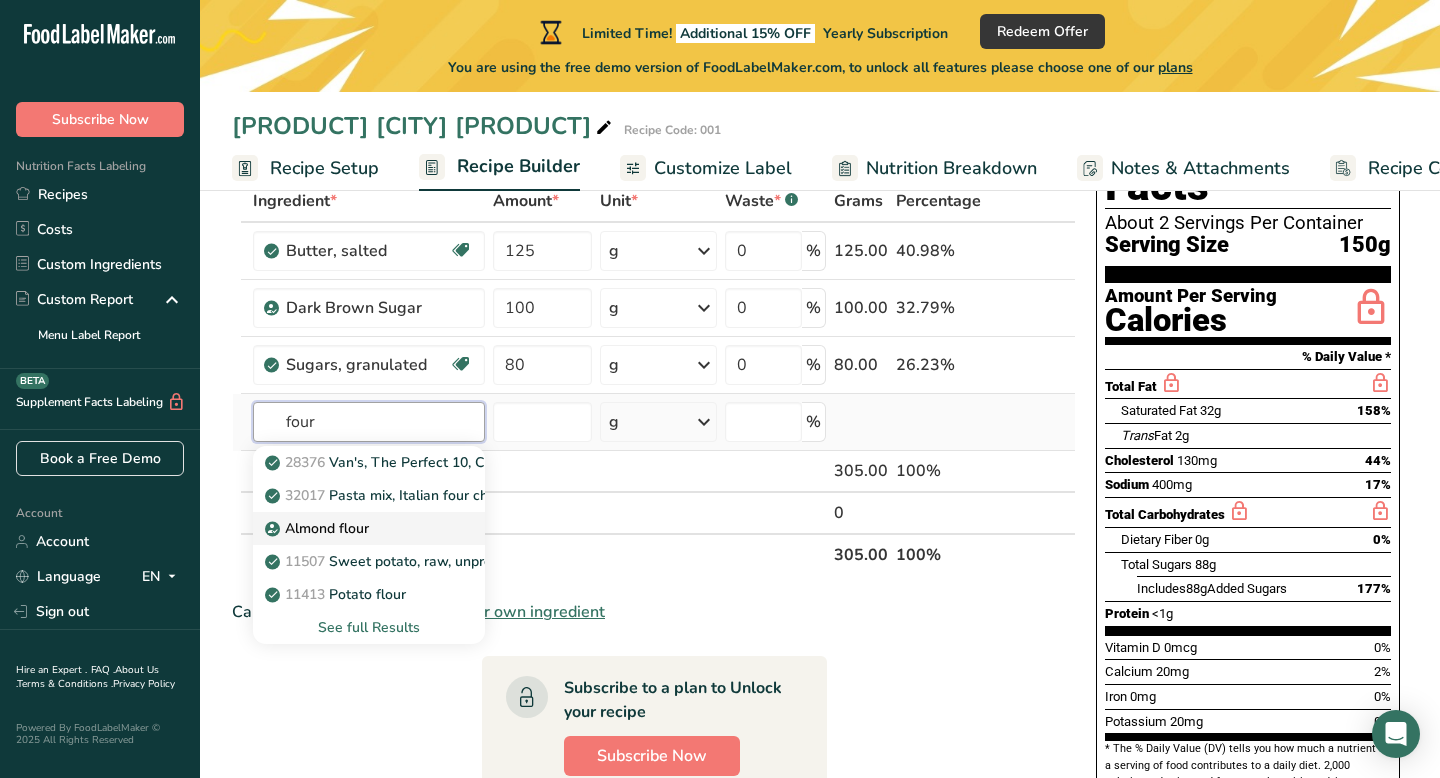 scroll, scrollTop: 129, scrollLeft: 0, axis: vertical 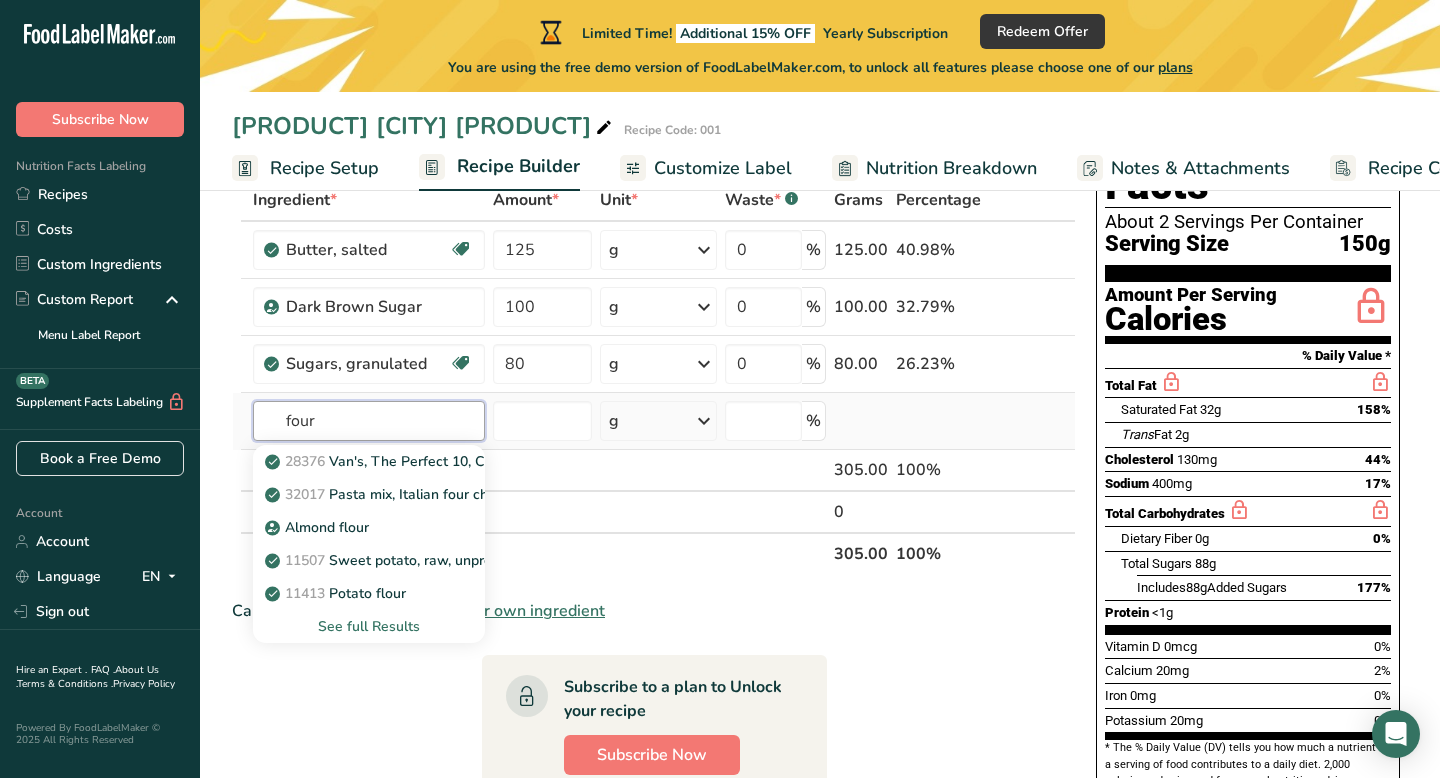 type on "four" 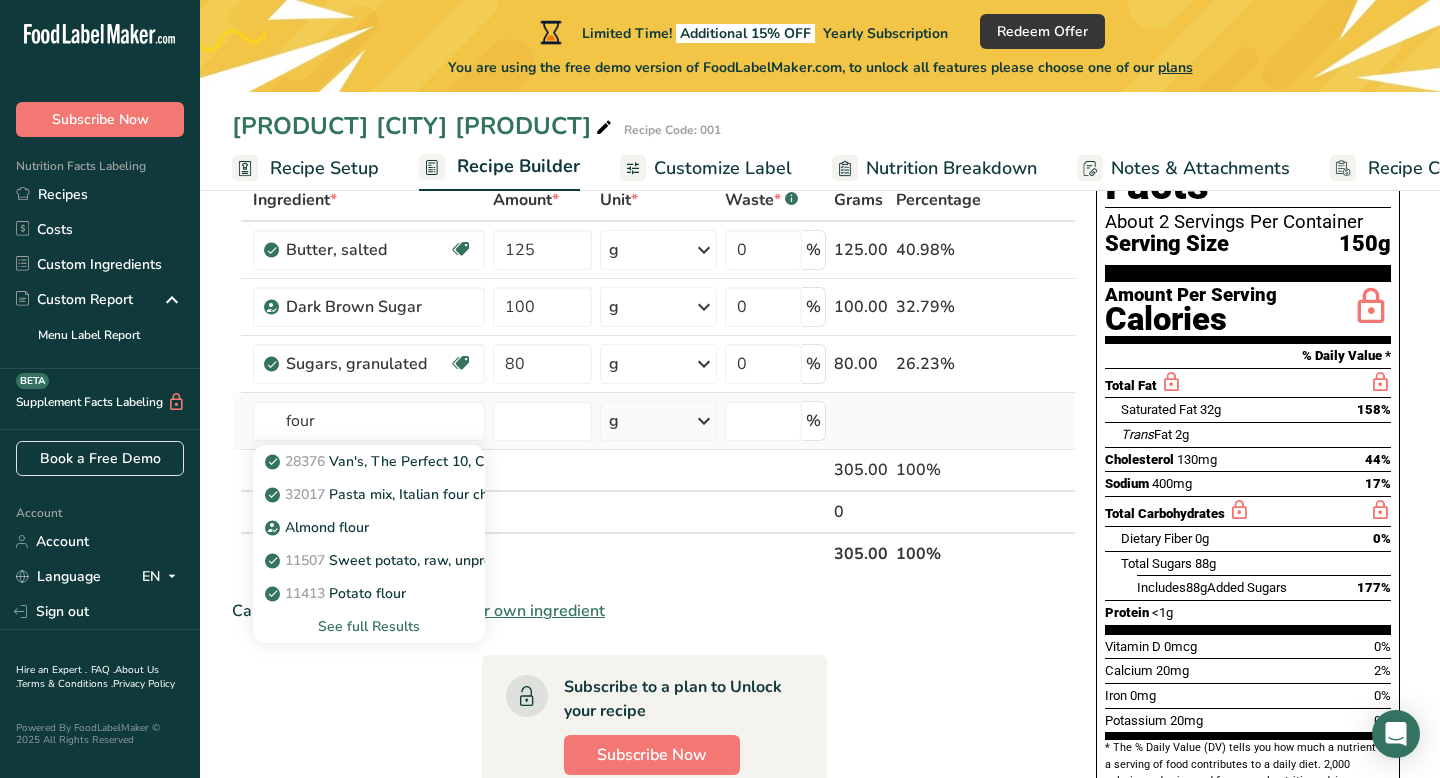 type 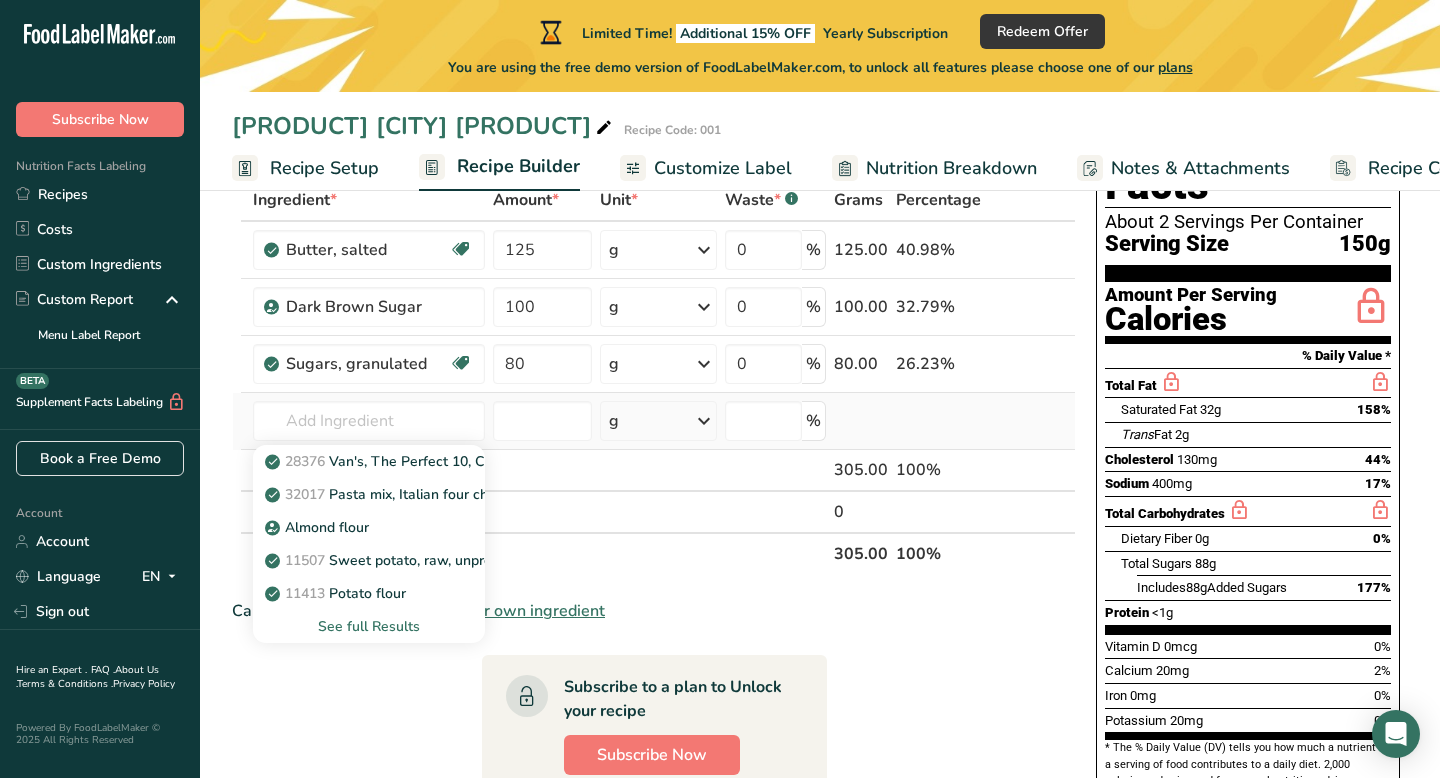 click on "See full Results" at bounding box center (369, 626) 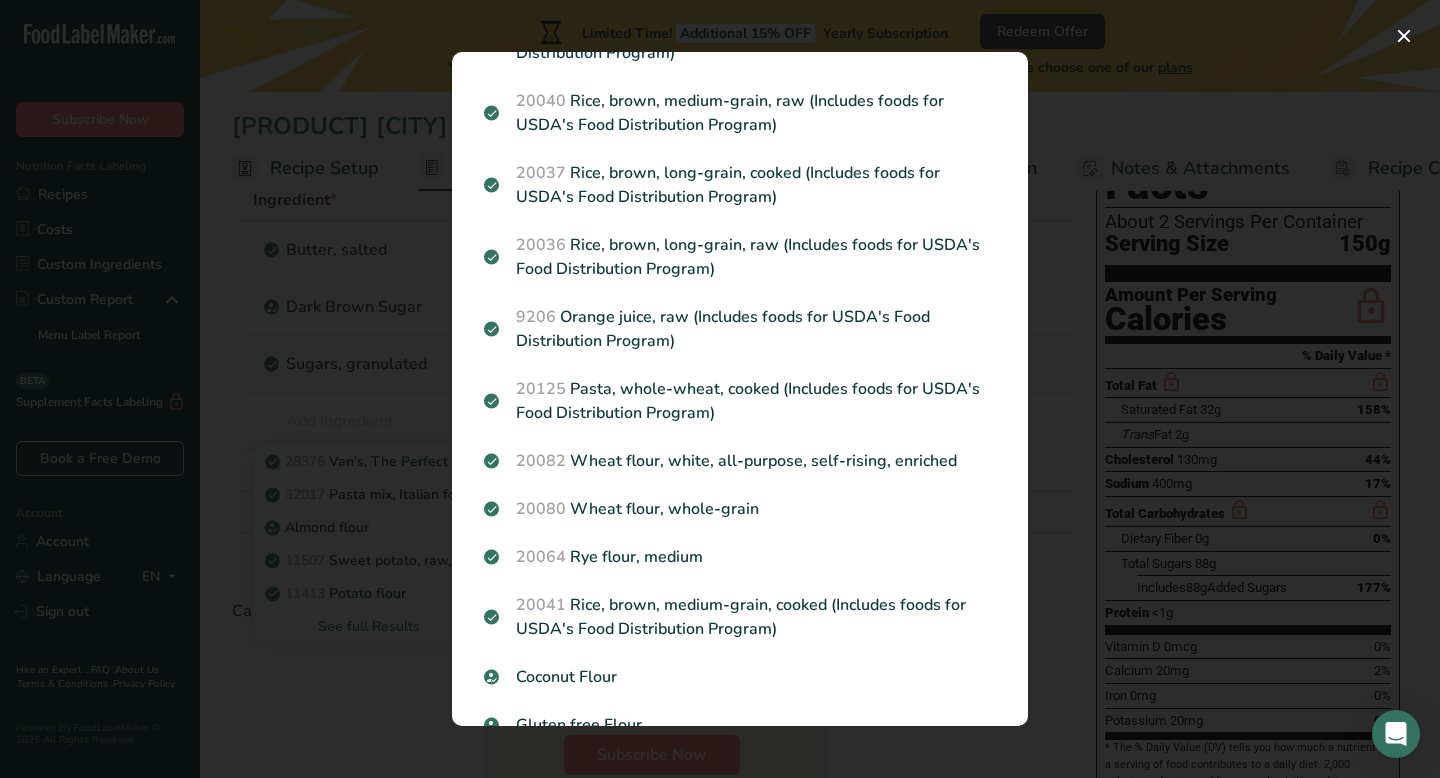scroll, scrollTop: 1092, scrollLeft: 0, axis: vertical 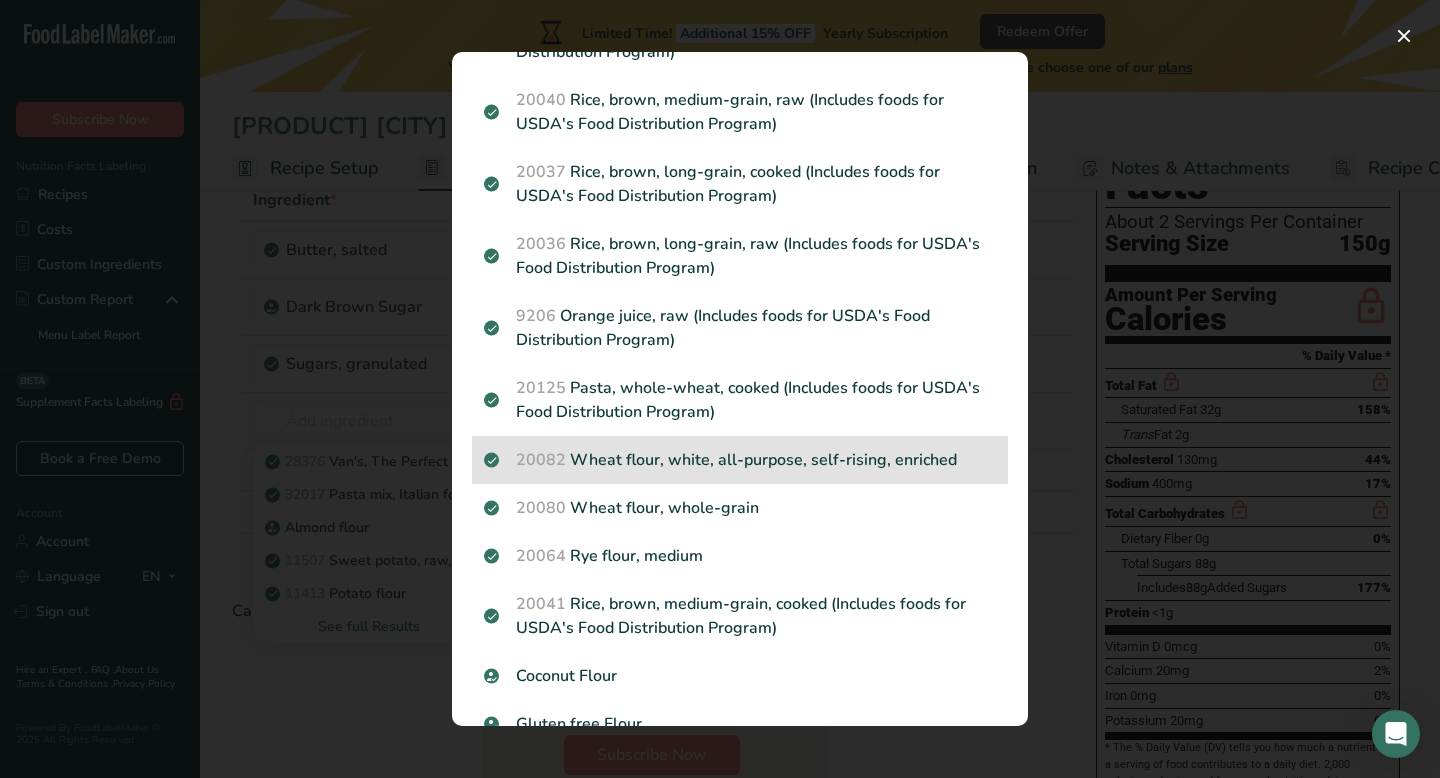 click on "20082
Wheat flour, white, all-purpose, self-rising, enriched" at bounding box center (740, 460) 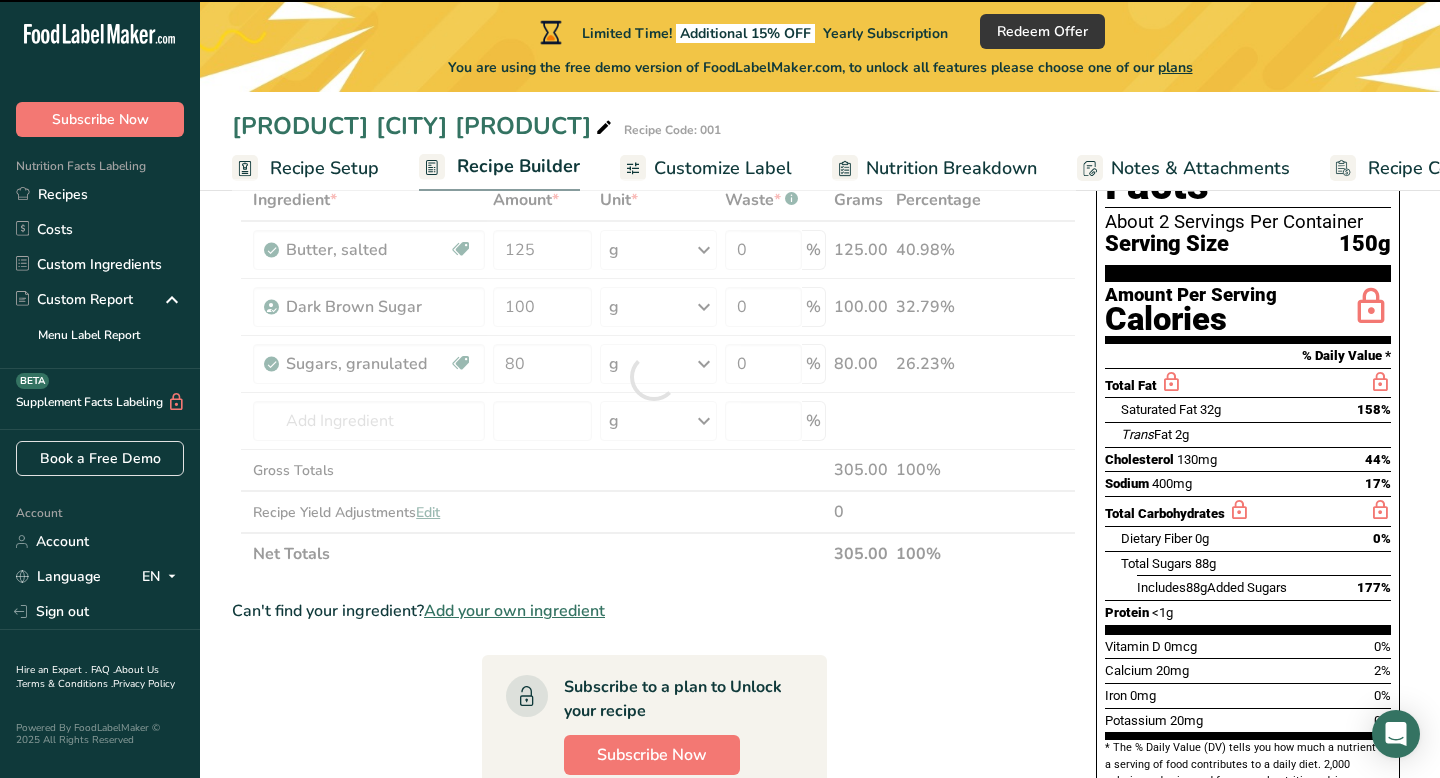 type on "0" 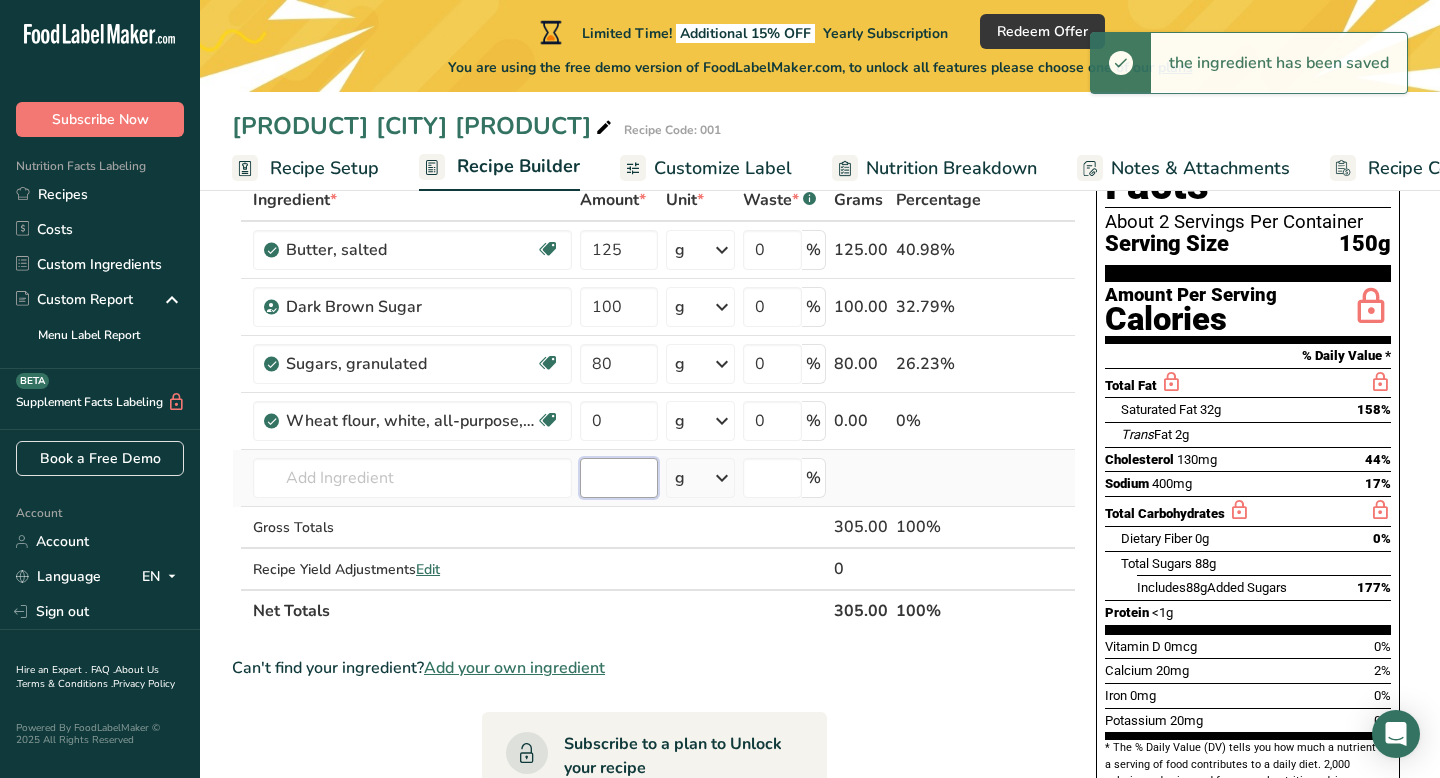 click at bounding box center [618, 478] 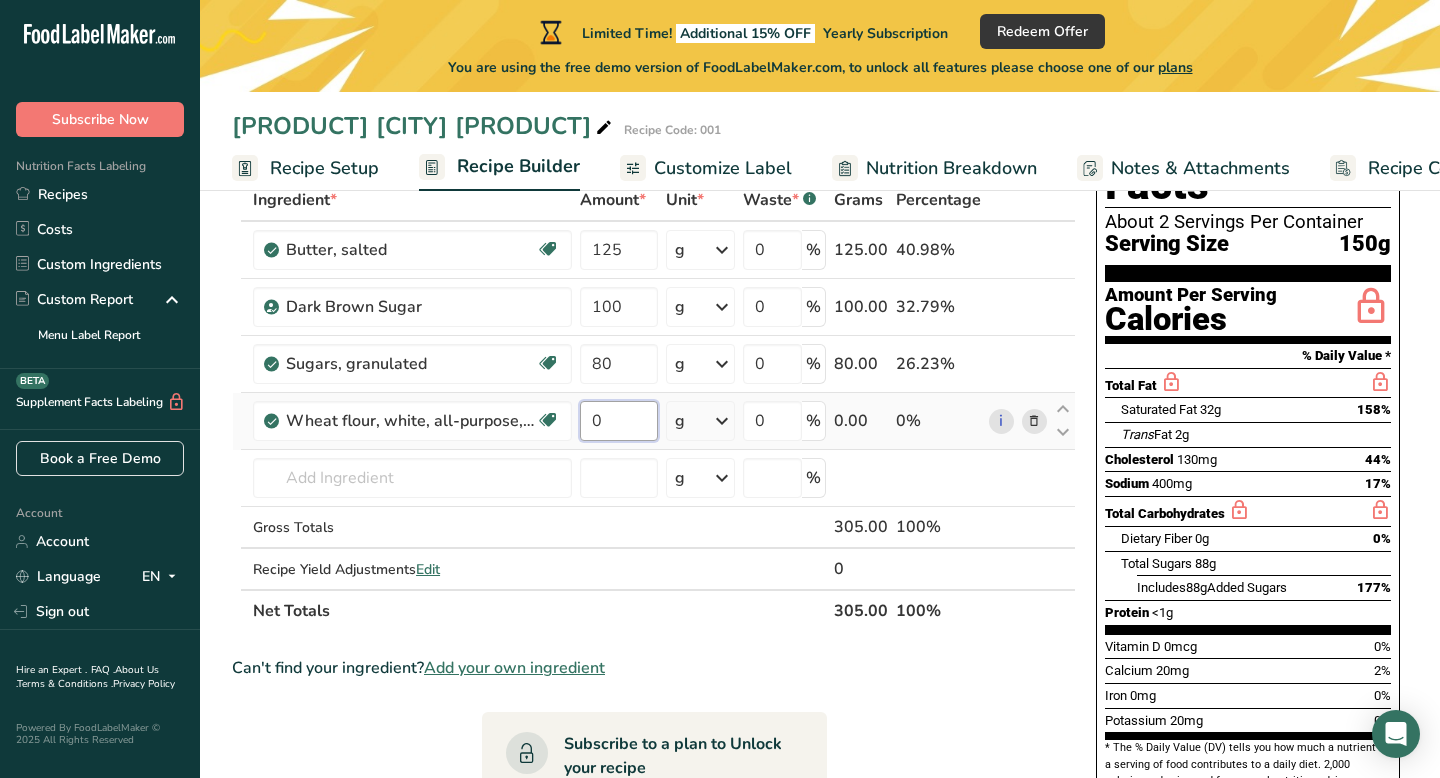 click on "0" at bounding box center [618, 421] 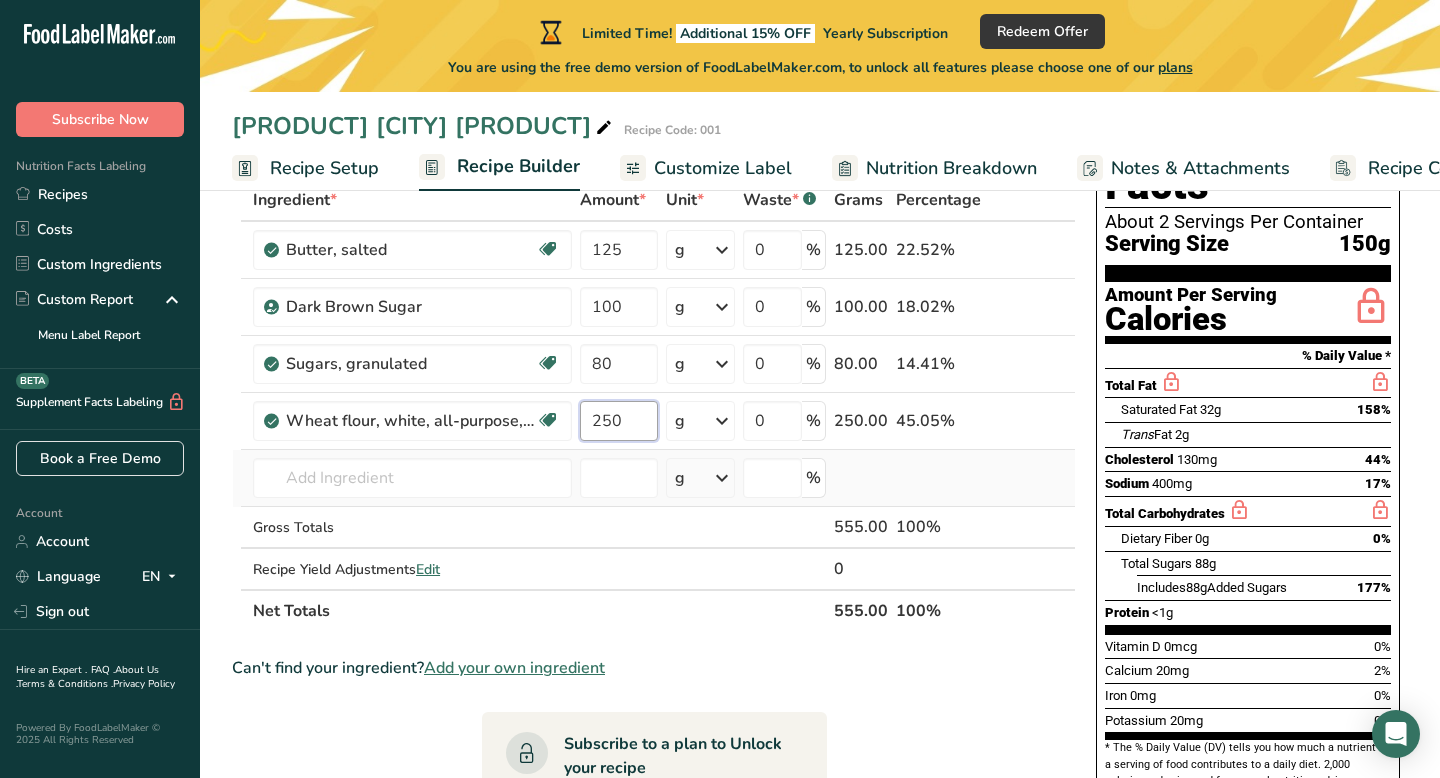 type on "250" 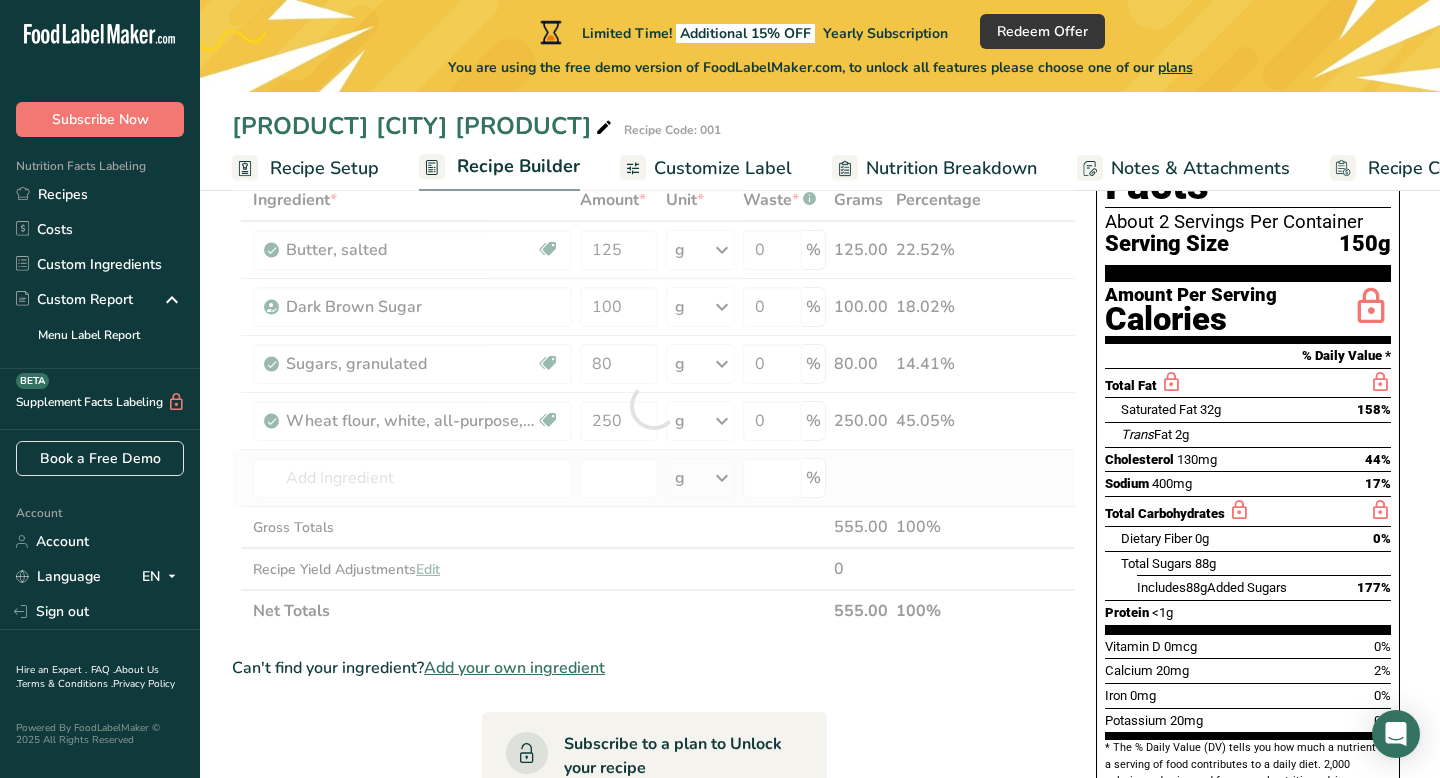click on "Ingredient *
Amount *
Unit *
Waste *   .a-a{fill:#347362;}.b-a{fill:#fff;}          Grams
Percentage
Butter, salted
Gluten free
Vegetarian
Soy free
125
g
Portions
1 pat (1" sq, 1/3" high)
1 tbsp
1 cup
See more
Weight Units
g
kg
mg
See more
Volume Units
l
Volume units require a density conversion. If you know your ingredient's density enter it below. Otherwise, click on "RIA" our AI Regulatory bot - she will be able to help you
lb/ft3
g/cm3
Confirm
mL
lb/ft3" at bounding box center [654, 405] 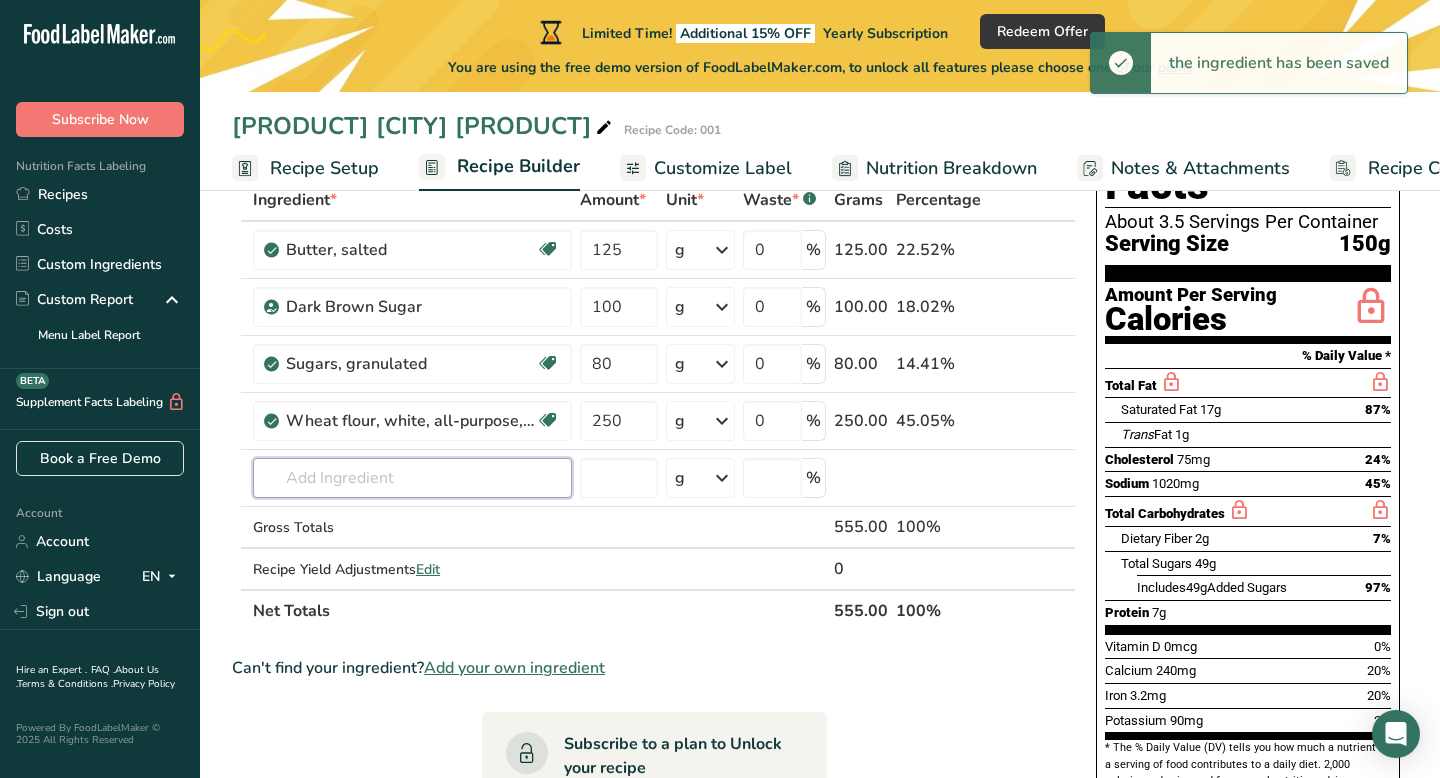click at bounding box center (412, 478) 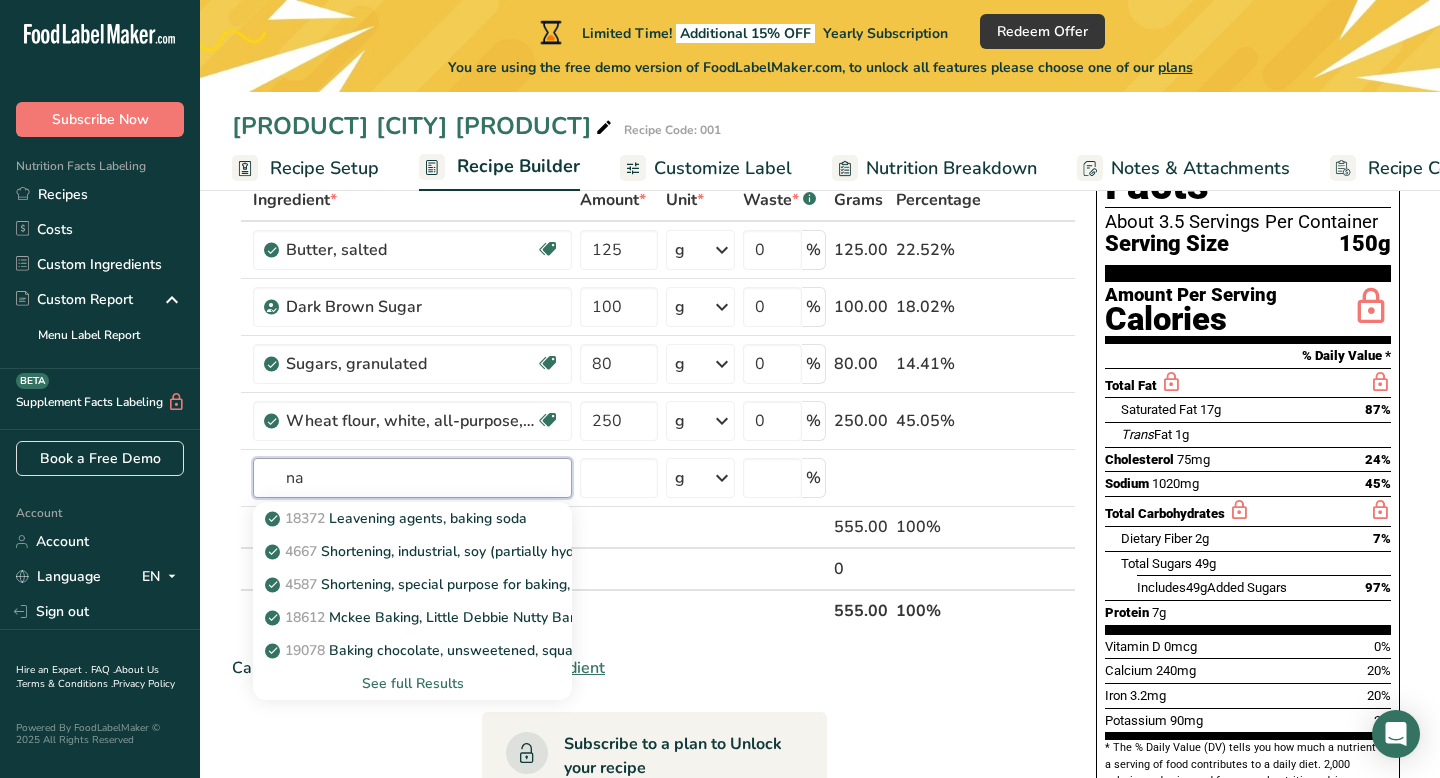 type on "n" 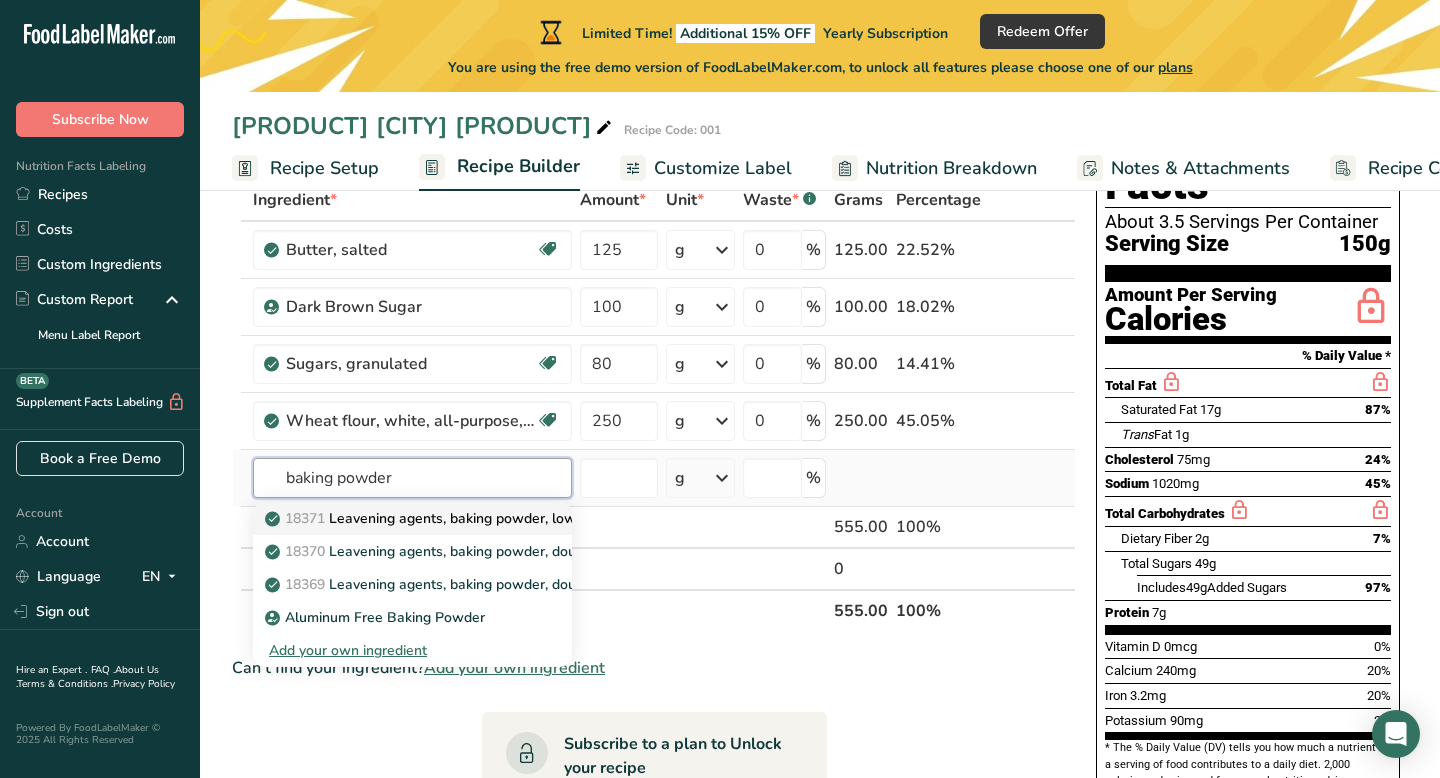 type on "baking powder" 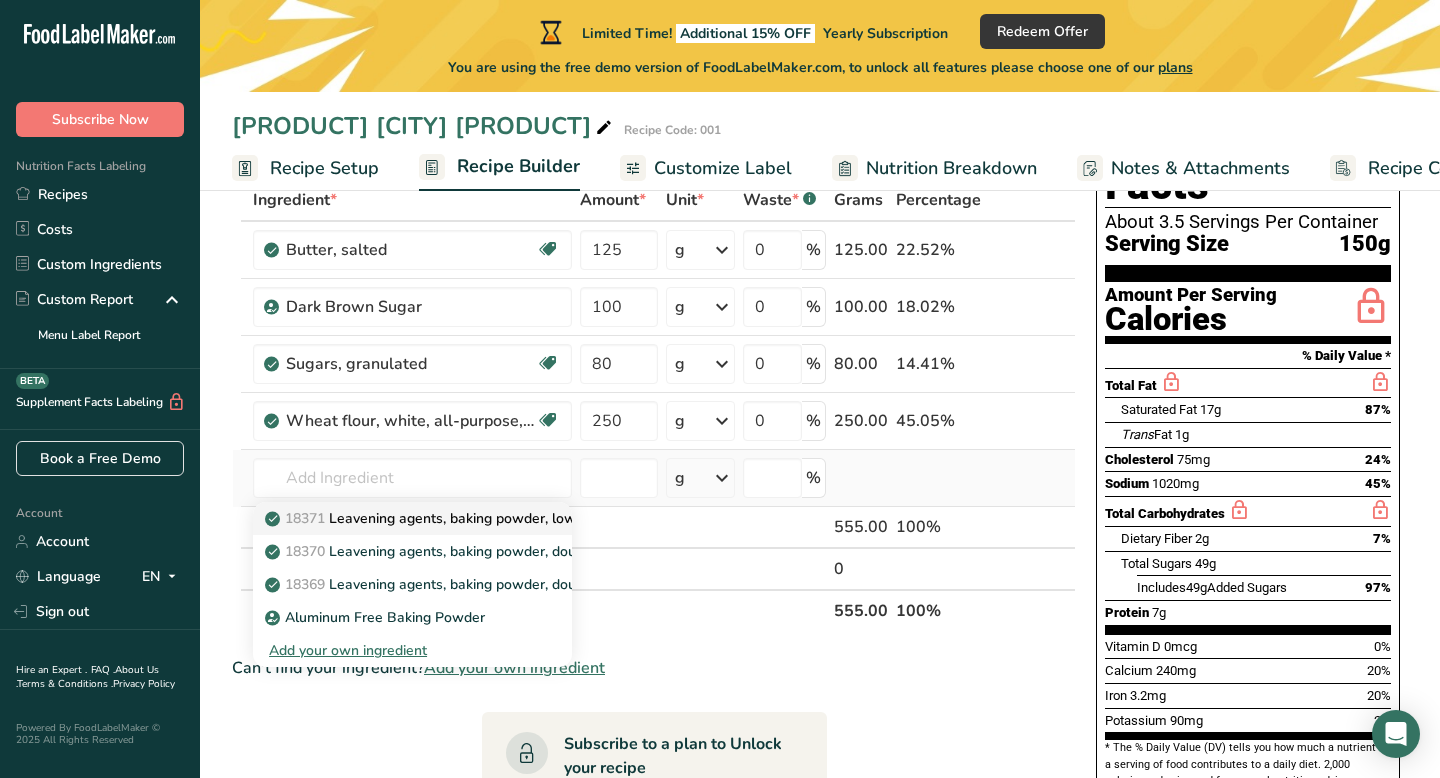 click on "18371
Leavening agents, baking powder, low-sodium" at bounding box center [448, 518] 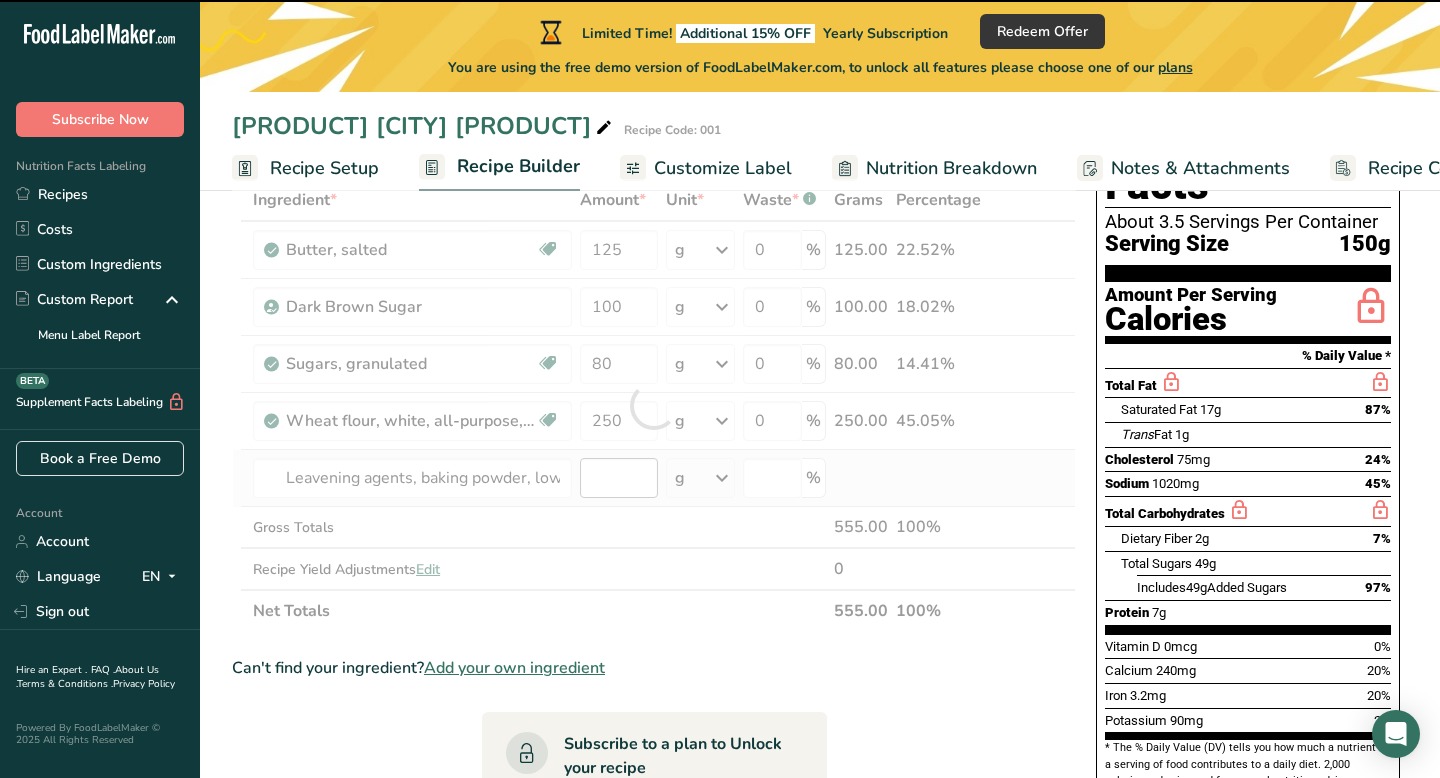 type on "0" 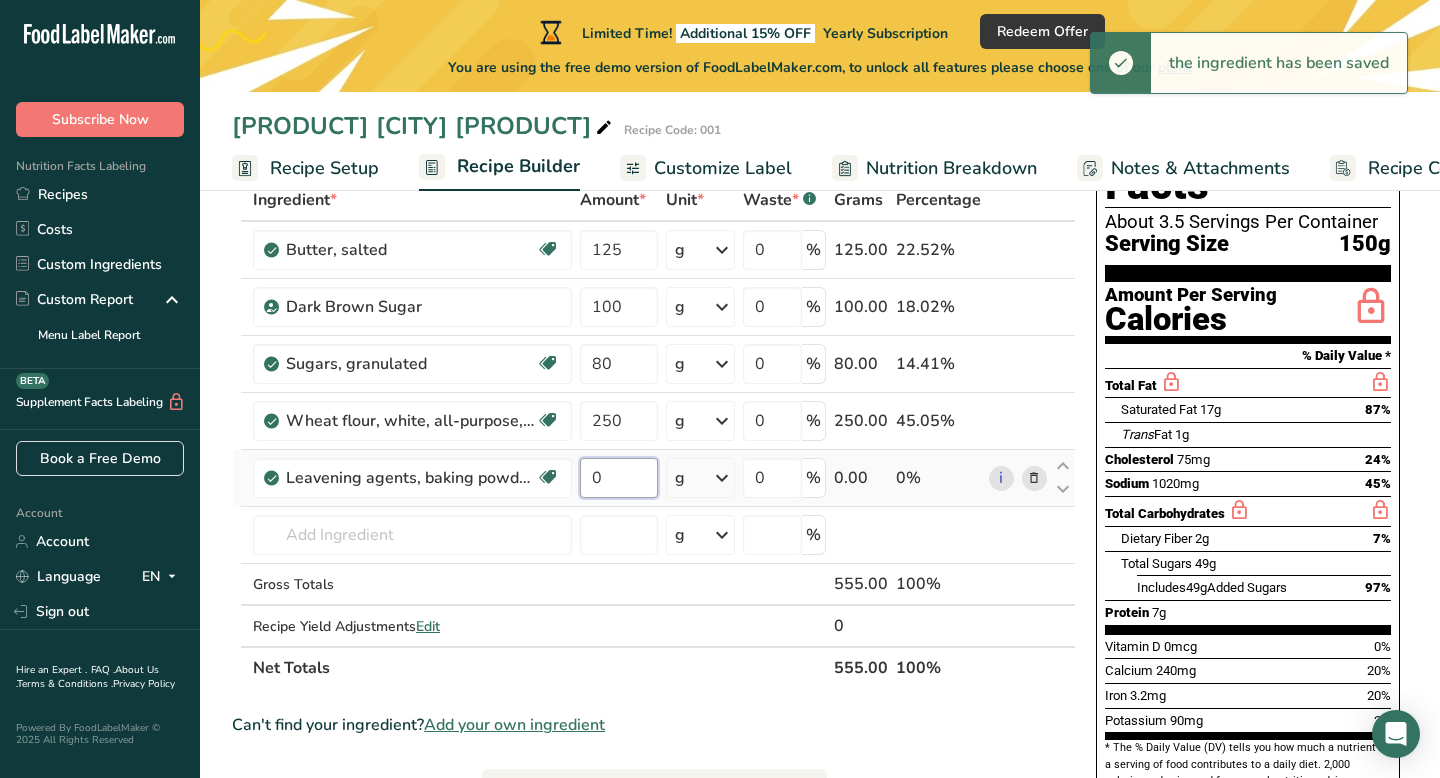 click on "0" at bounding box center [618, 478] 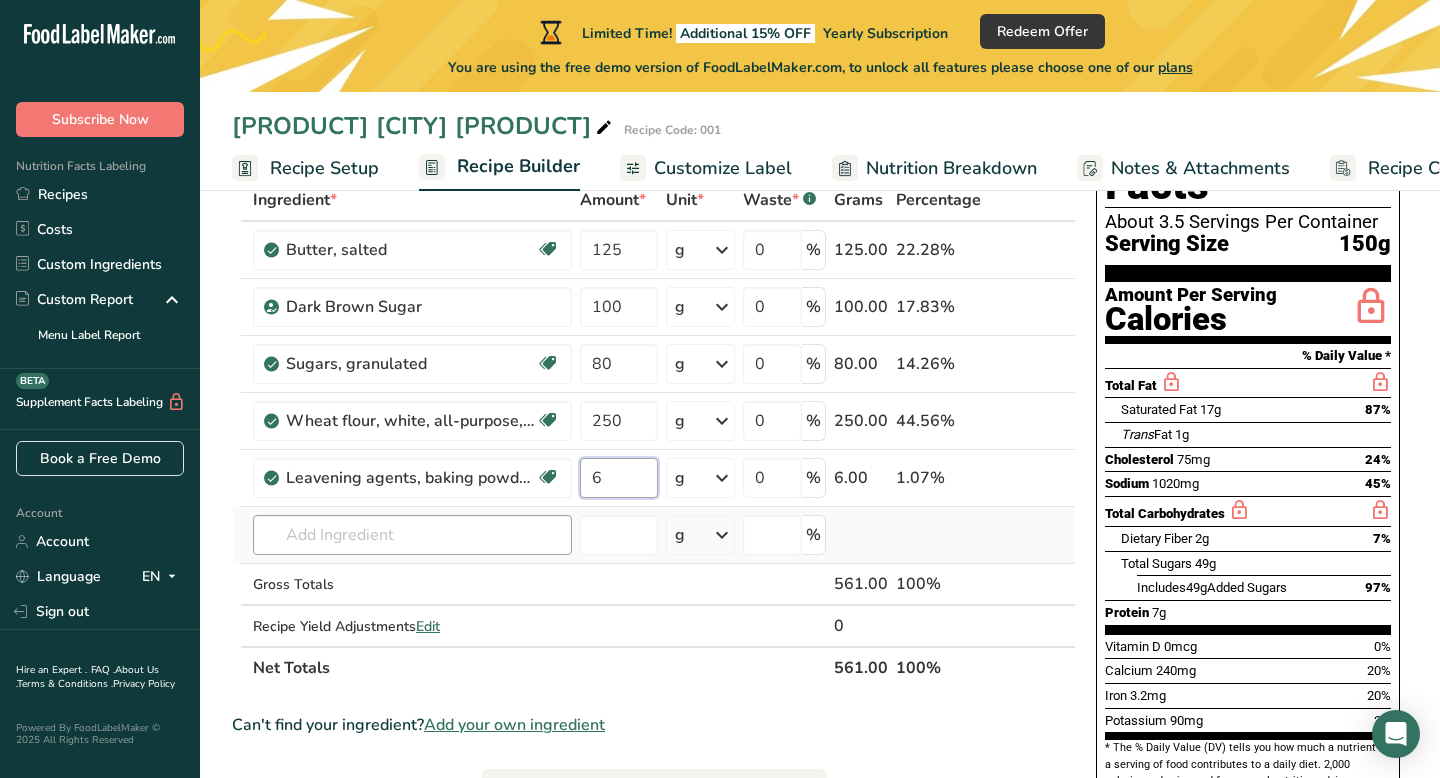 type on "6" 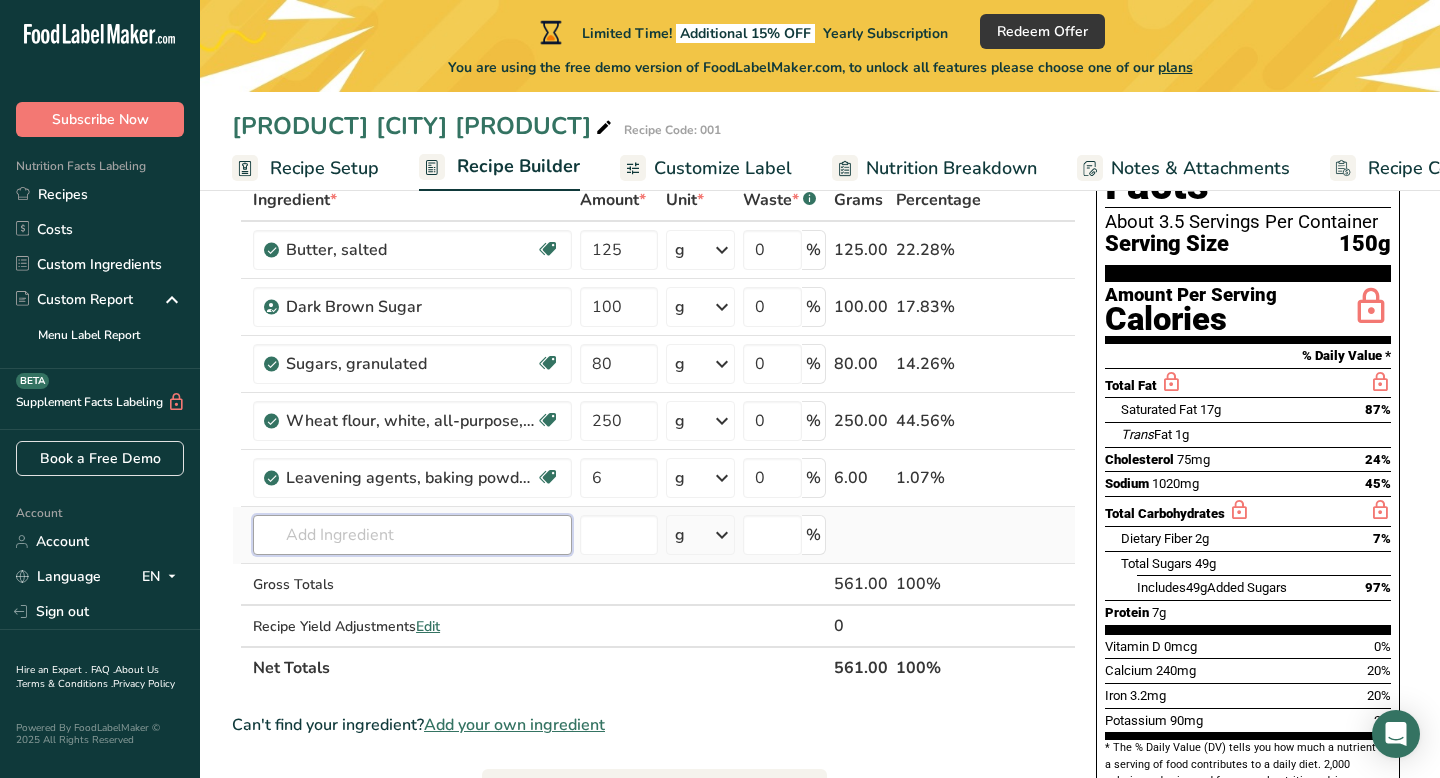 click on "Ingredient *
Amount *
Unit *
Waste *   .a-a{fill:#347362;}.b-a{fill:#fff;}          Grams
Percentage
Butter, salted
Gluten free
Vegetarian
Soy free
125
g
Portions
1 pat (1" sq, 1/3" high)
1 tbsp
1 cup
See more
Weight Units
g
kg
mg
See more
Volume Units
l
Volume units require a density conversion. If you know your ingredient's density enter it below. Otherwise, click on "RIA" our AI Regulatory bot - she will be able to help you
lb/ft3
g/cm3
Confirm
mL
lb/ft3" at bounding box center [654, 434] 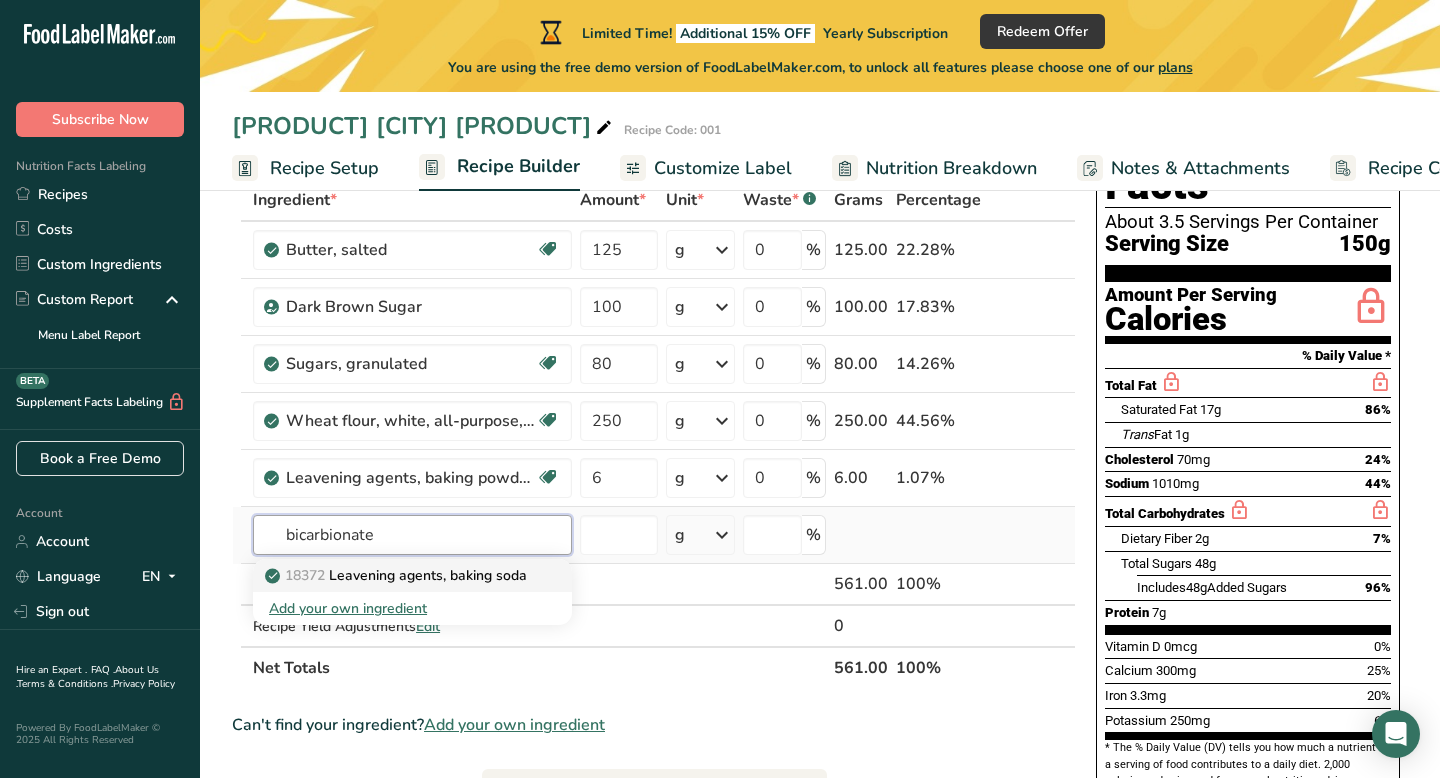 type on "bicarbionate" 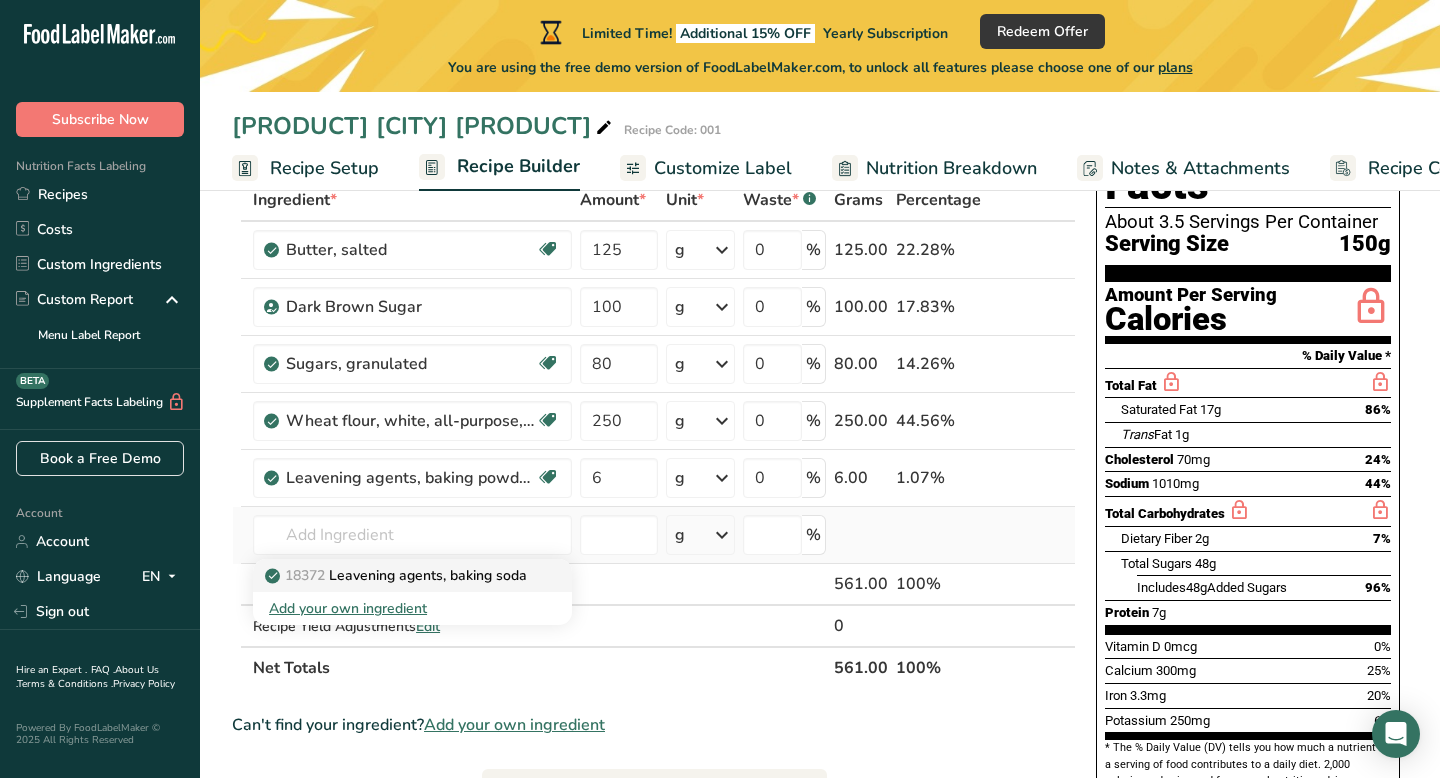 click on "18372
Leavening agents, baking soda" at bounding box center (412, 575) 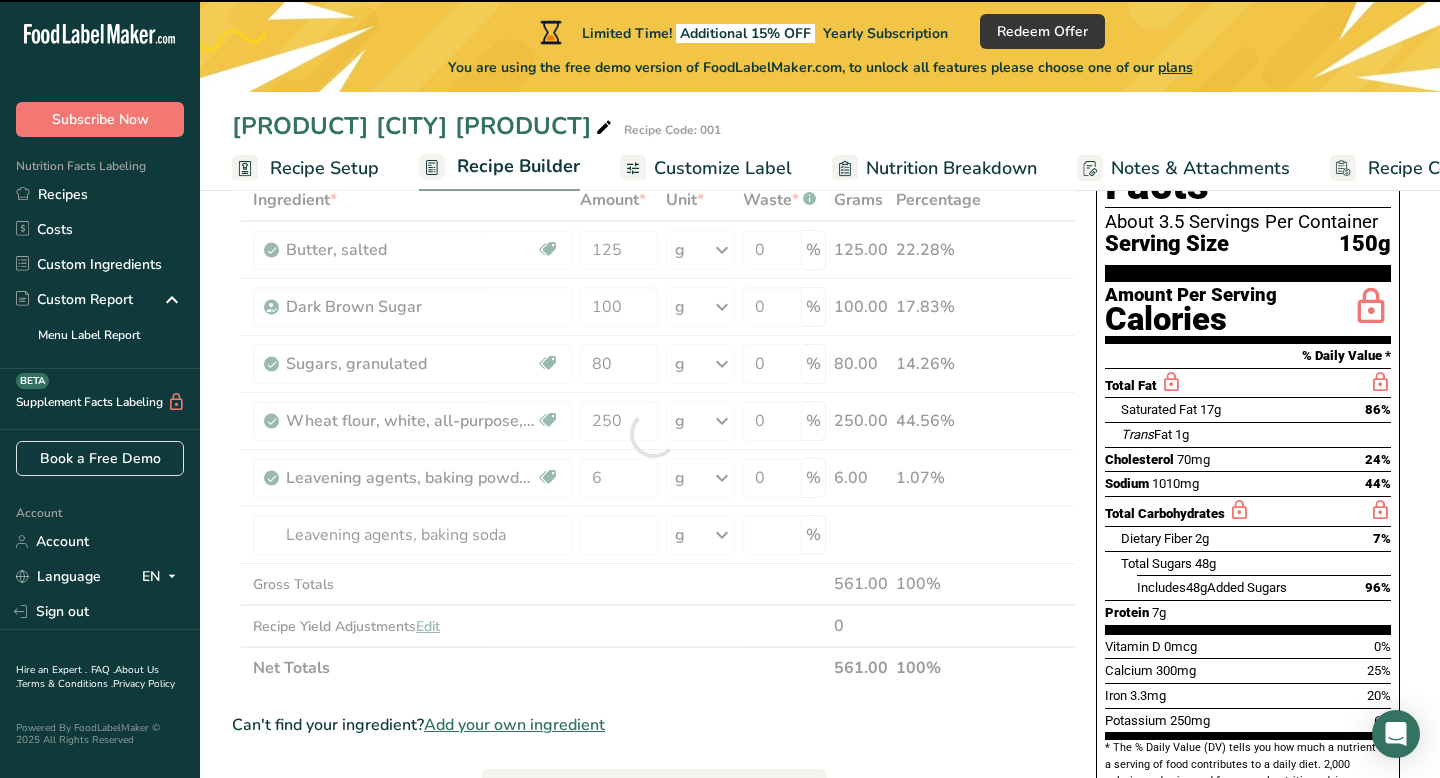 type on "0" 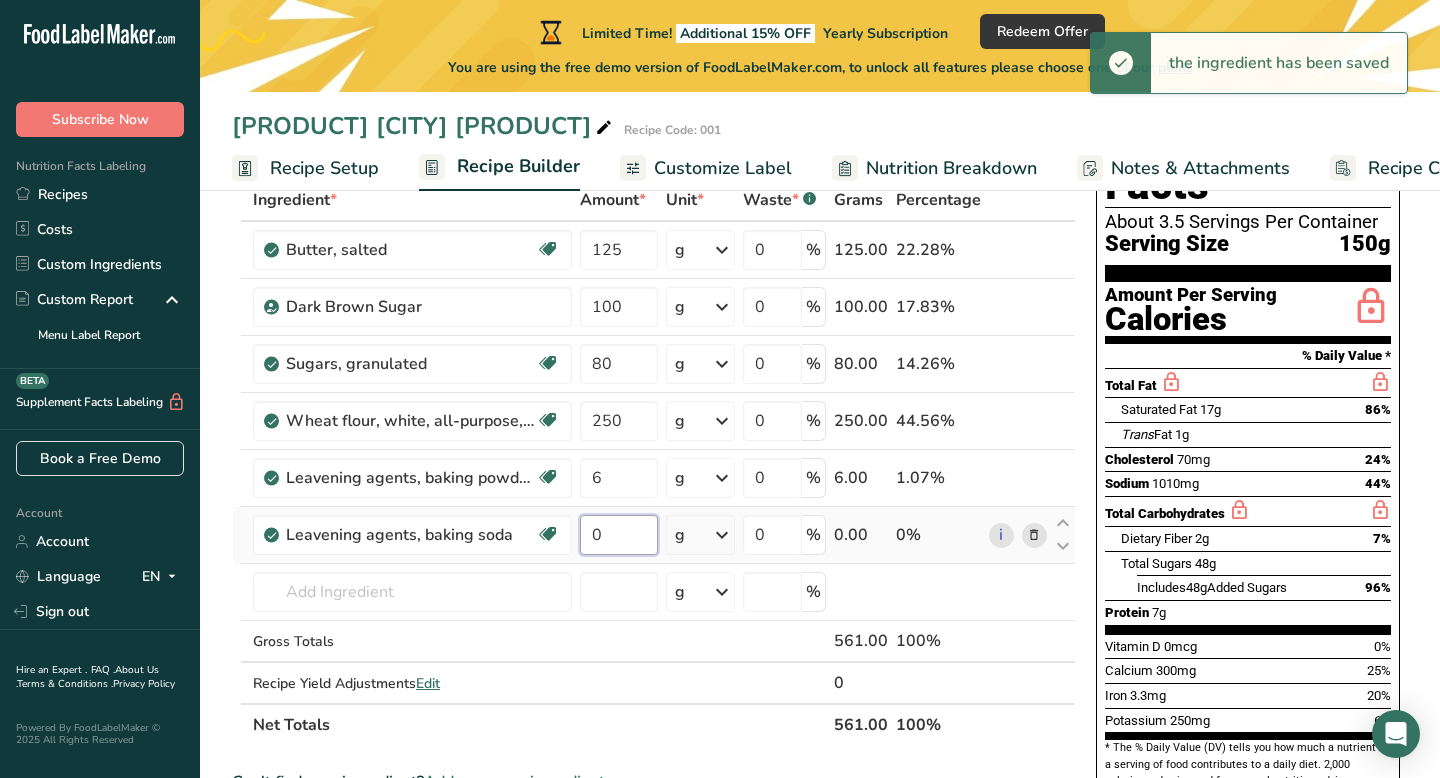 click on "0" at bounding box center [618, 535] 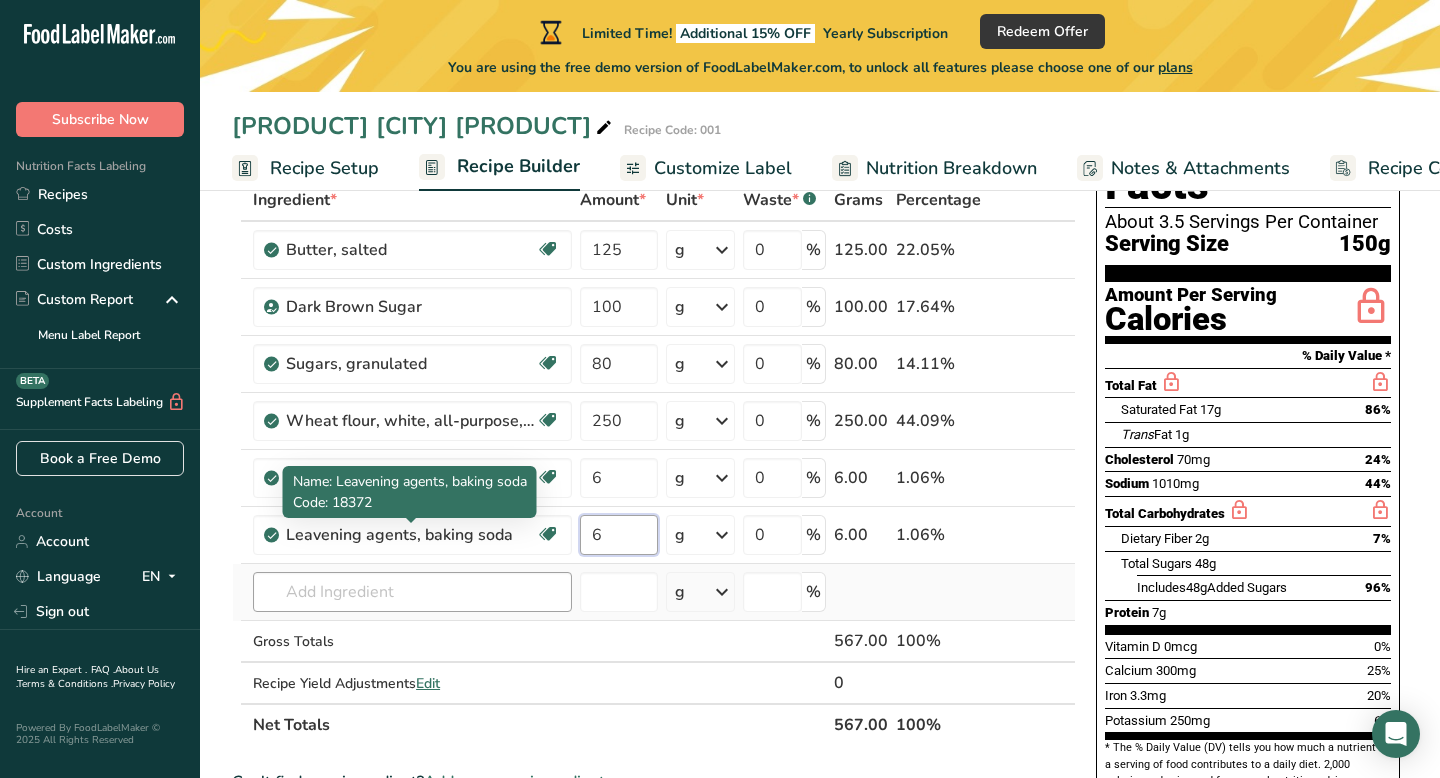type on "6" 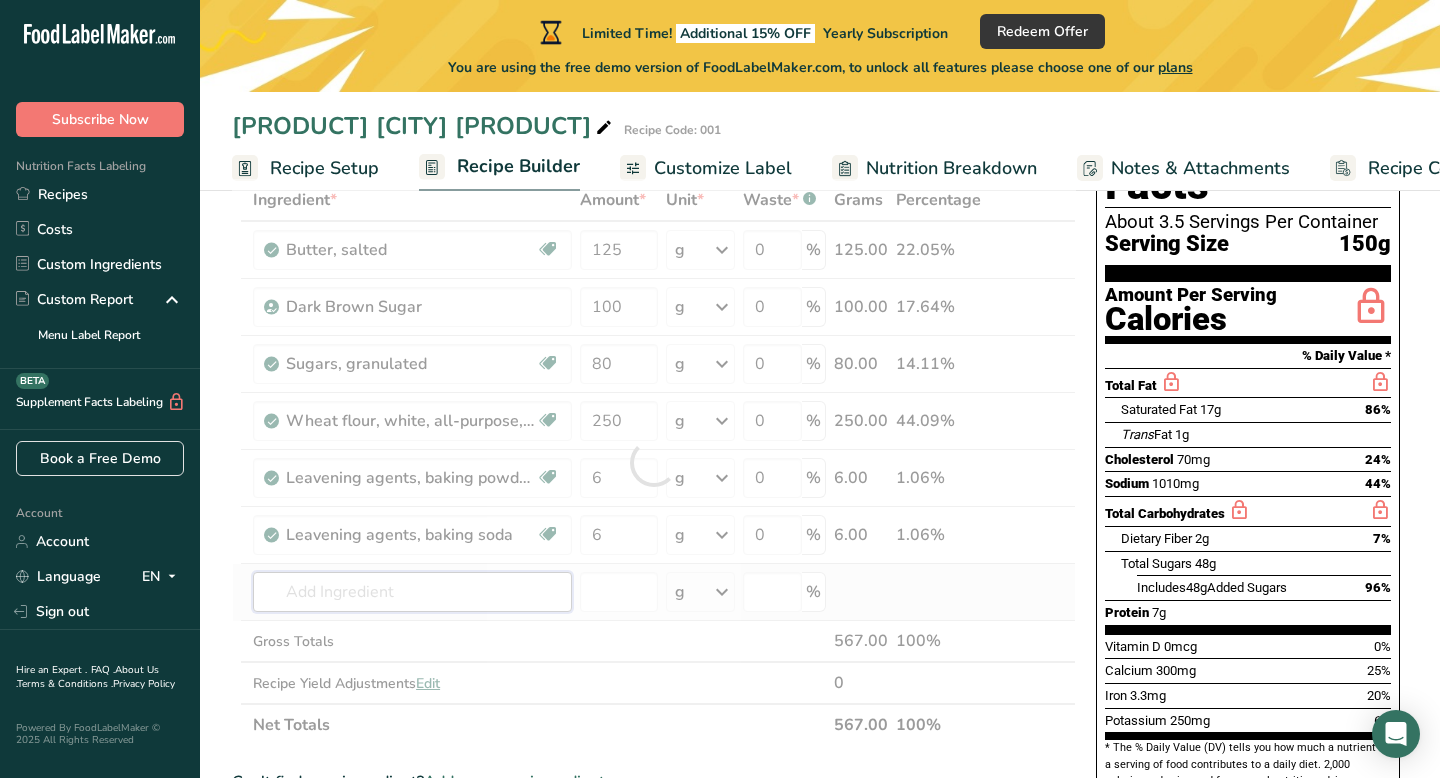click on "Ingredient *
Amount *
Unit *
Waste *   .a-a{fill:#347362;}.b-a{fill:#fff;}          Grams
Percentage
Butter, salted
Gluten free
Vegetarian
Soy free
125
g
Portions
1 pat (1" sq, 1/3" high)
1 tbsp
1 cup
See more
Weight Units
g
kg
mg
See more
Volume Units
l
Volume units require a density conversion. If you know your ingredient's density enter it below. Otherwise, click on "RIA" our AI Regulatory bot - she will be able to help you
lb/ft3
g/cm3
Confirm
mL
lb/ft3" at bounding box center [654, 462] 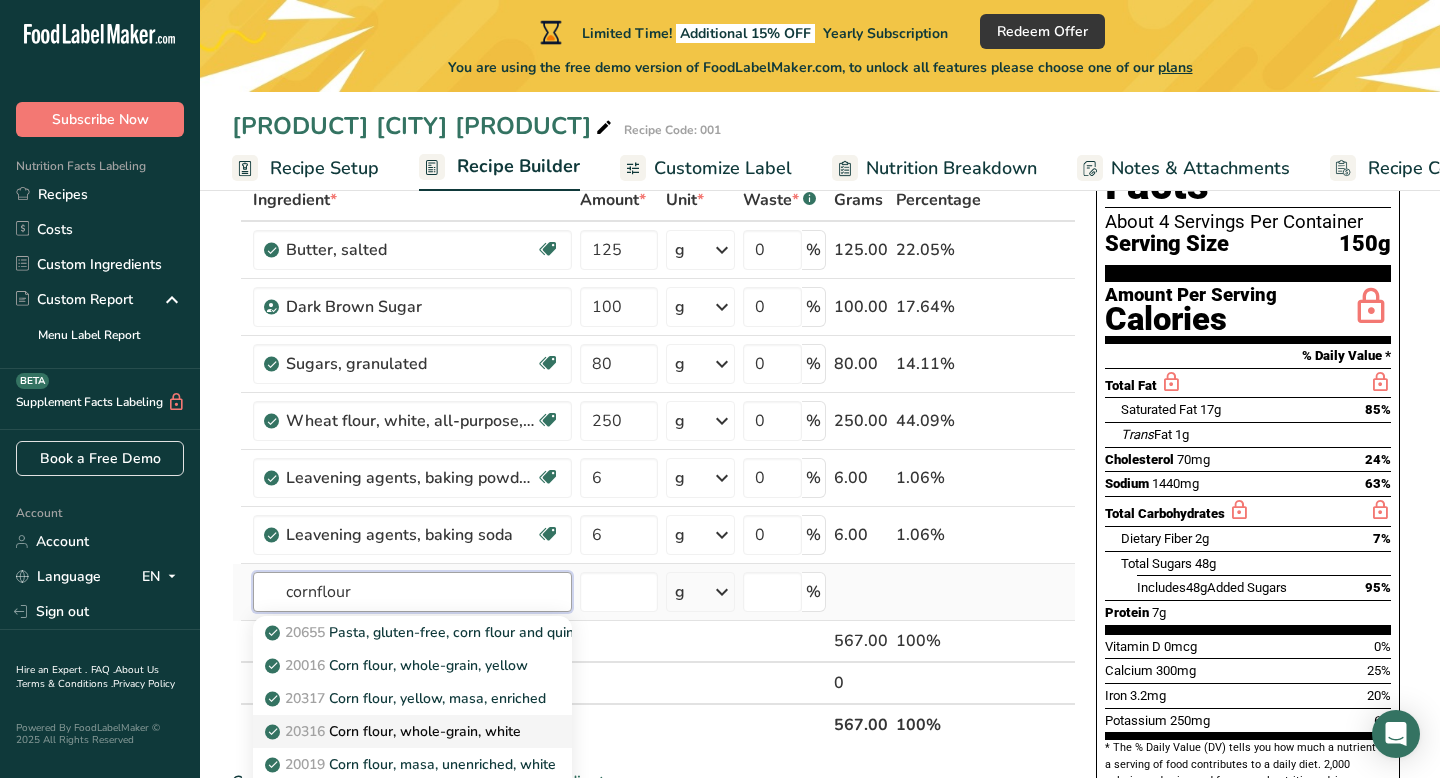 type on "cornflour" 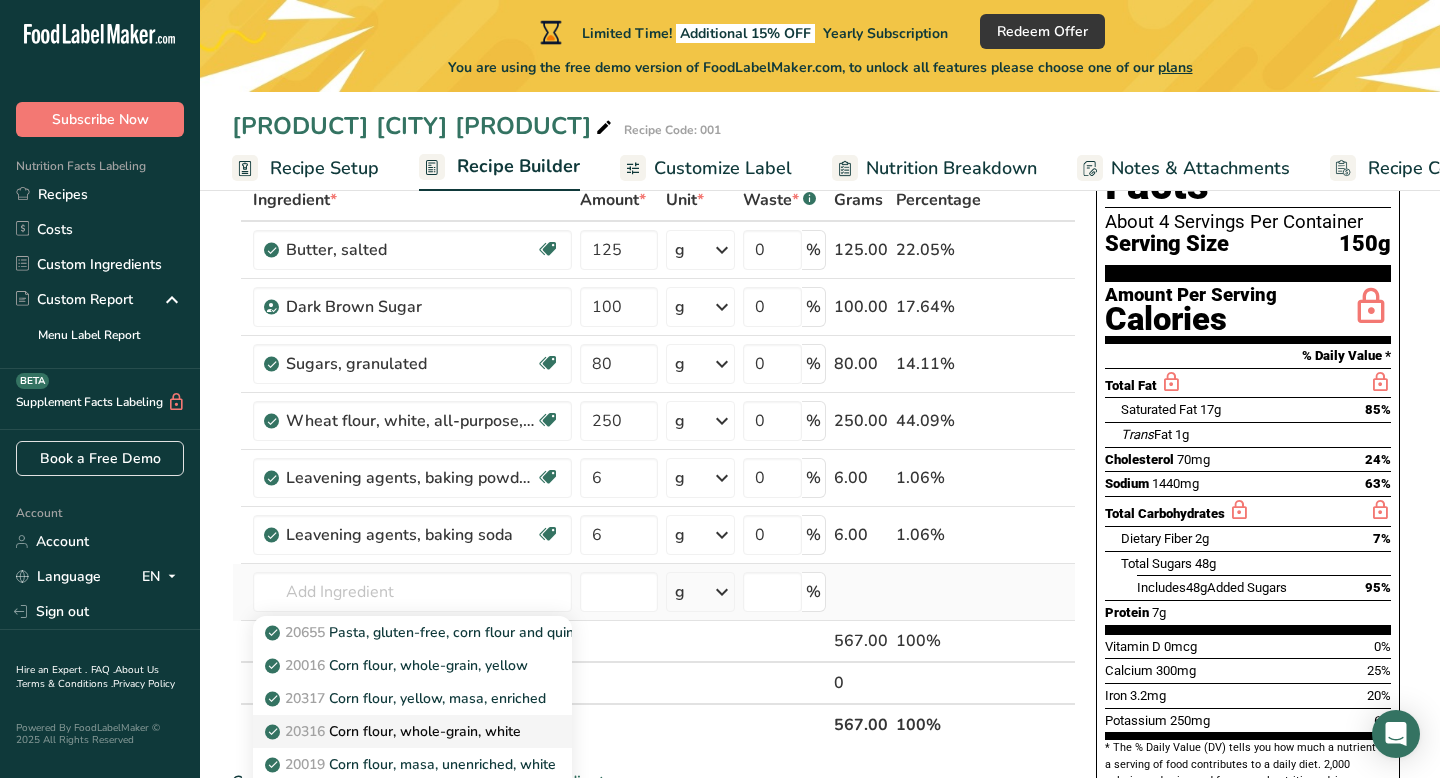 click on "20316
Corn flour, whole-grain, white" at bounding box center (395, 731) 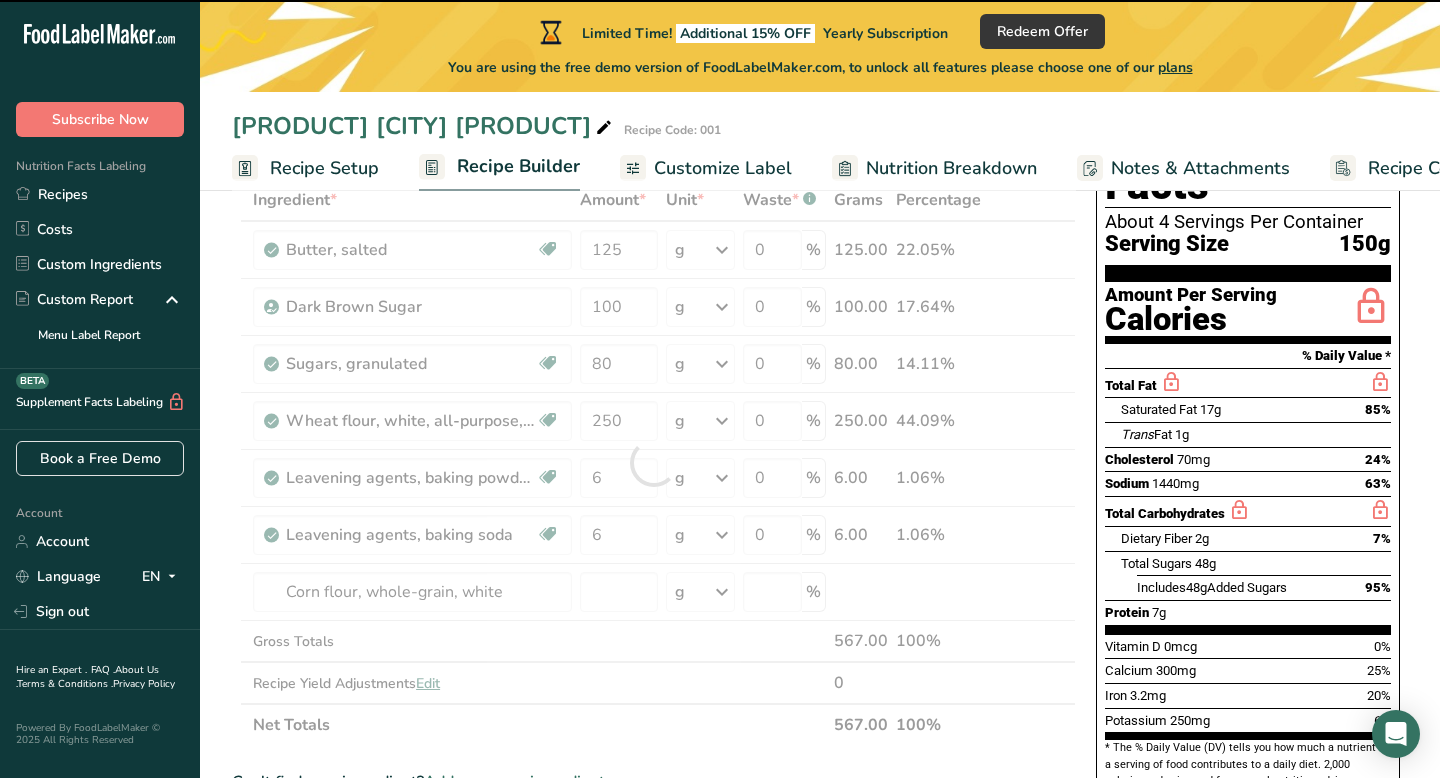 type on "0" 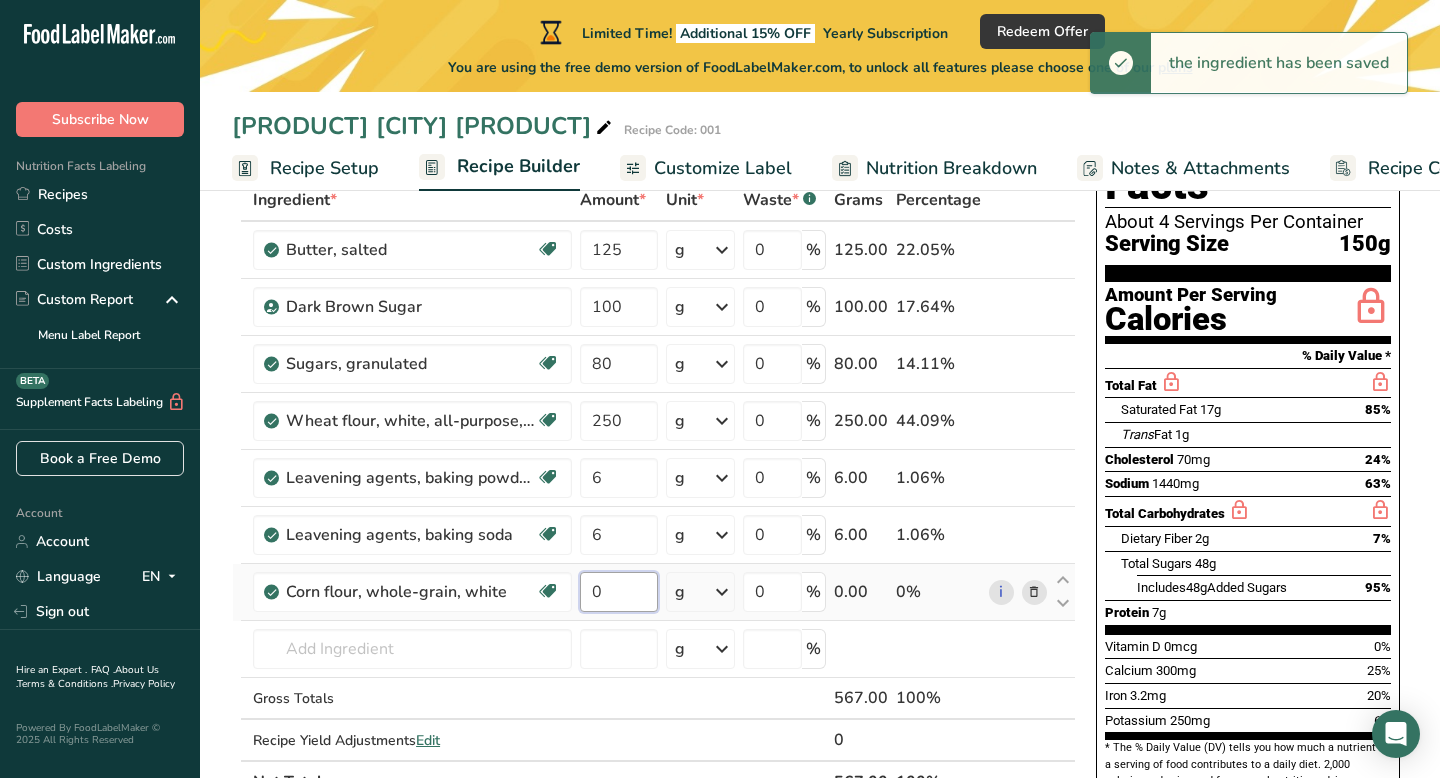 click on "0" at bounding box center (618, 592) 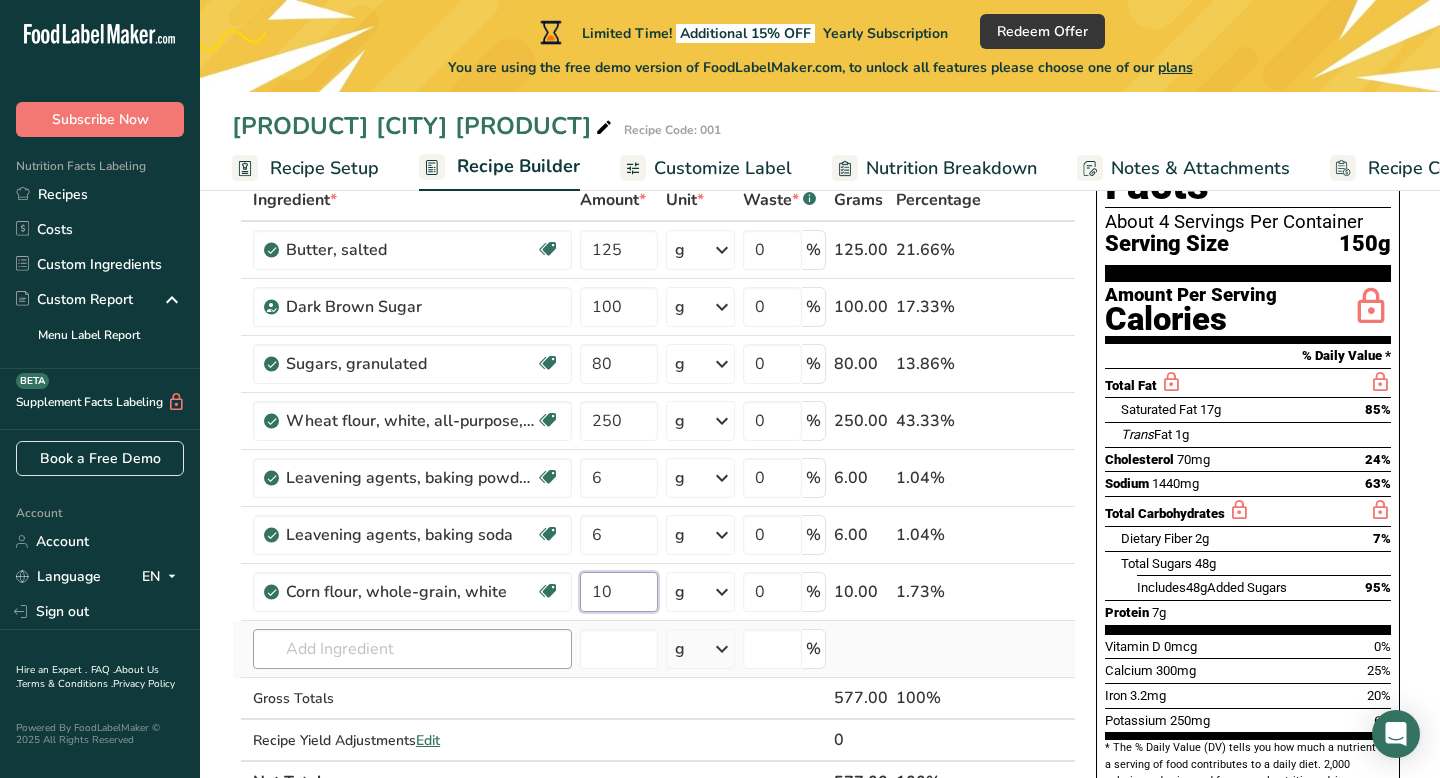 type on "10" 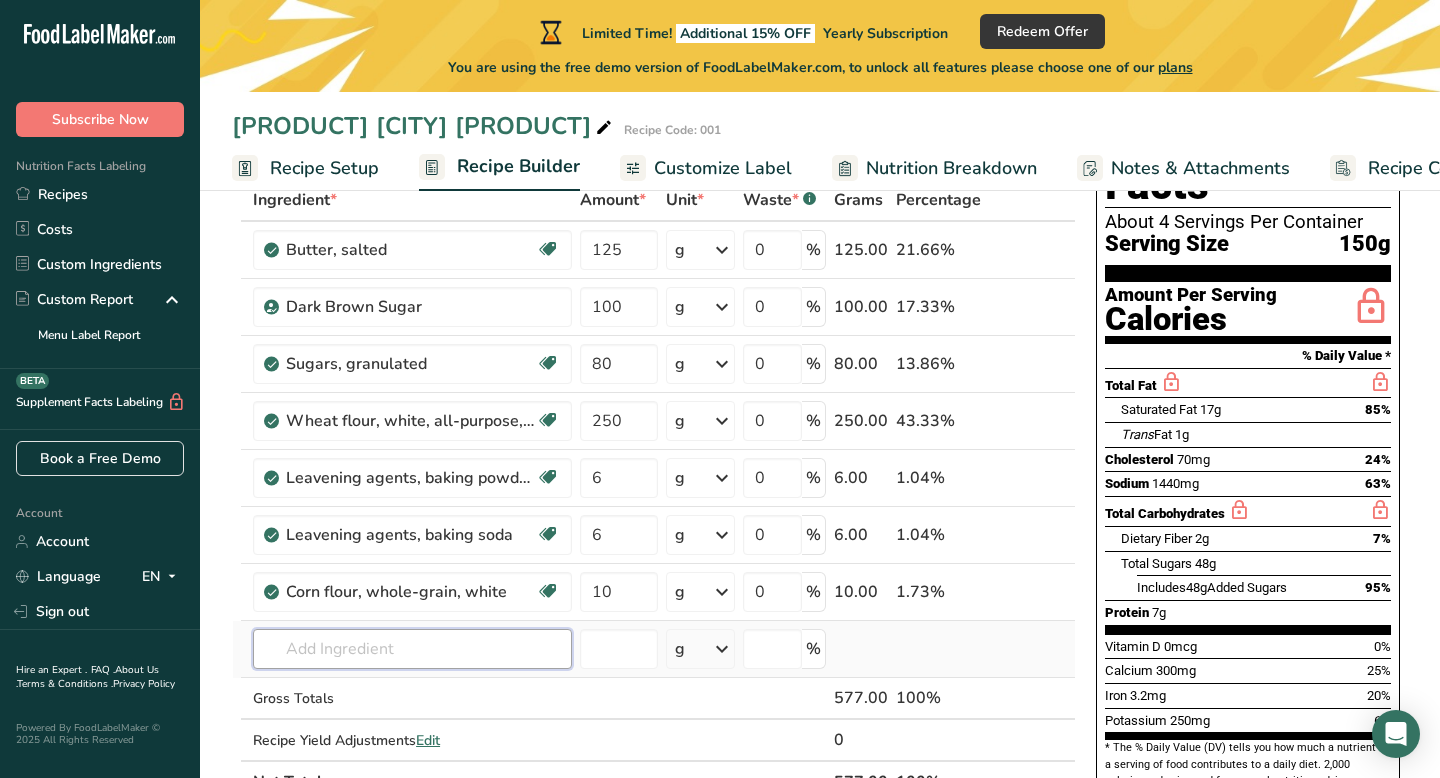 click on "Ingredient *
Amount *
Unit *
Waste *   .a-a{fill:#347362;}.b-a{fill:#fff;}          Grams
Percentage
Butter, salted
Gluten free
Vegetarian
Soy free
125
g
Portions
1 pat (1" sq, 1/3" high)
1 tbsp
1 cup
See more
Weight Units
g
kg
mg
See more
Volume Units
l
Volume units require a density conversion. If you know your ingredient's density enter it below. Otherwise, click on "RIA" our AI Regulatory bot - she will be able to help you
lb/ft3
g/cm3
Confirm
mL
lb/ft3" at bounding box center (654, 491) 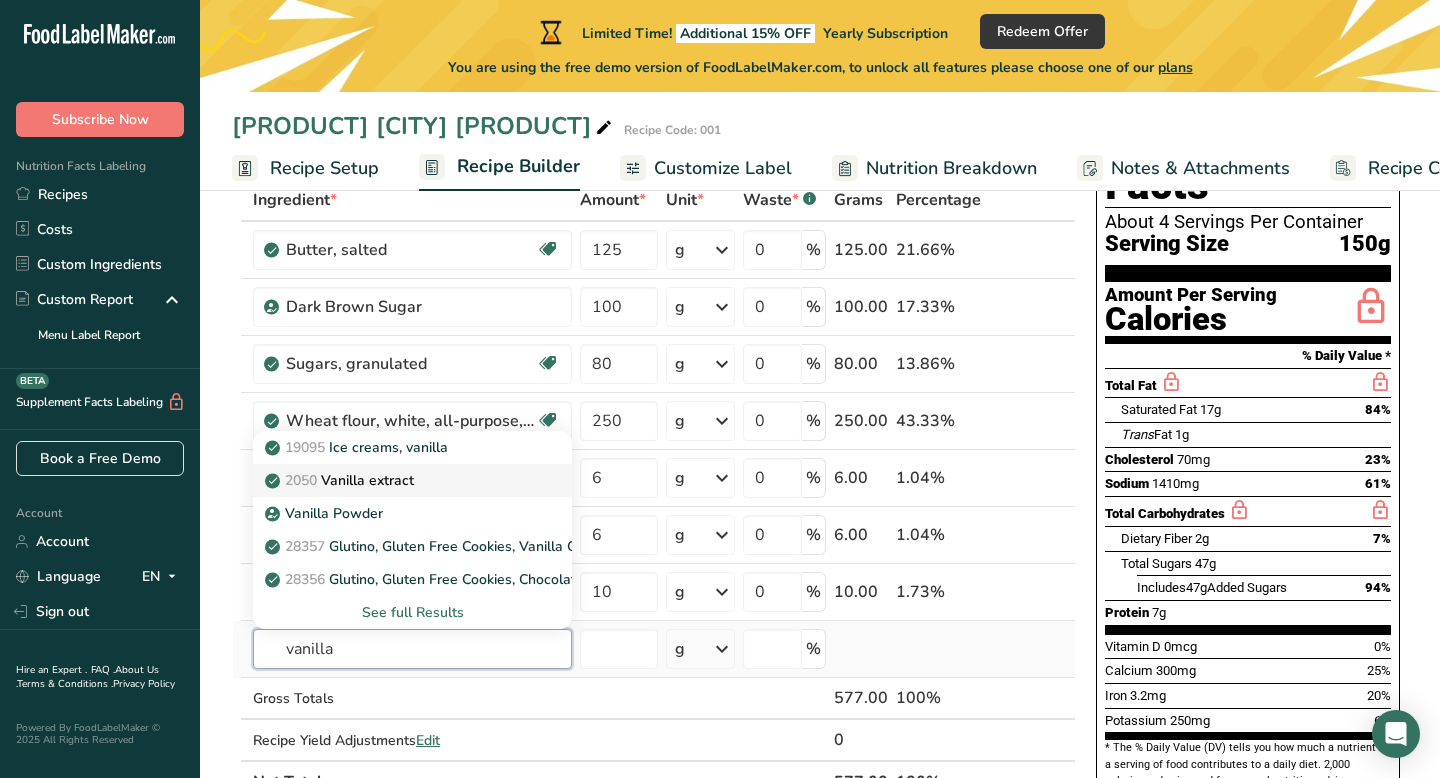 type on "vanilla" 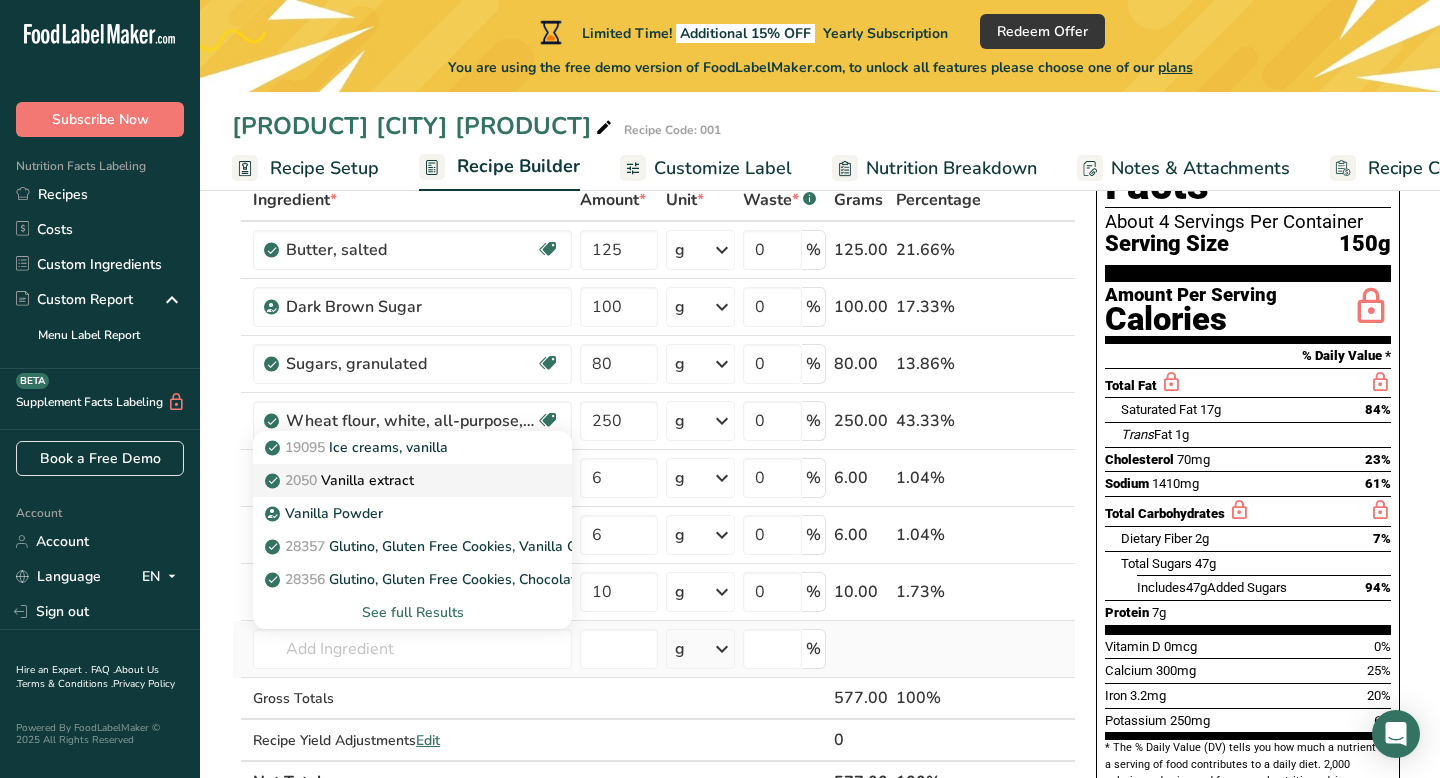 click on "2050
Vanilla extract" at bounding box center [412, 480] 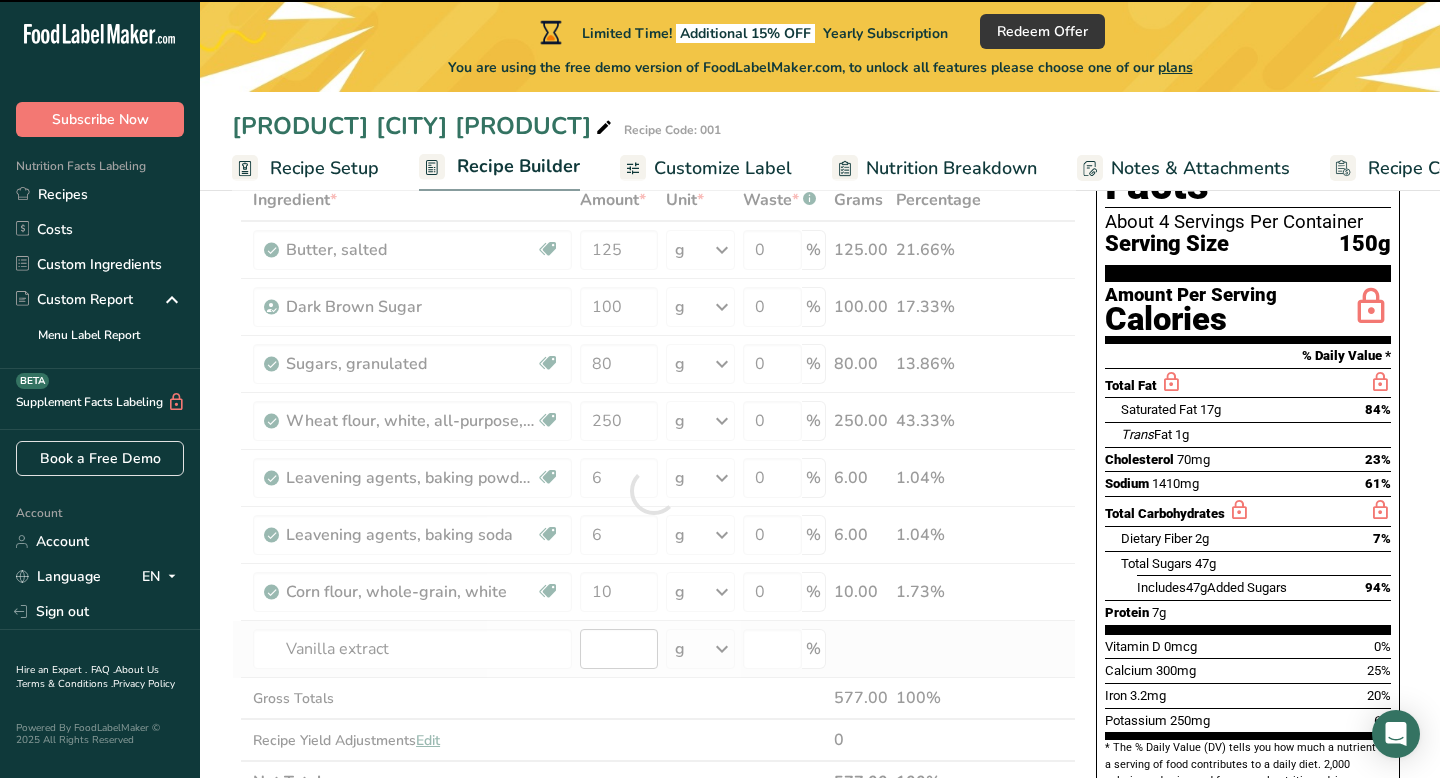 type on "0" 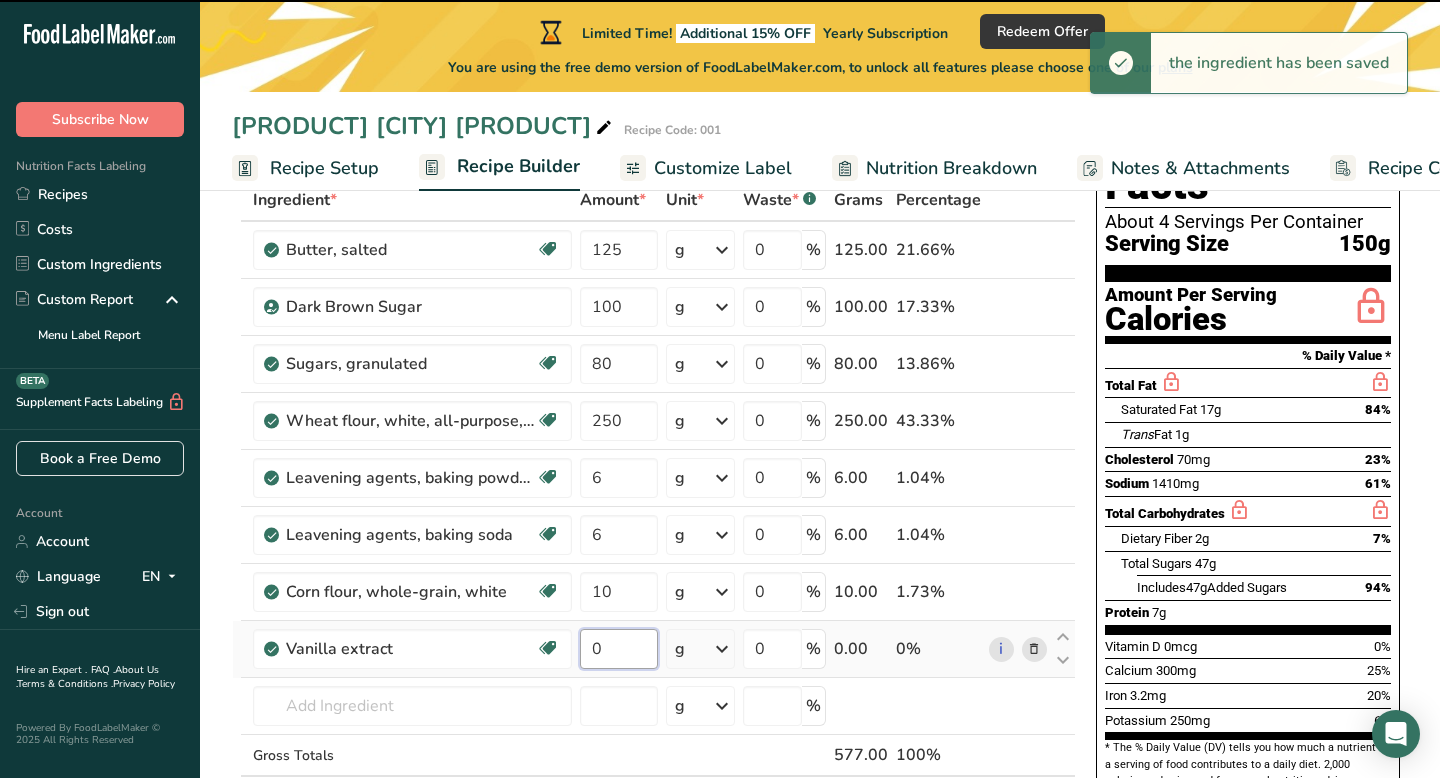 click on "0" at bounding box center [618, 649] 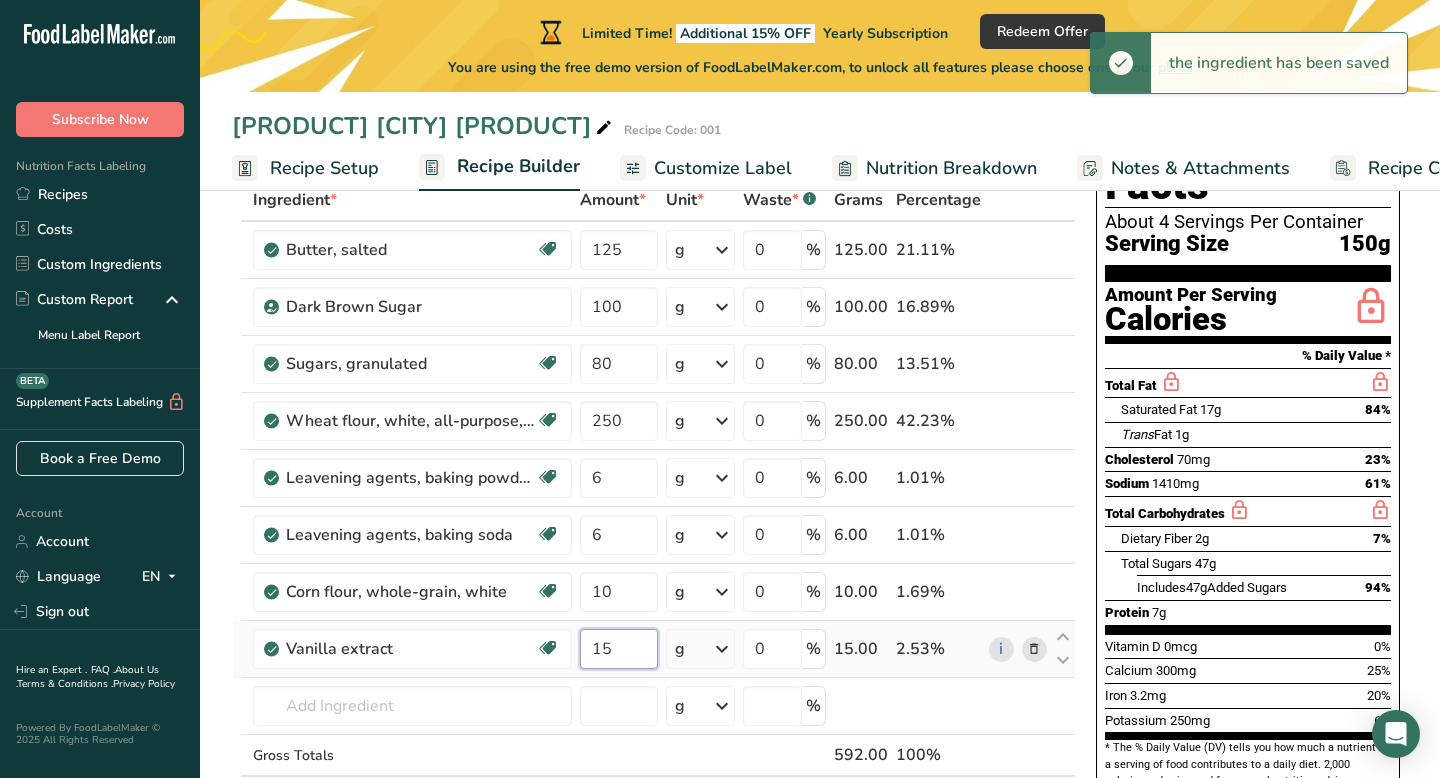 type on "15" 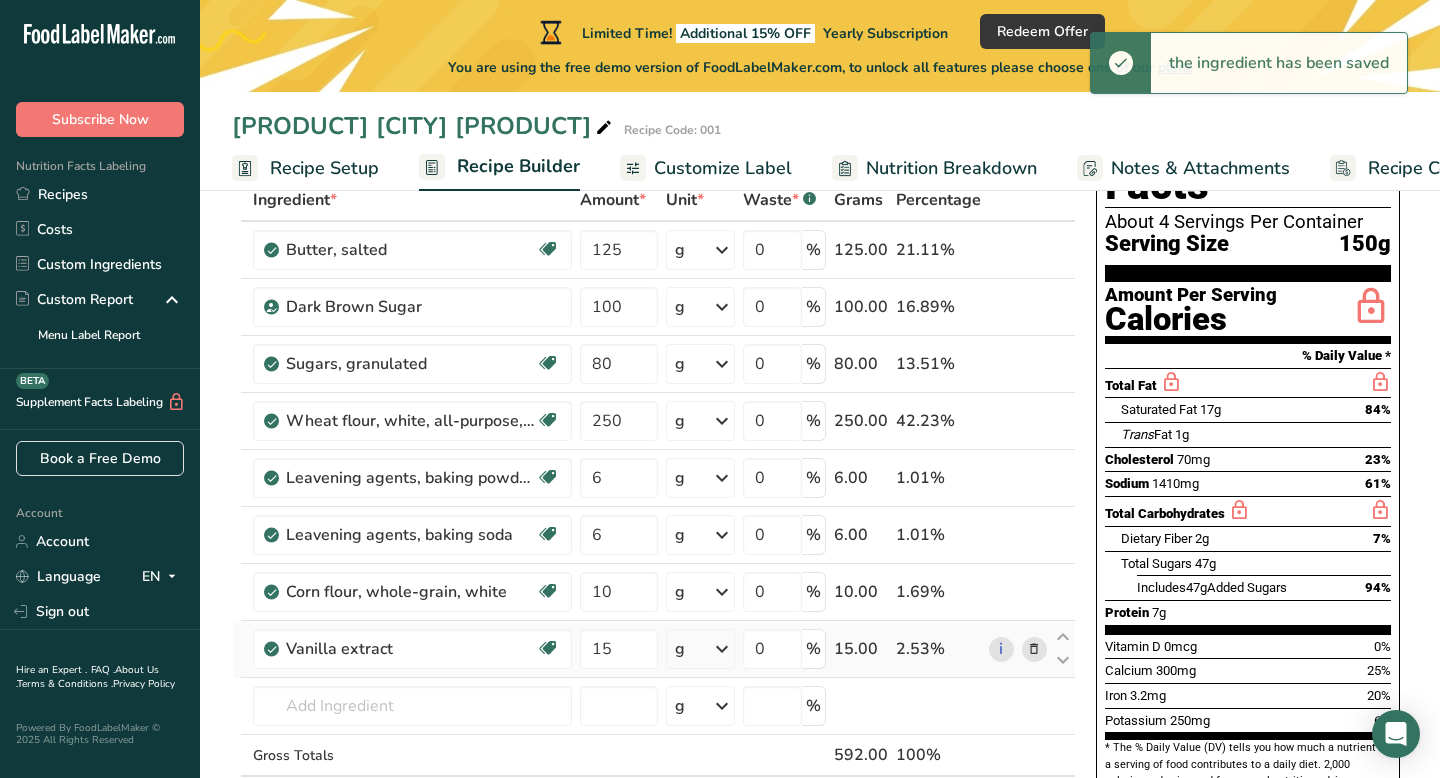 click on "Ingredient *
Amount *
Unit *
Waste *   .a-a{fill:#347362;}.b-a{fill:#fff;}          Grams
Percentage
Butter, salted
Gluten free
Vegetarian
Soy free
125
g
Portions
1 pat (1" sq, 1/3" high)
1 tbsp
1 cup
See more
Weight Units
g
kg
mg
See more
Volume Units
l
Volume units require a density conversion. If you know your ingredient's density enter it below. Otherwise, click on "RIA" our AI Regulatory bot - she will be able to help you
lb/ft3
g/cm3
Confirm
mL
lb/ft3" at bounding box center [654, 519] 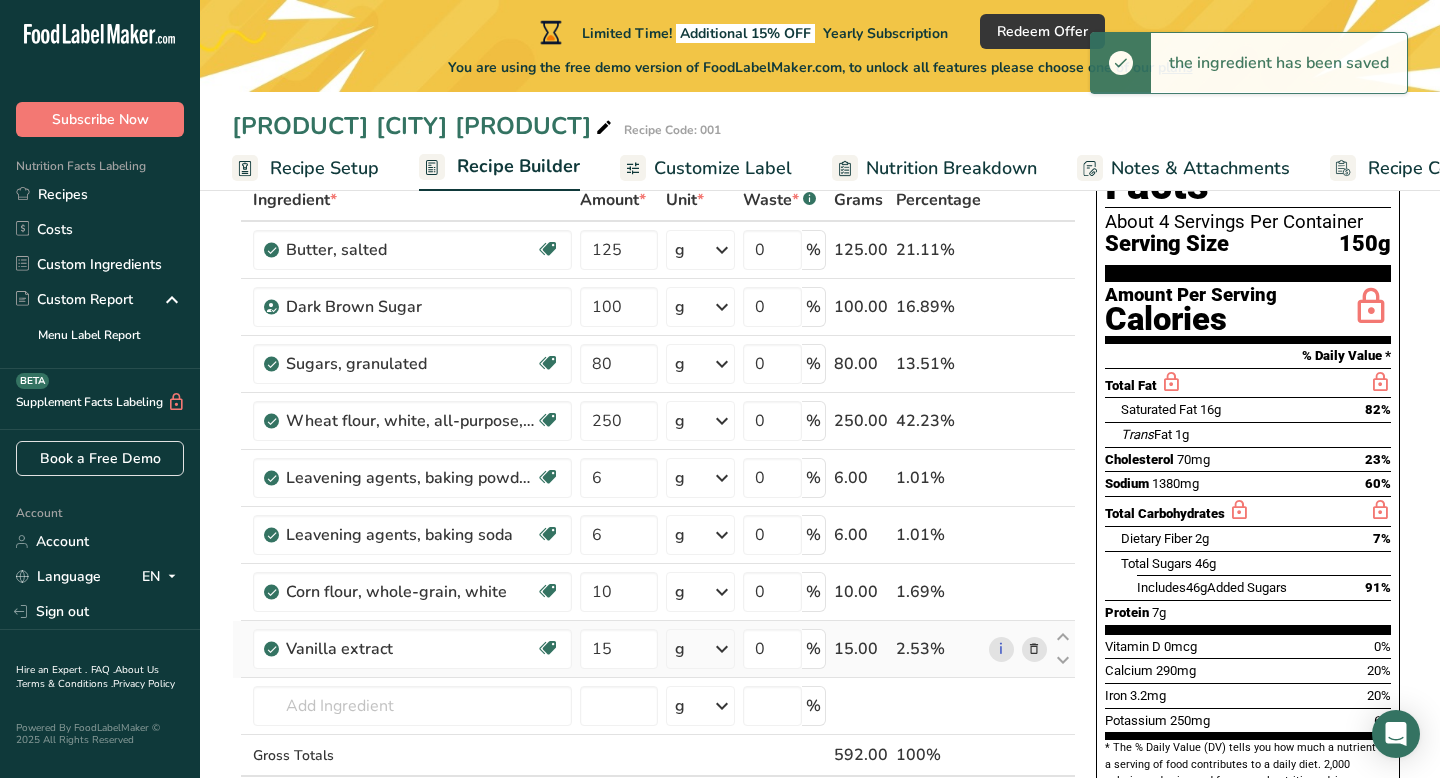 click on "g" at bounding box center (701, 649) 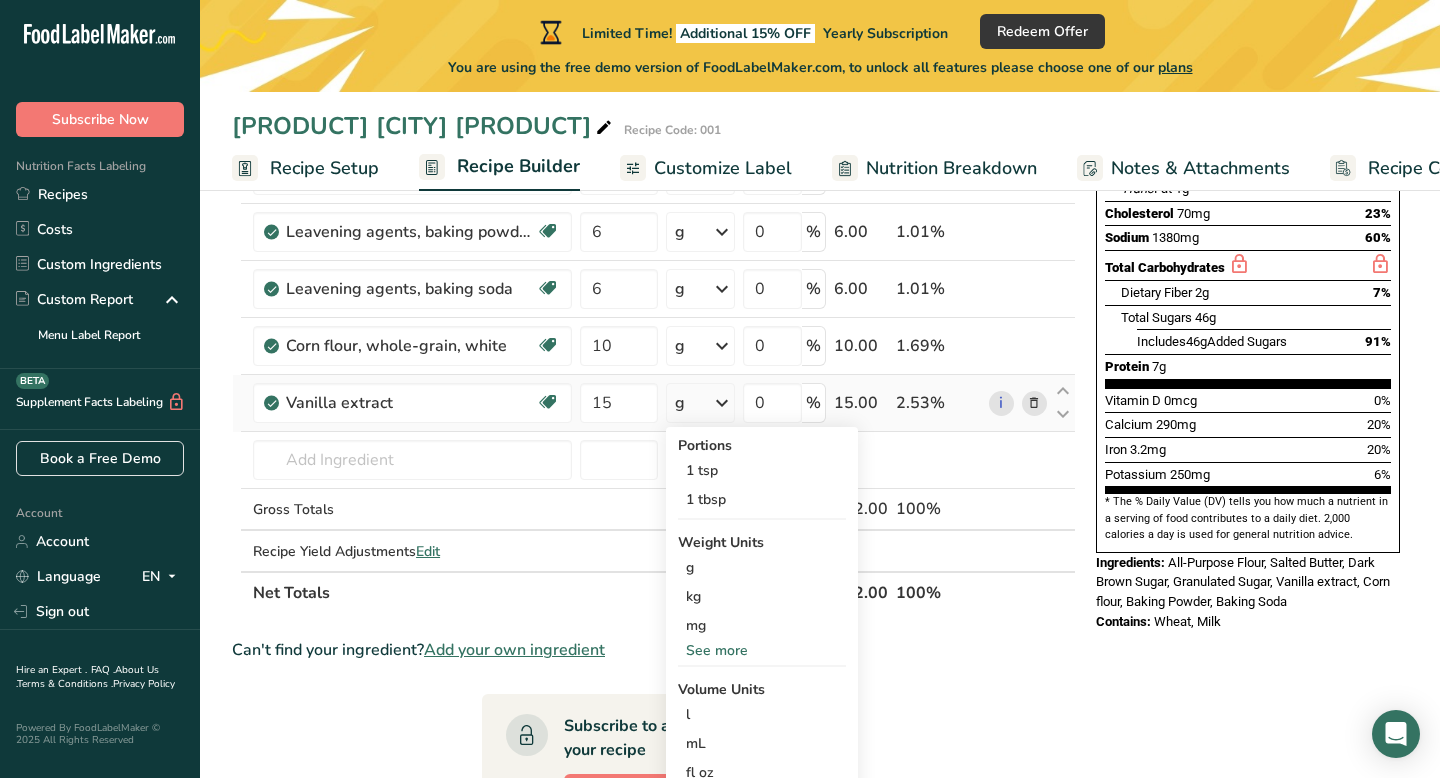 scroll, scrollTop: 387, scrollLeft: 0, axis: vertical 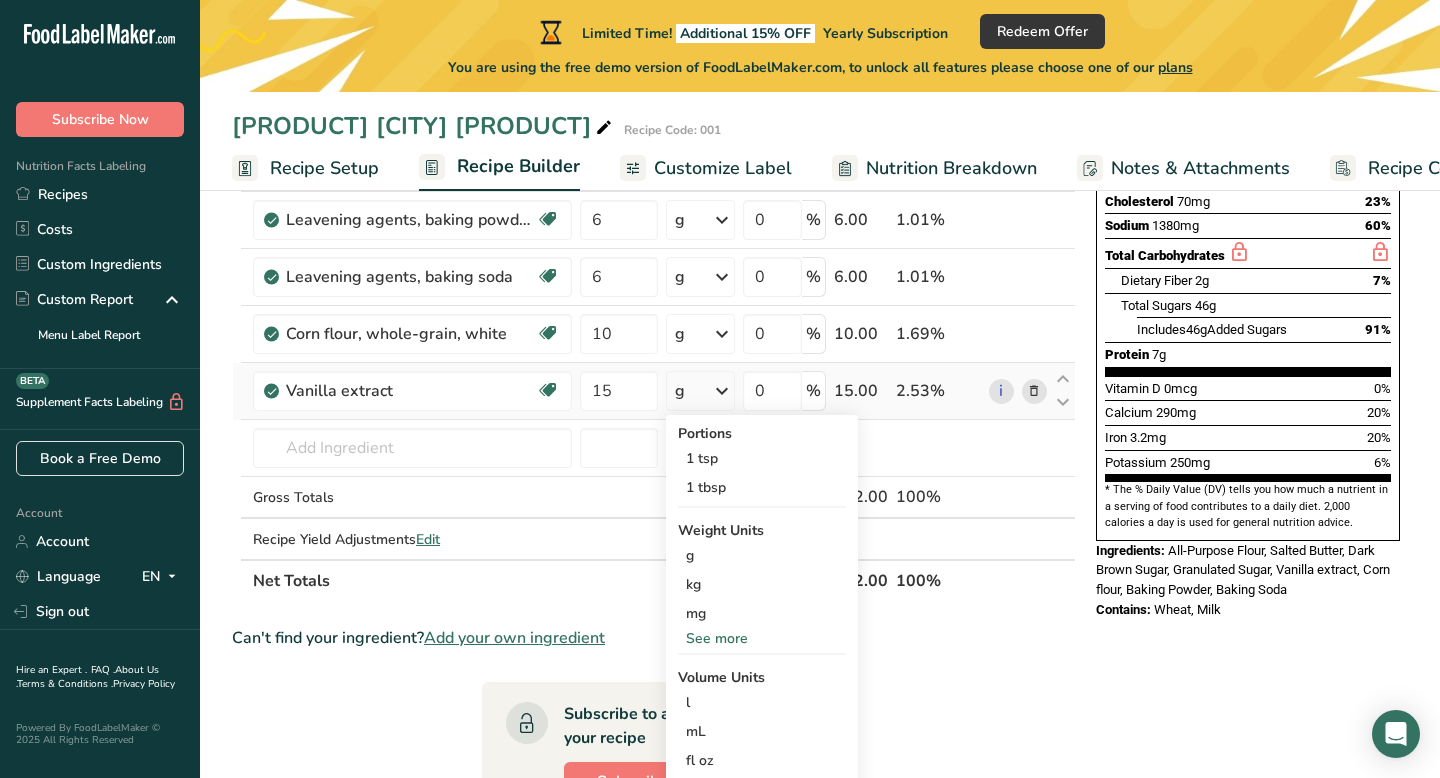 click on "mL" at bounding box center [762, 731] 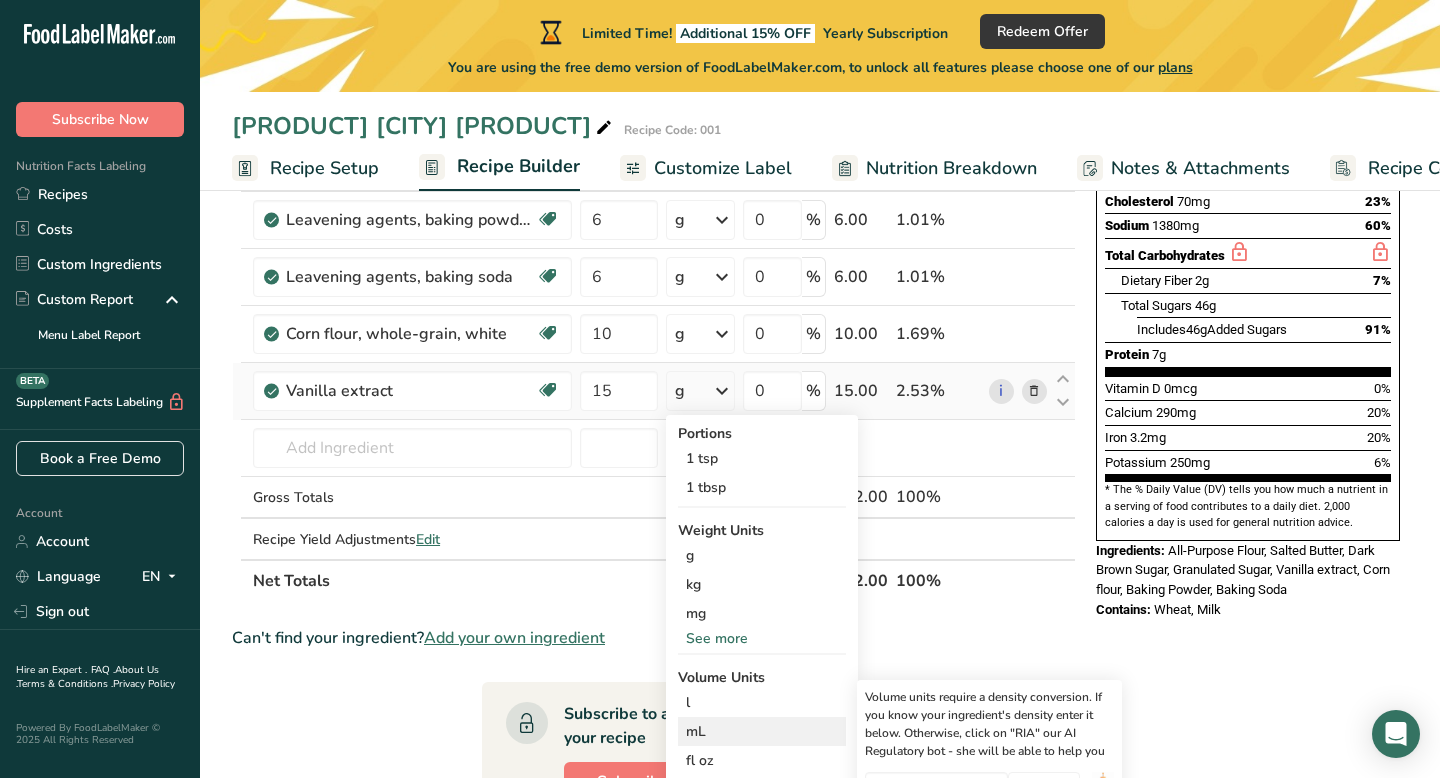 click on "mL" at bounding box center (762, 731) 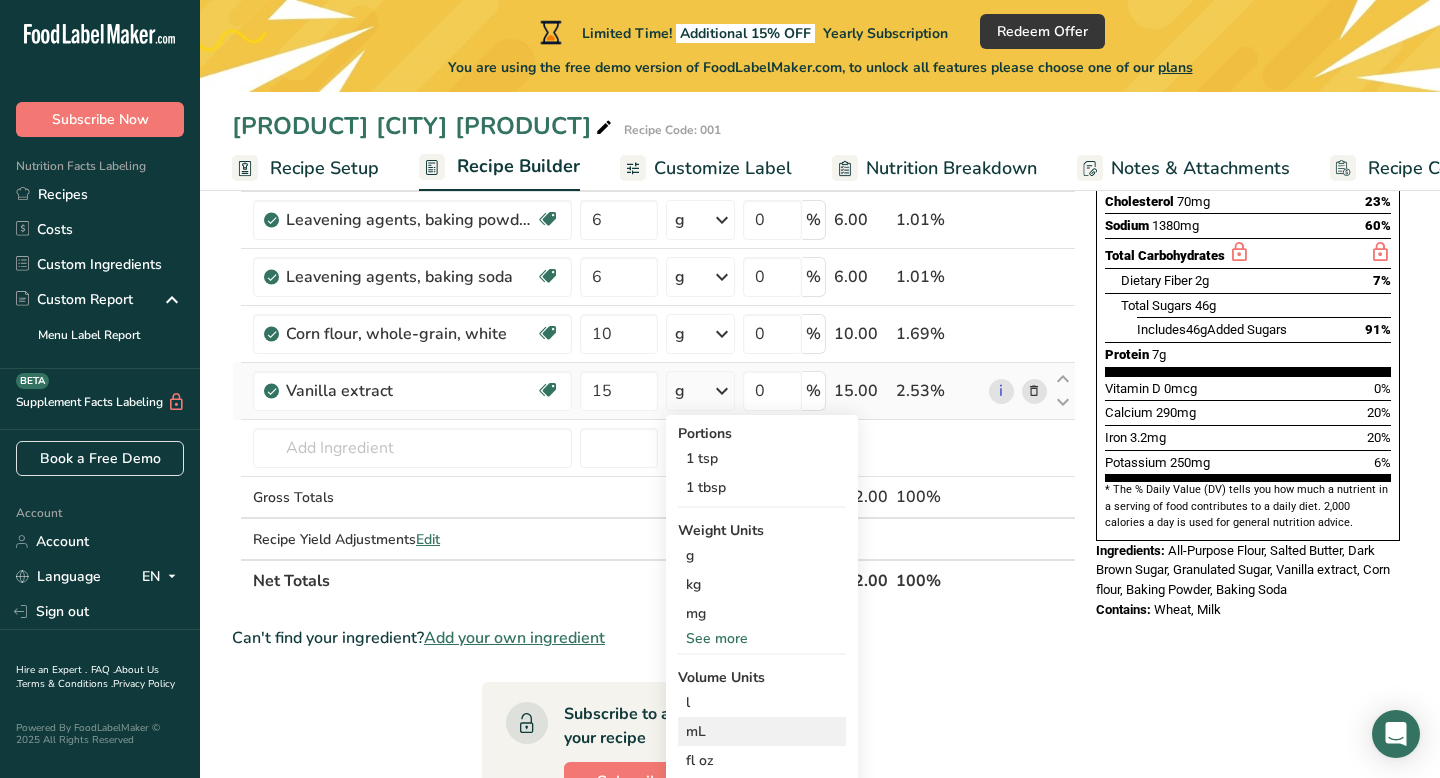 click on "mL" at bounding box center [762, 731] 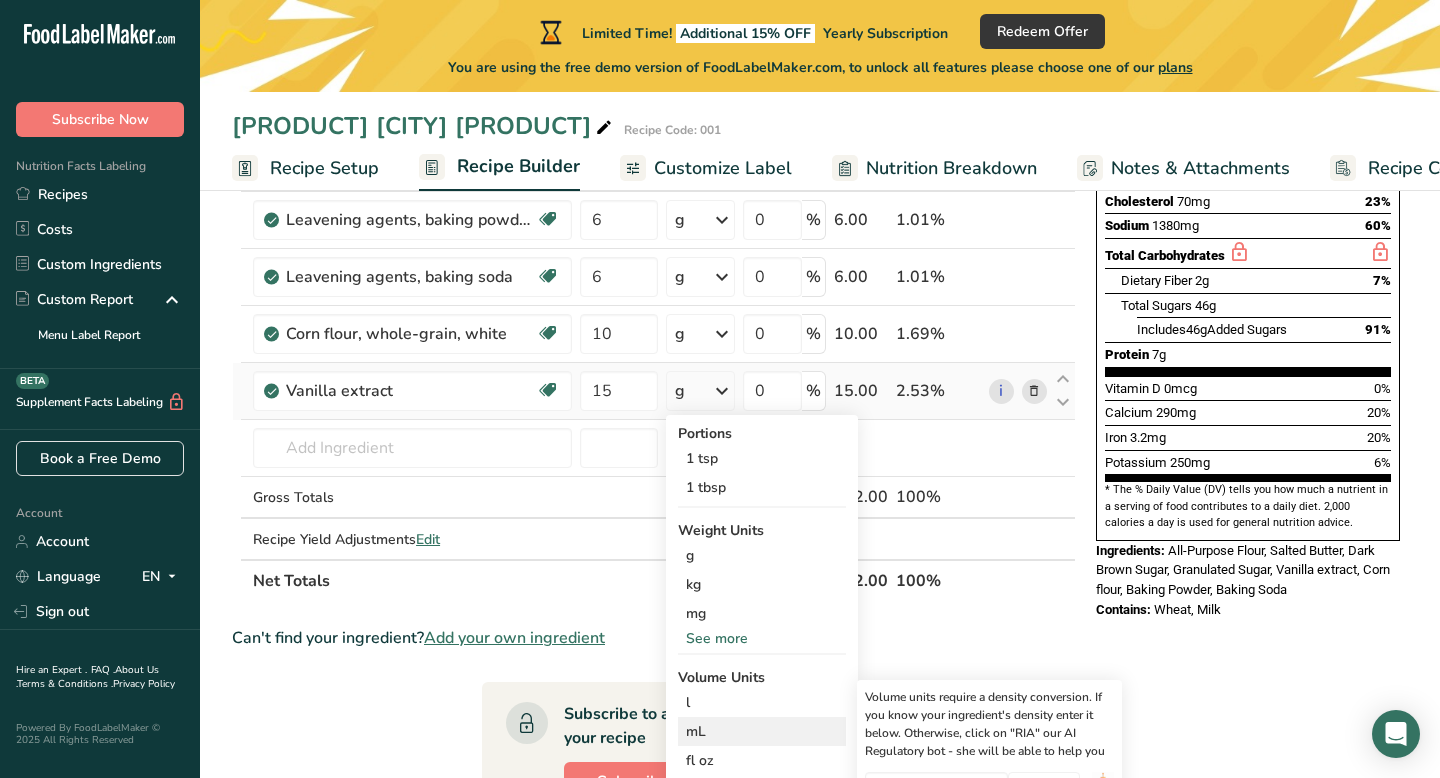 click on "mL" at bounding box center [762, 731] 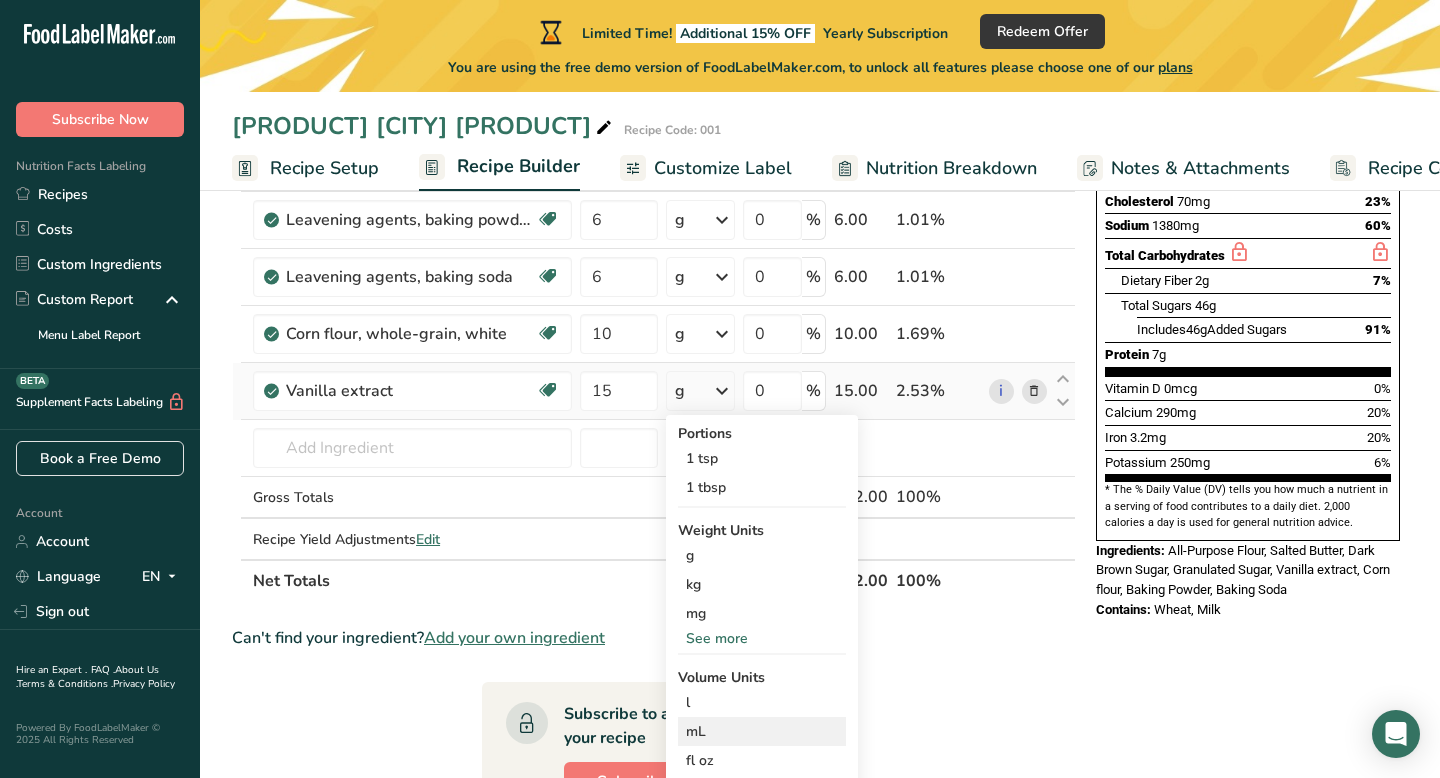 click on "mL" at bounding box center (762, 731) 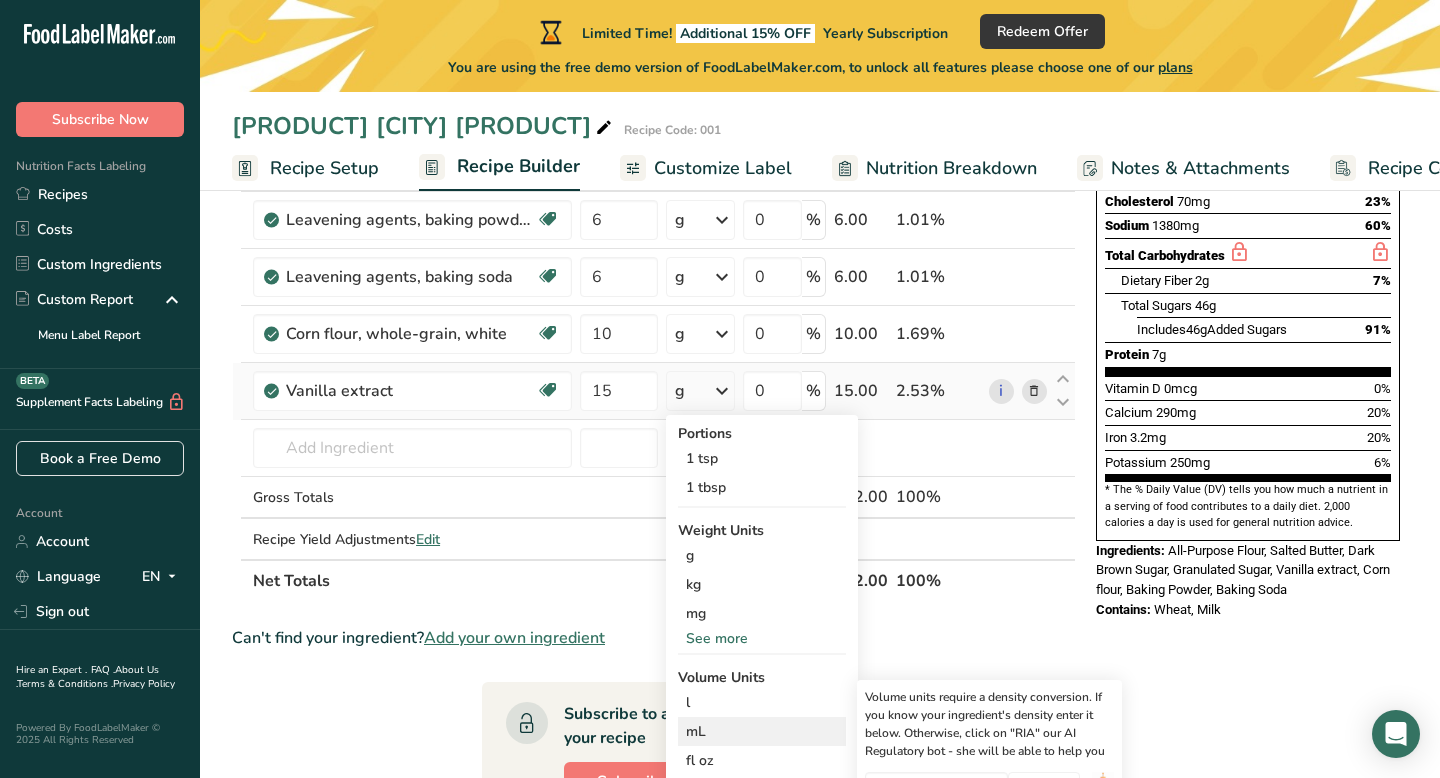 click on "mL" at bounding box center (762, 731) 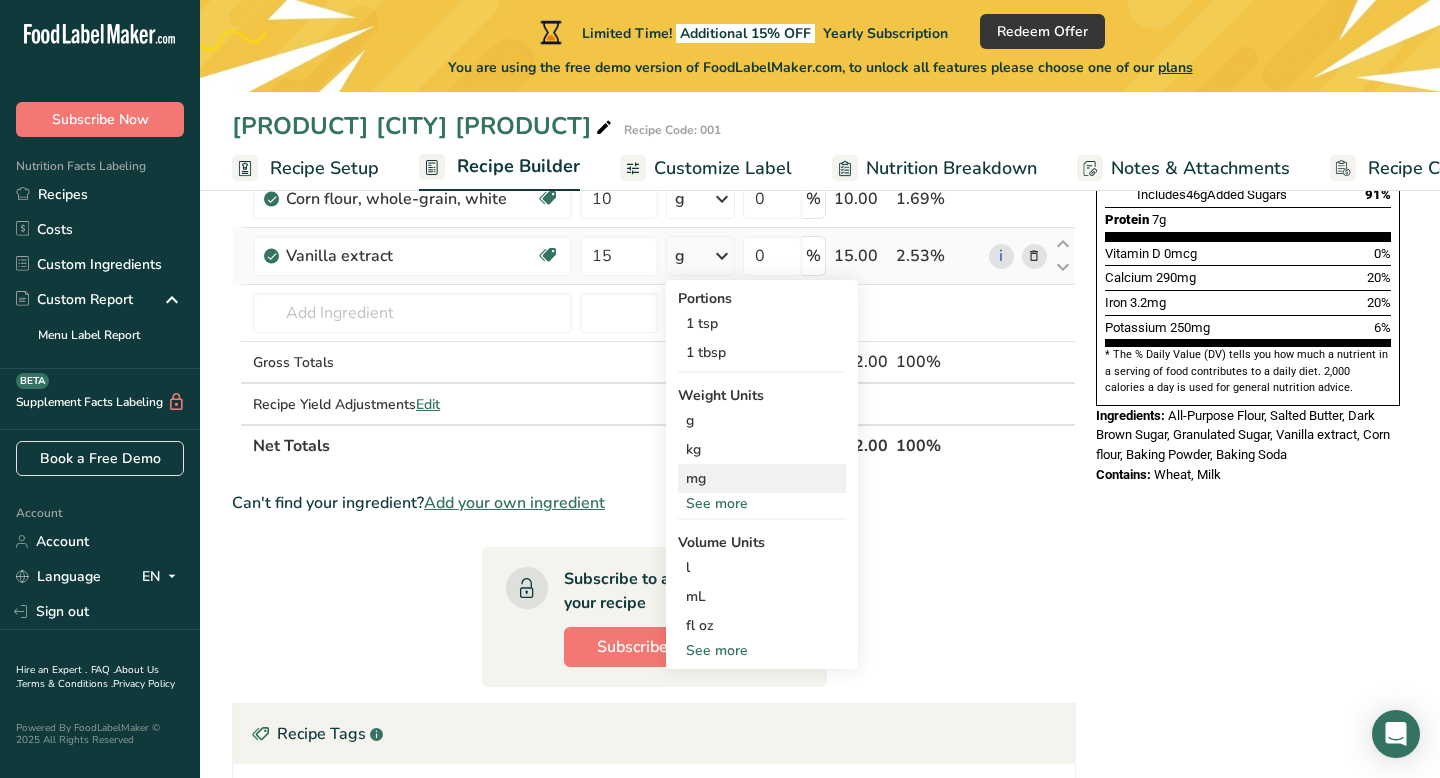 scroll, scrollTop: 533, scrollLeft: 0, axis: vertical 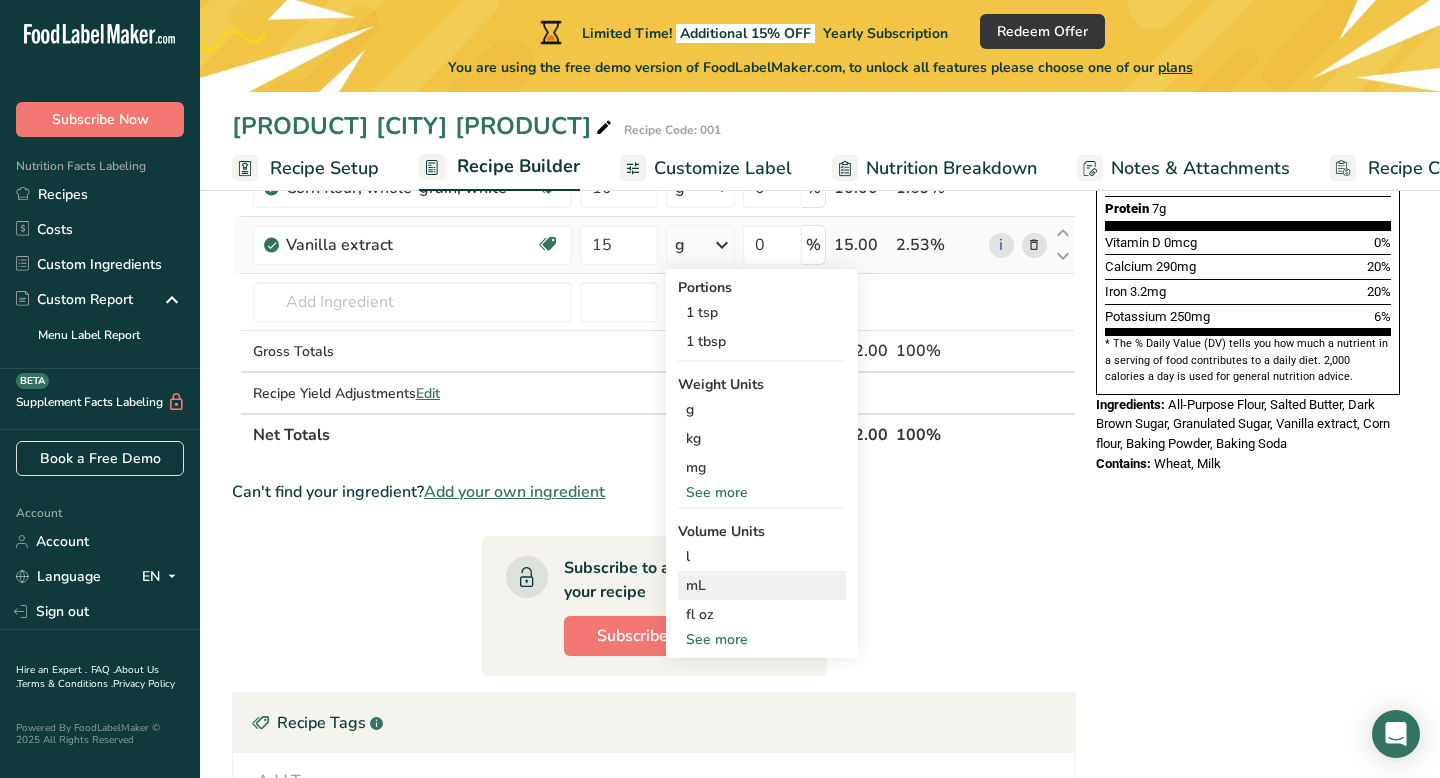 click on "mL" at bounding box center [762, 585] 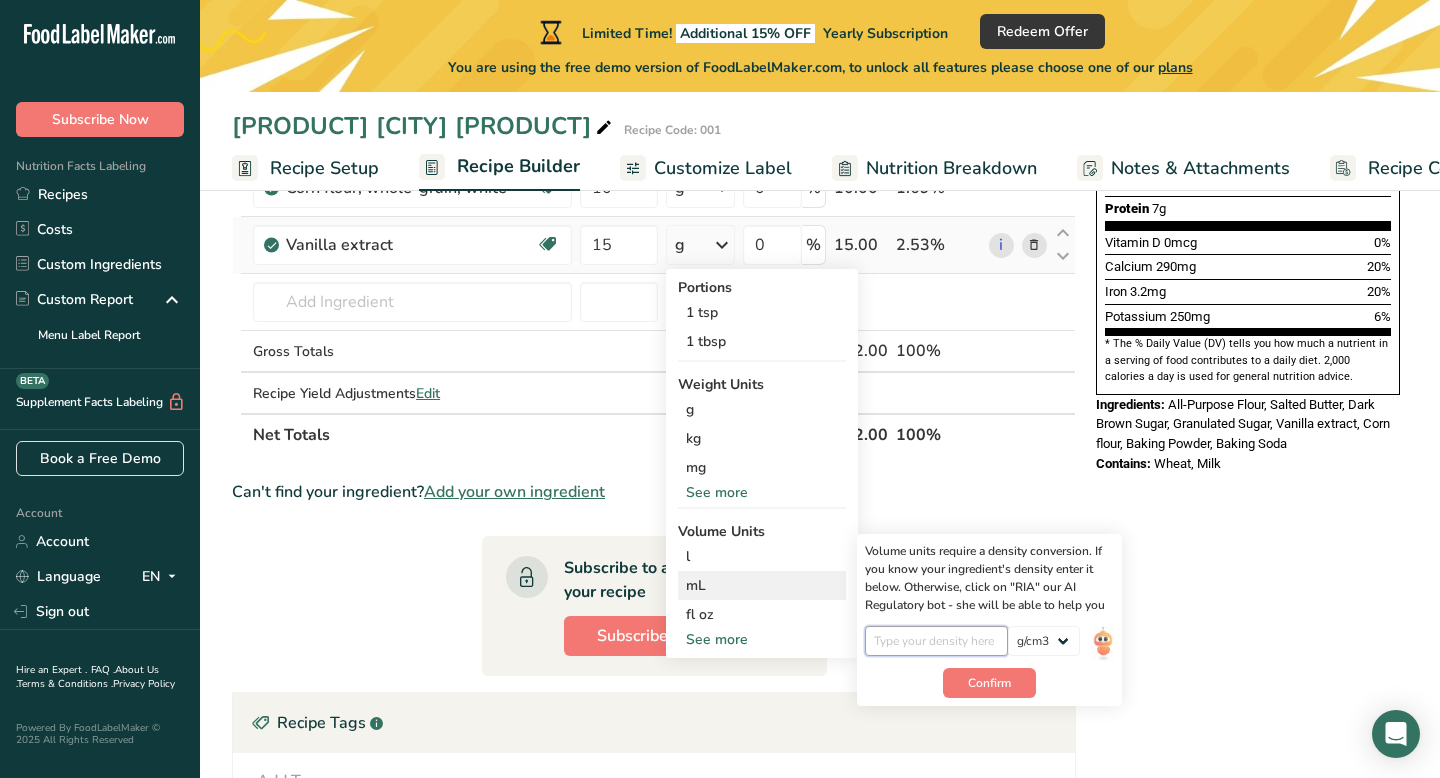click at bounding box center [936, 641] 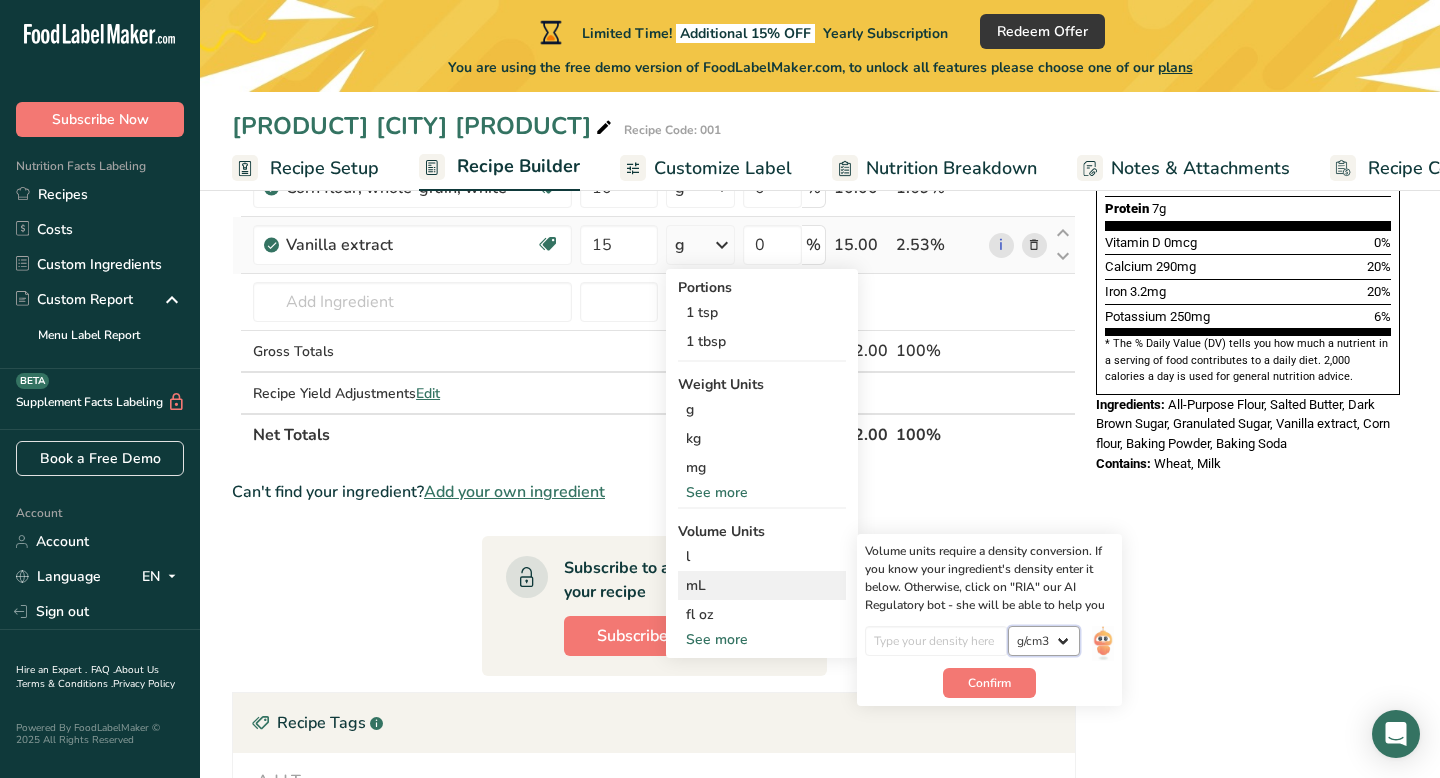 click on "lb/ft3
g/cm3" at bounding box center [1044, 641] 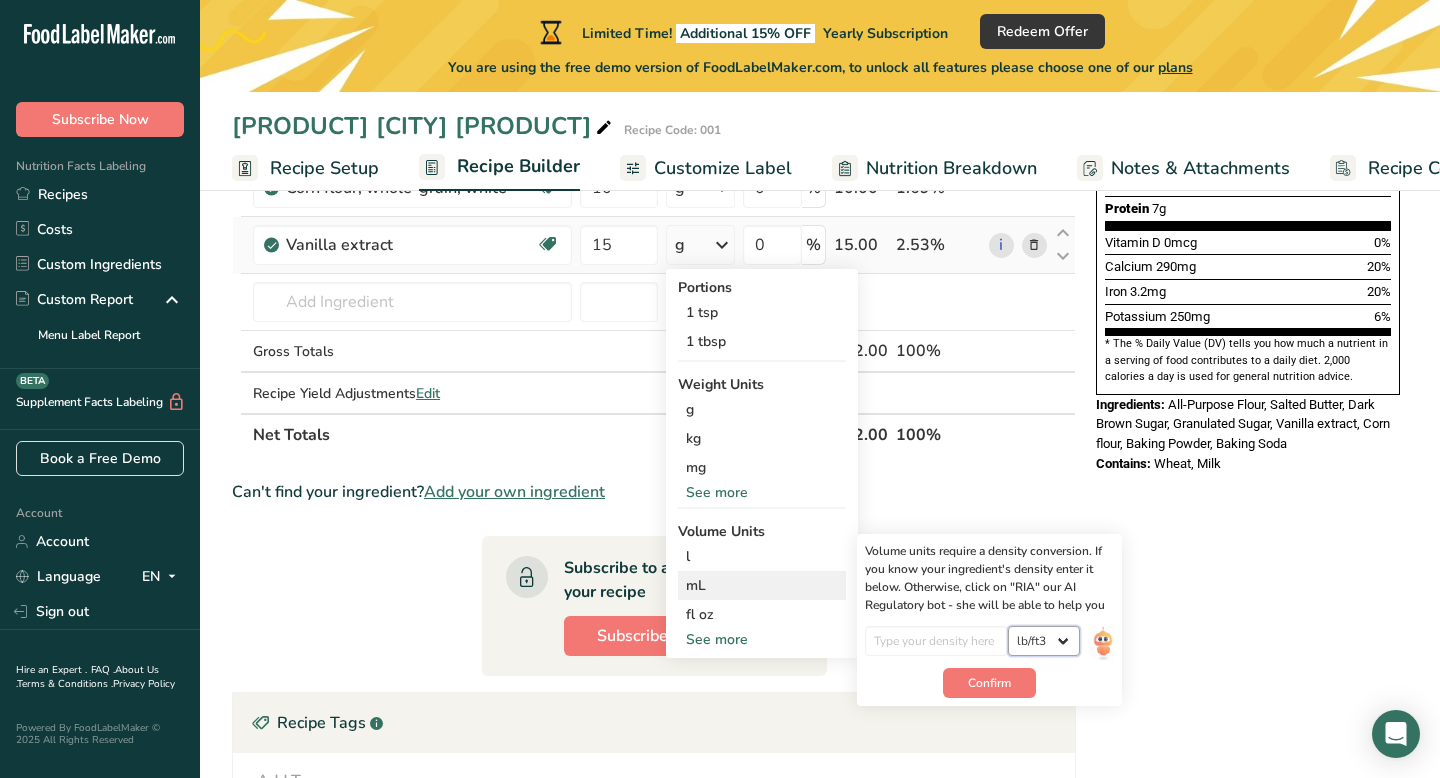 click on "lb/ft3
g/cm3" at bounding box center [1044, 641] 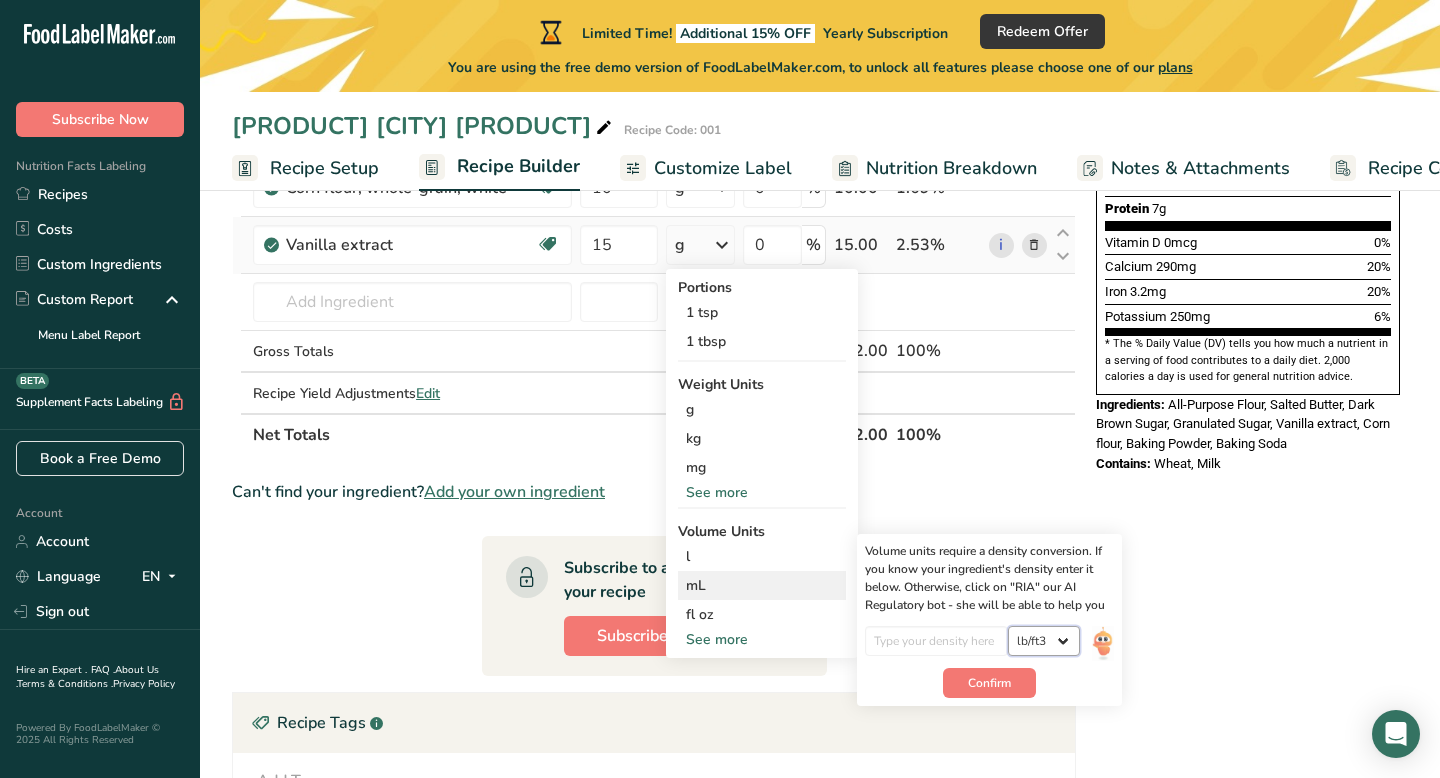 select on "22" 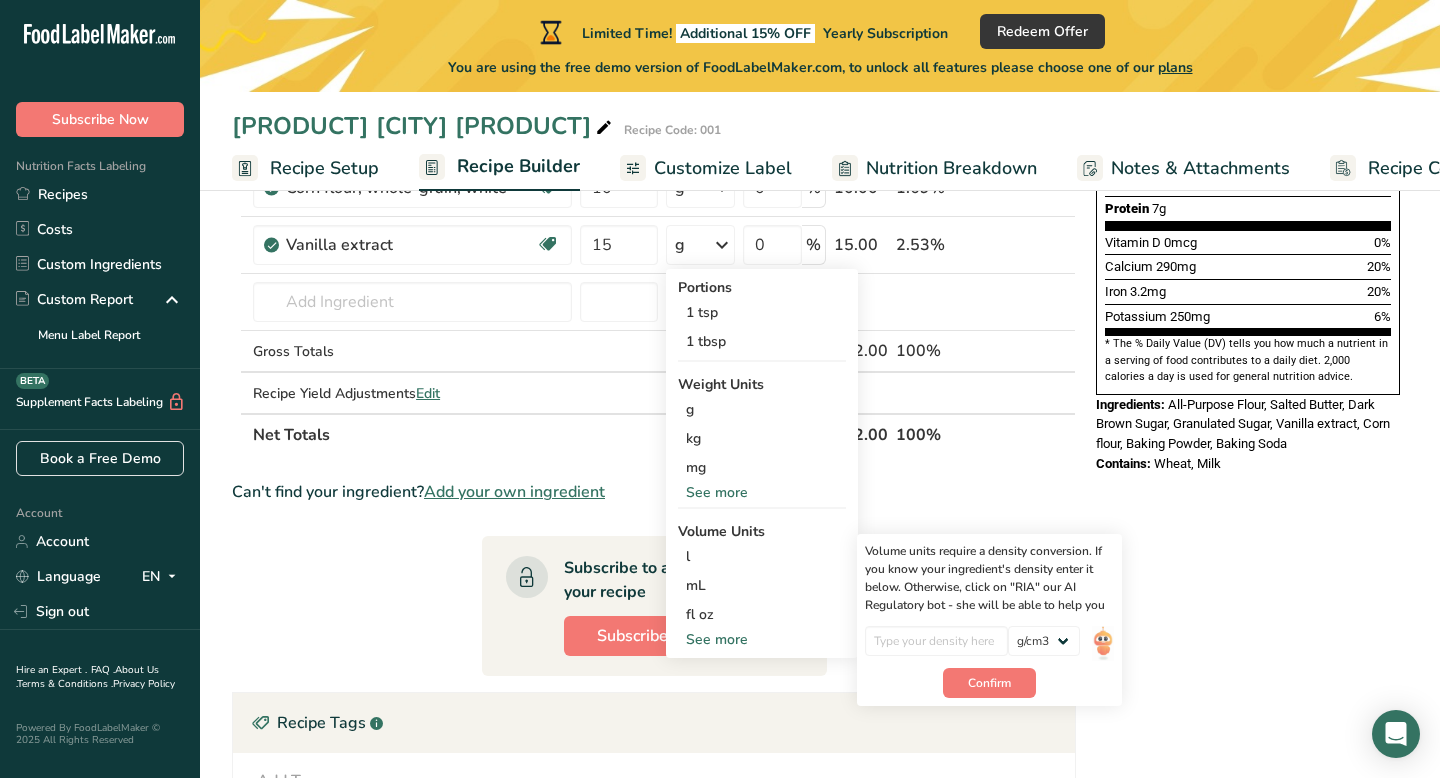 click on "Ingredient *
Amount *
Unit *
Waste *   .a-a{fill:#347362;}.b-a{fill:#fff;}          Grams
Percentage
Butter, salted
Gluten free
Vegetarian
Soy free
125
g
Portions
1 pat (1" sq, 1/3" high)
1 tbsp
1 cup
See more
Weight Units
g
kg
mg
See more
Volume Units
l
Volume units require a density conversion. If you know your ingredient's density enter it below. Otherwise, click on "RIA" our AI Regulatory bot - she will be able to help you
lb/ft3
g/cm3
Confirm
mL
g/cm3" at bounding box center [654, 444] 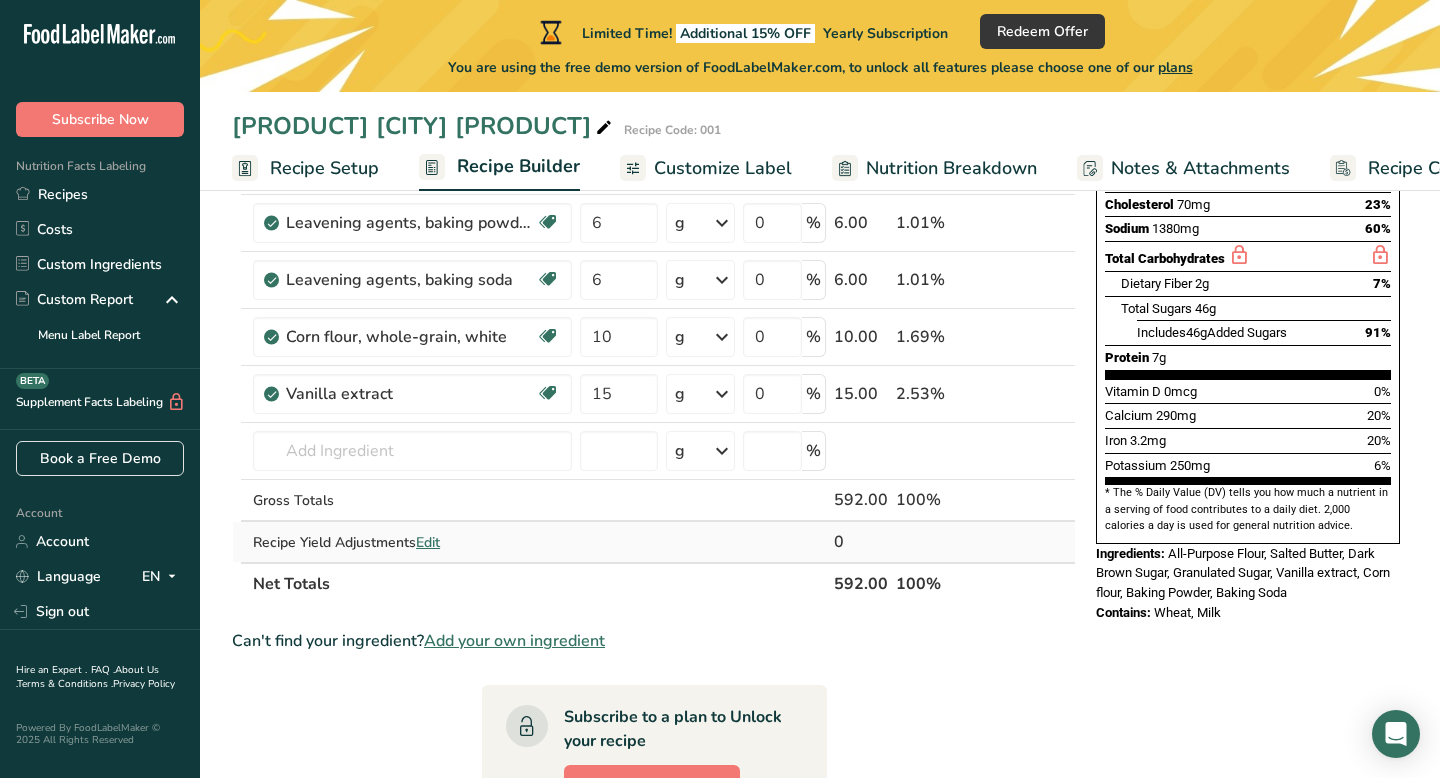 scroll, scrollTop: 543, scrollLeft: 0, axis: vertical 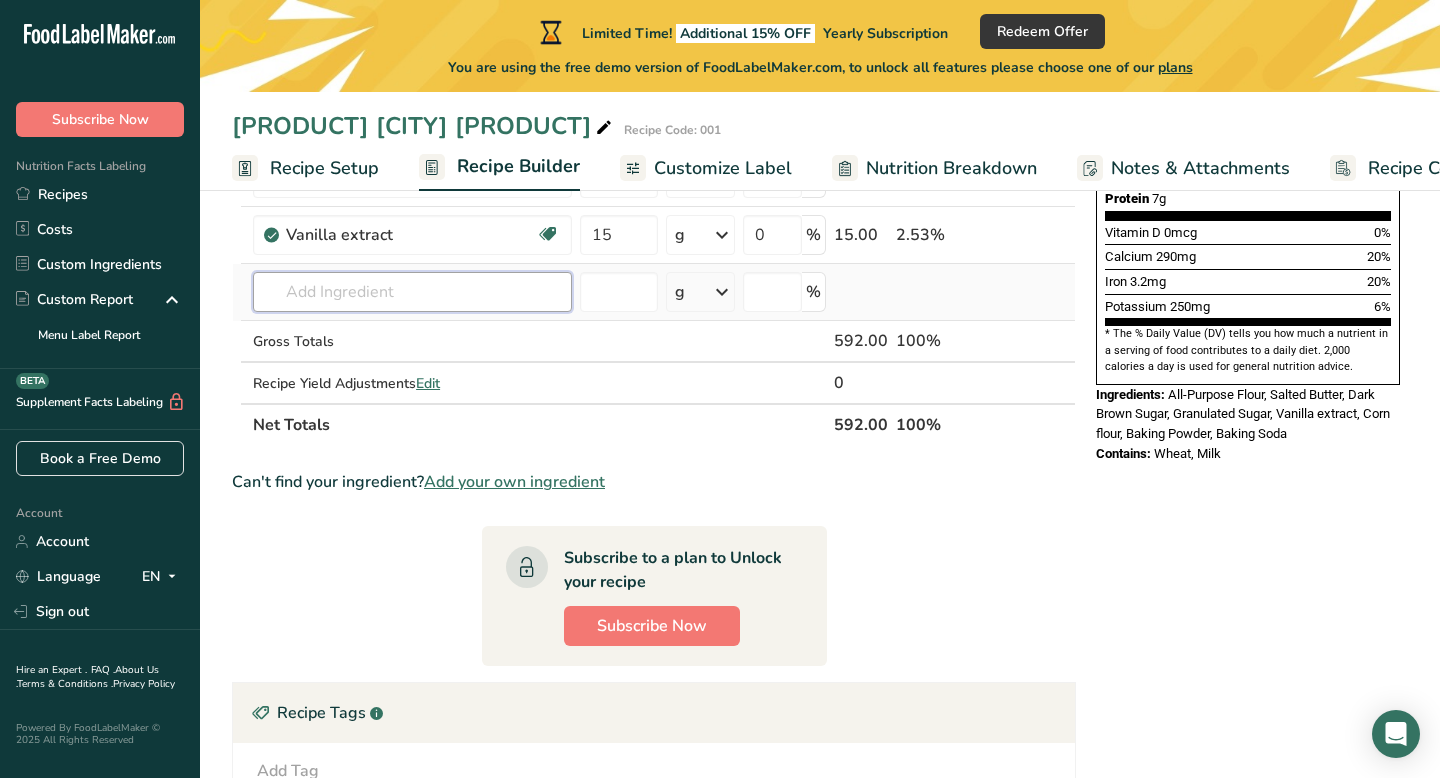 click at bounding box center [412, 292] 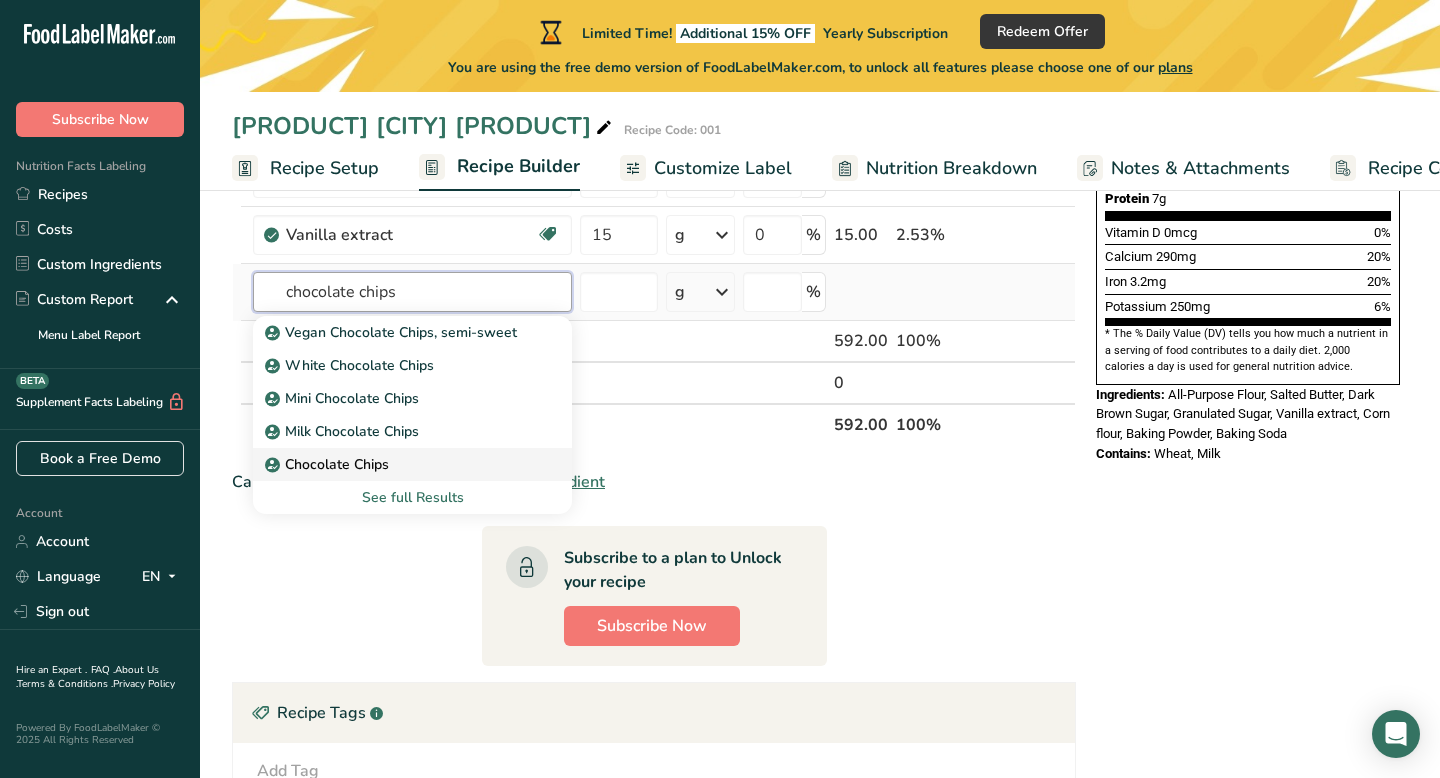 type on "chocolate chips" 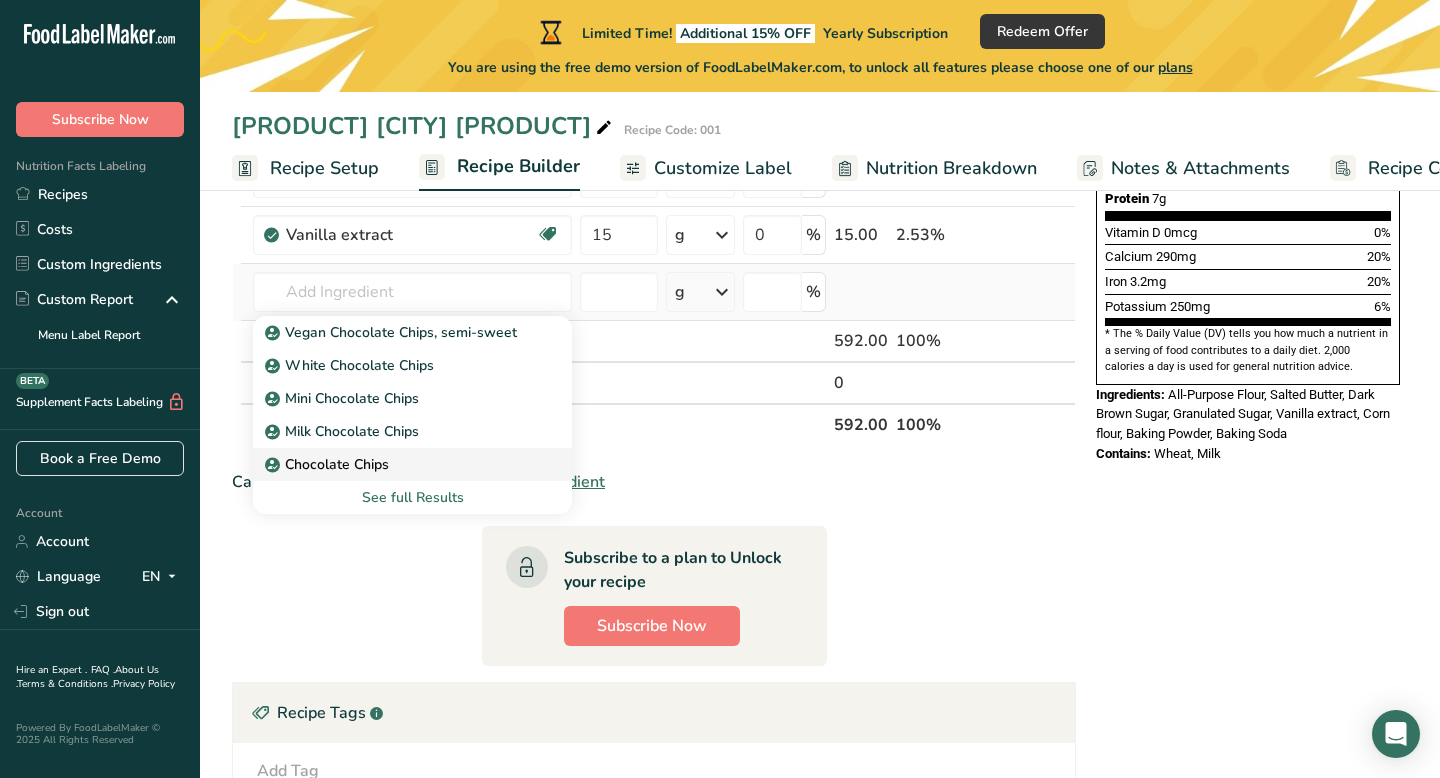 click on "Chocolate Chips" at bounding box center [329, 464] 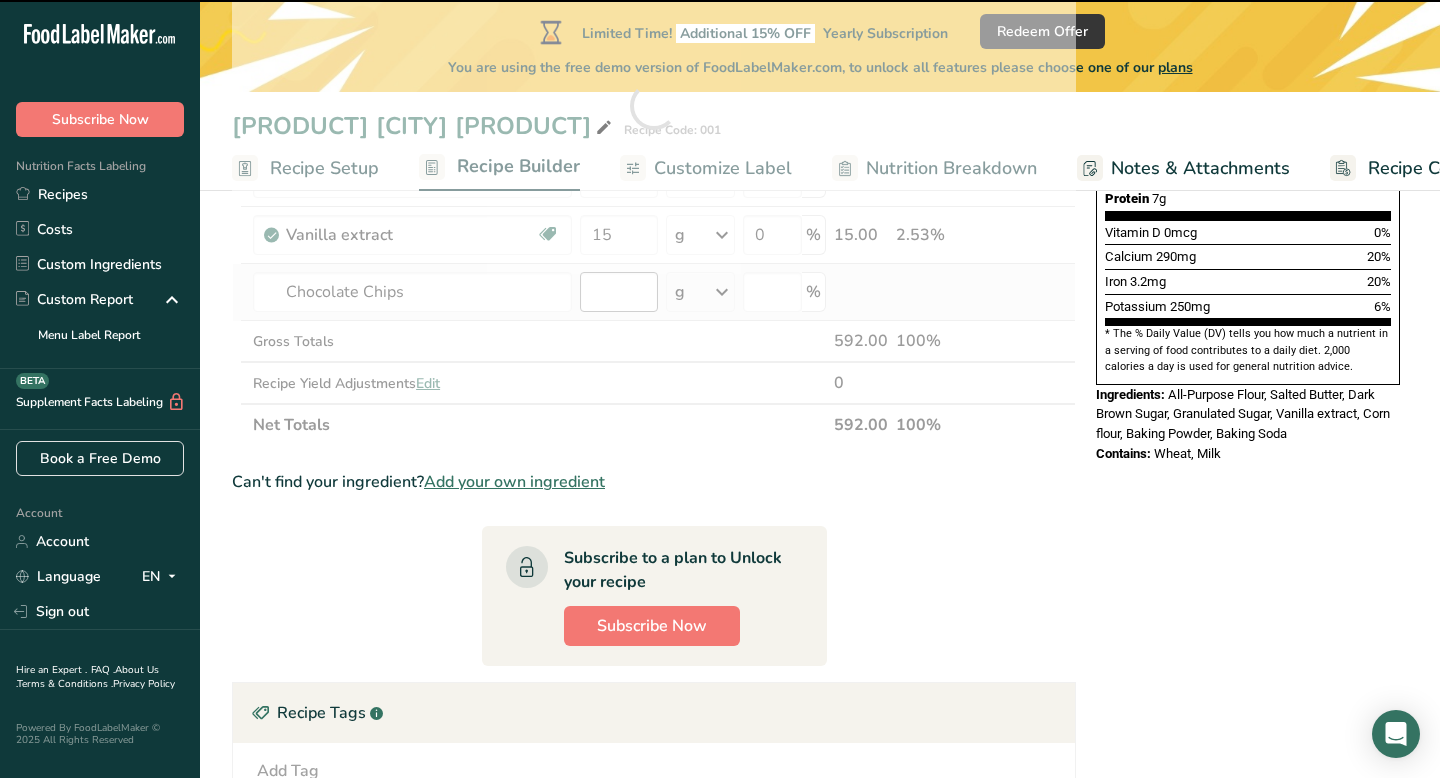 type on "0" 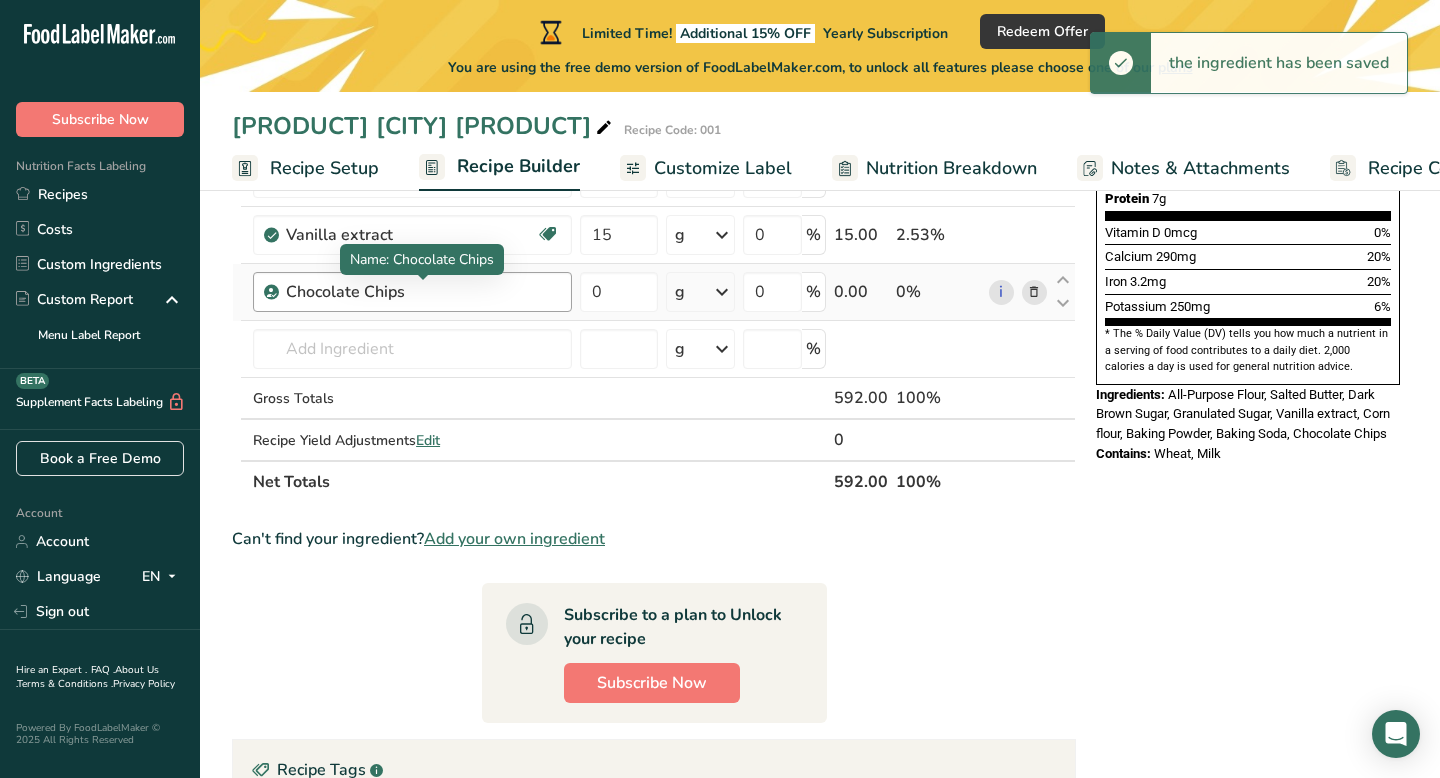 click on "Chocolate Chips" at bounding box center (411, 292) 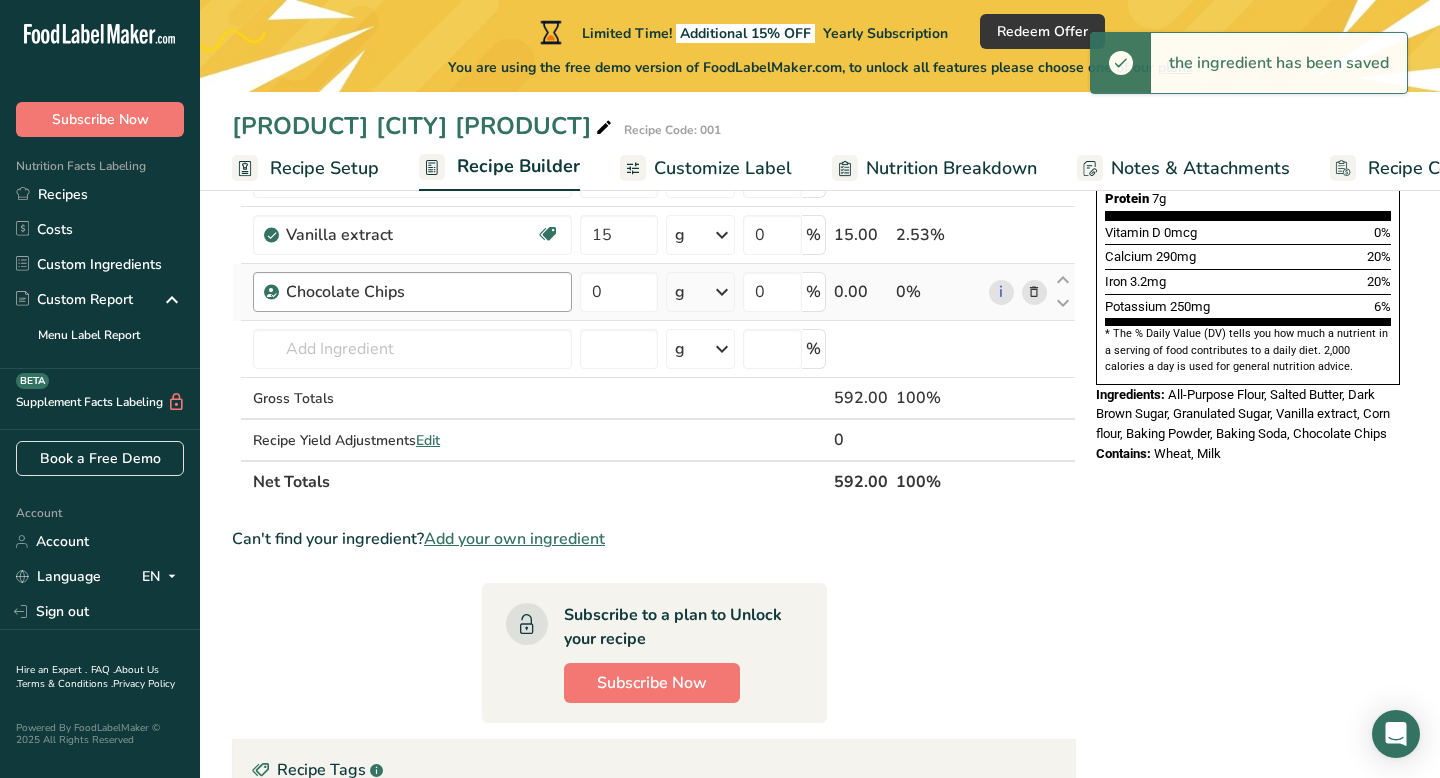 click on "Chocolate Chips" at bounding box center [411, 292] 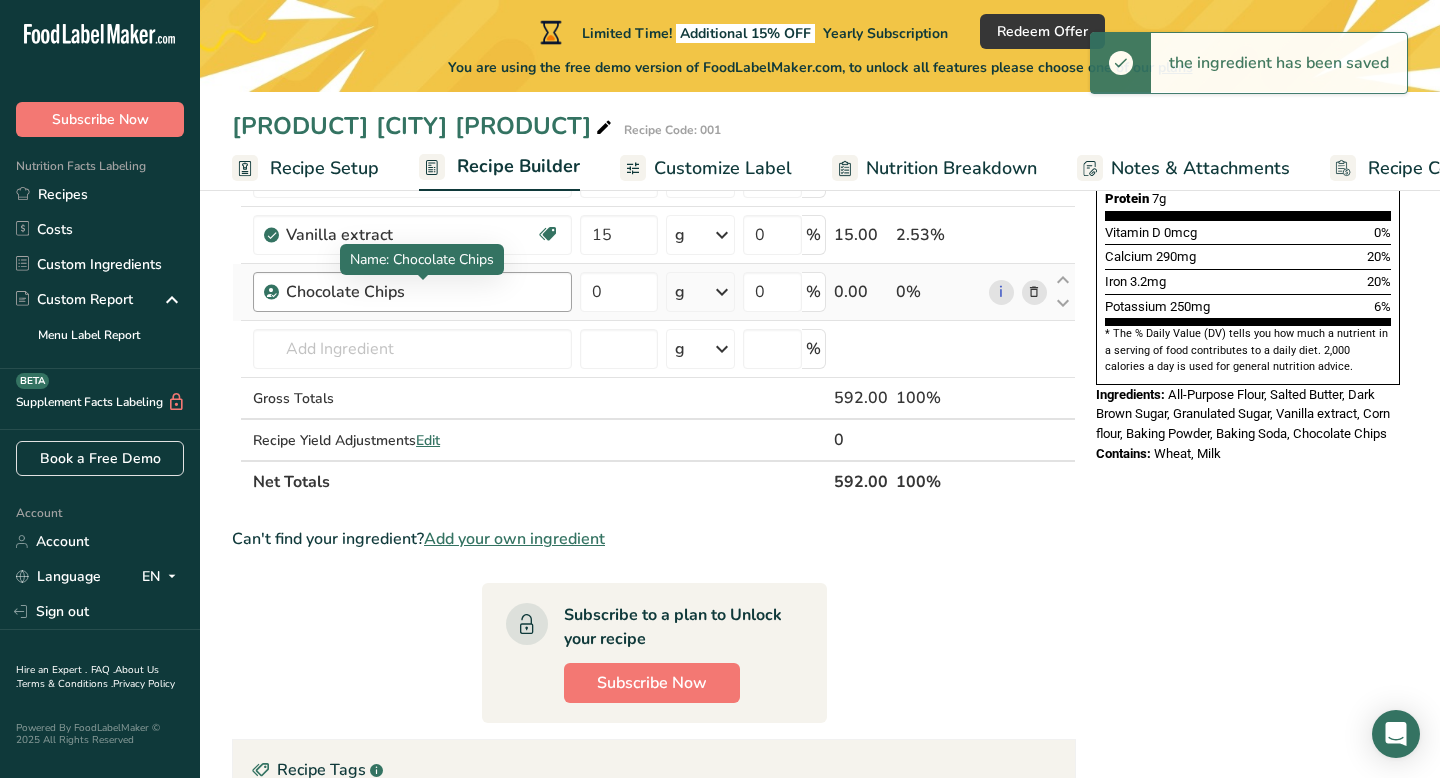 click on "Chocolate Chips" at bounding box center [411, 292] 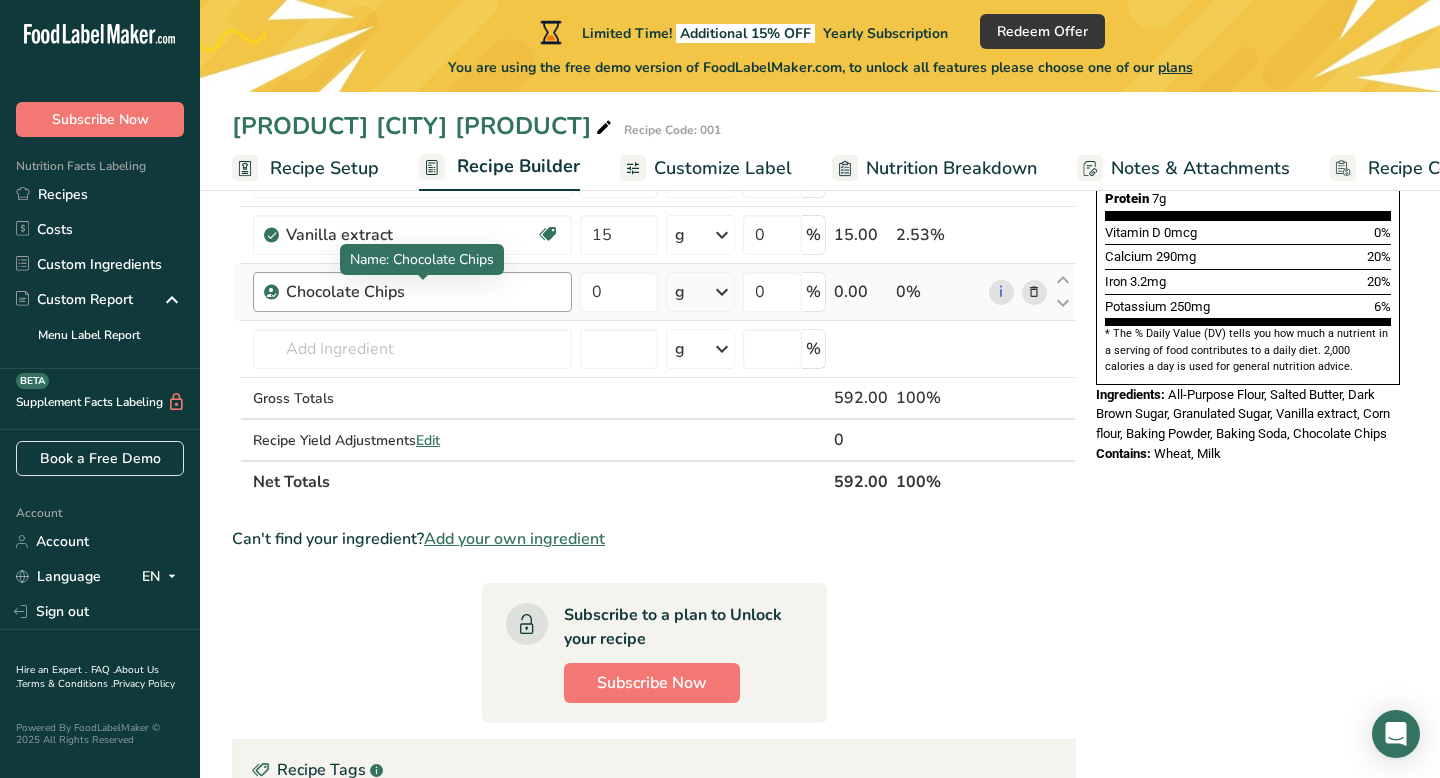 click on "Chocolate Chips" at bounding box center (411, 292) 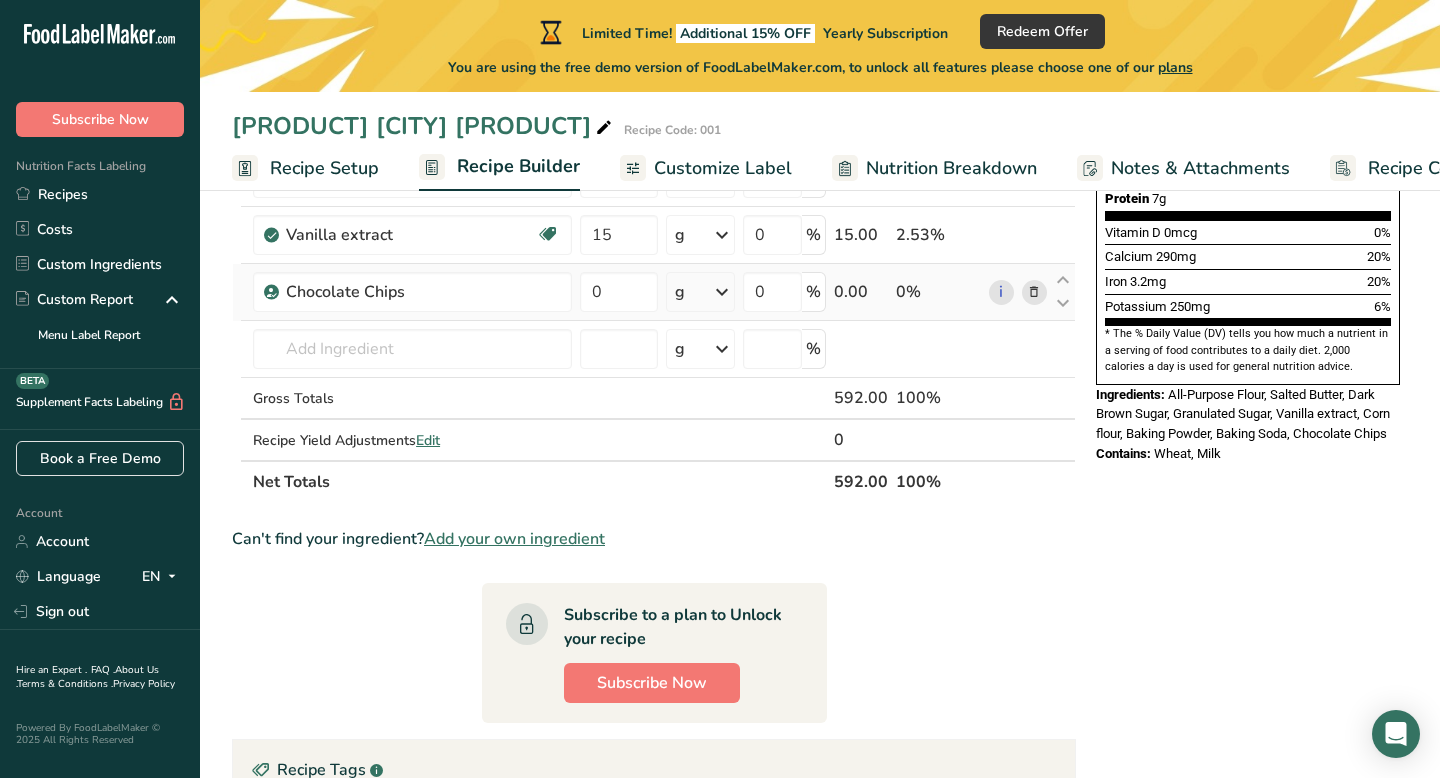 click at bounding box center (1034, 292) 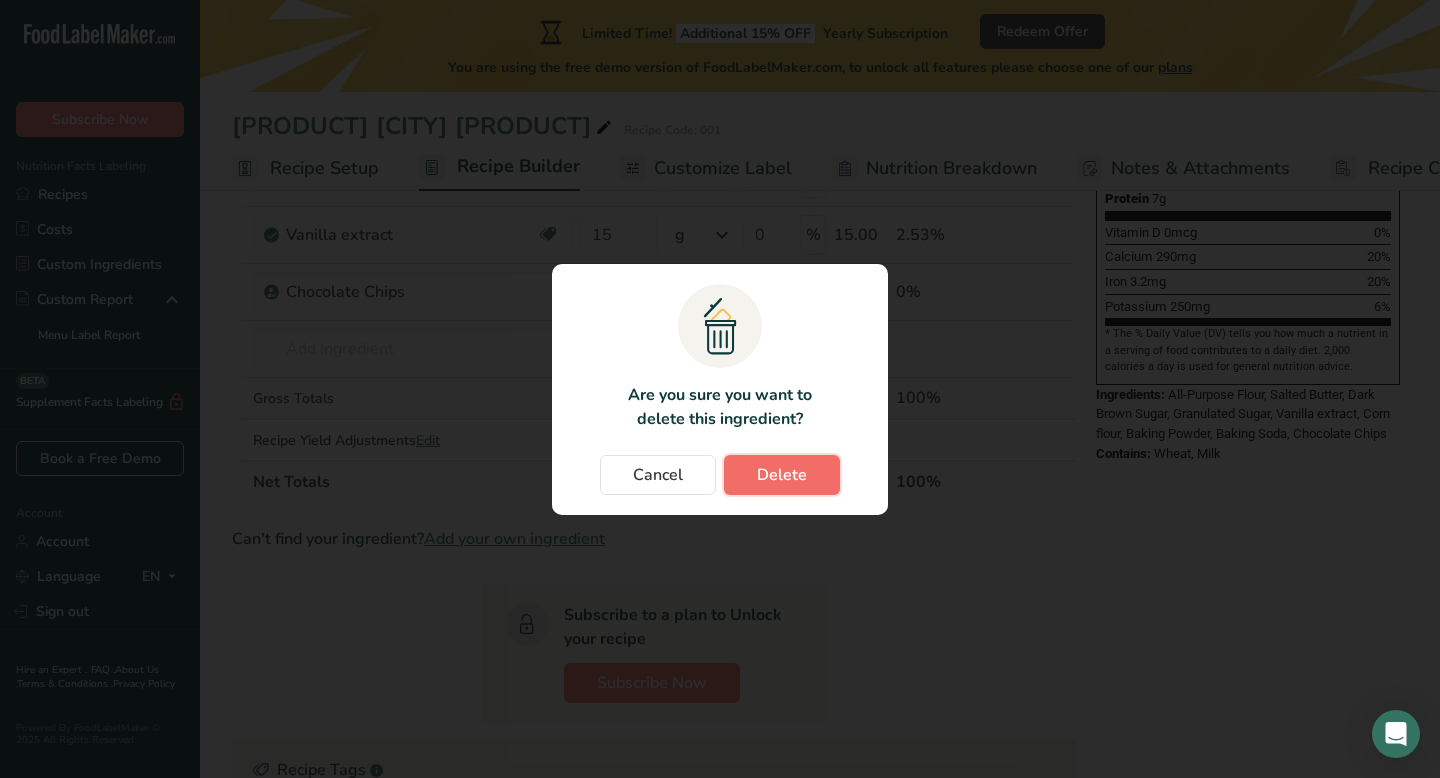 click on "Delete" at bounding box center (782, 475) 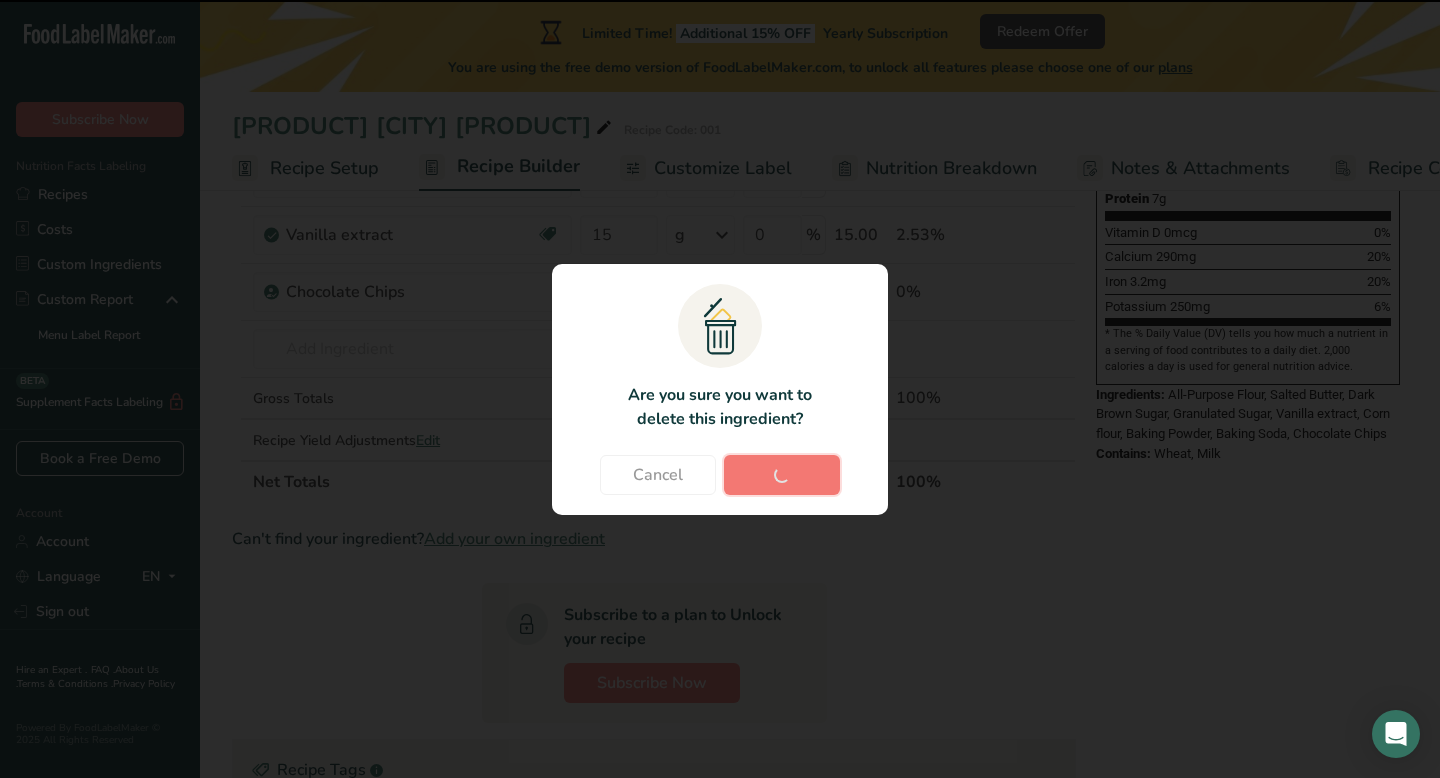 type 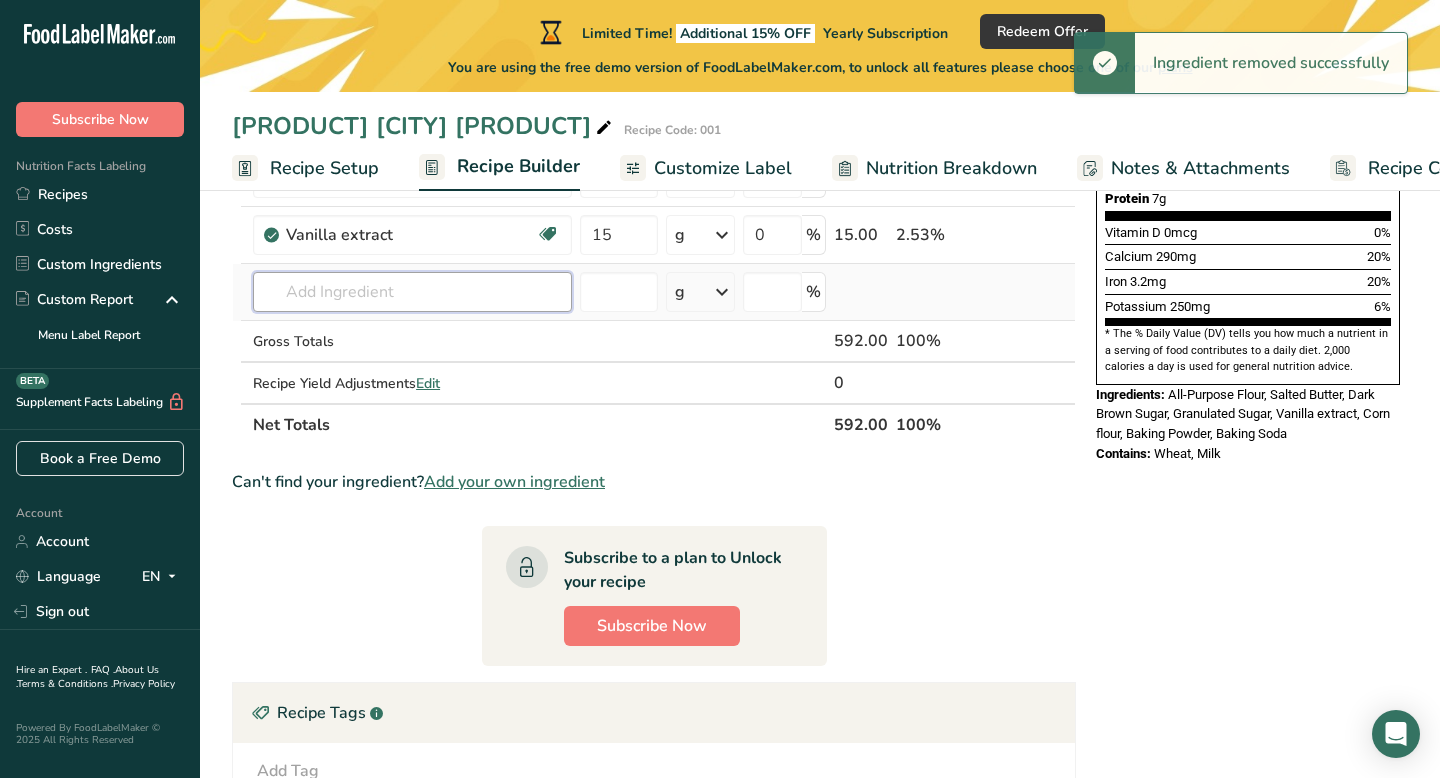 click at bounding box center (412, 292) 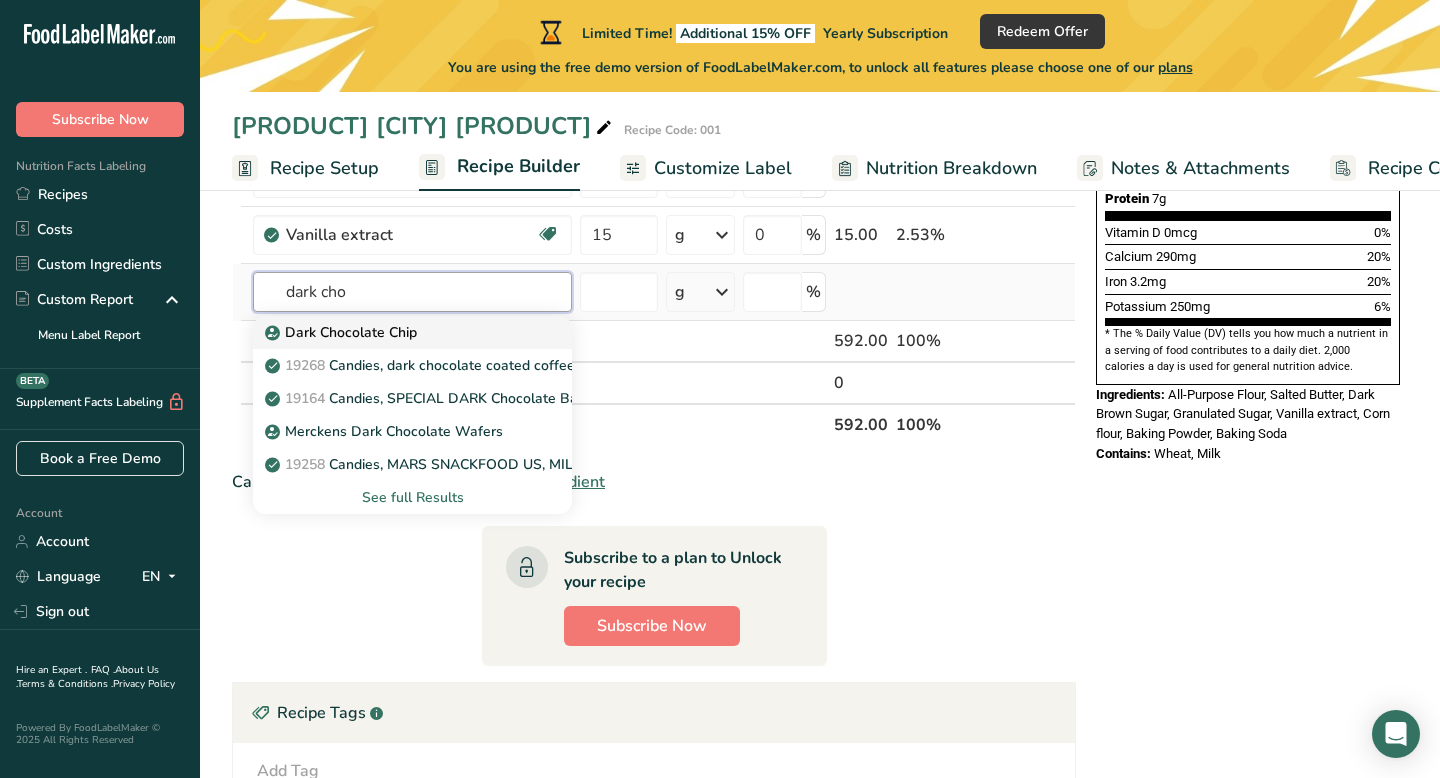 type on "dark cho" 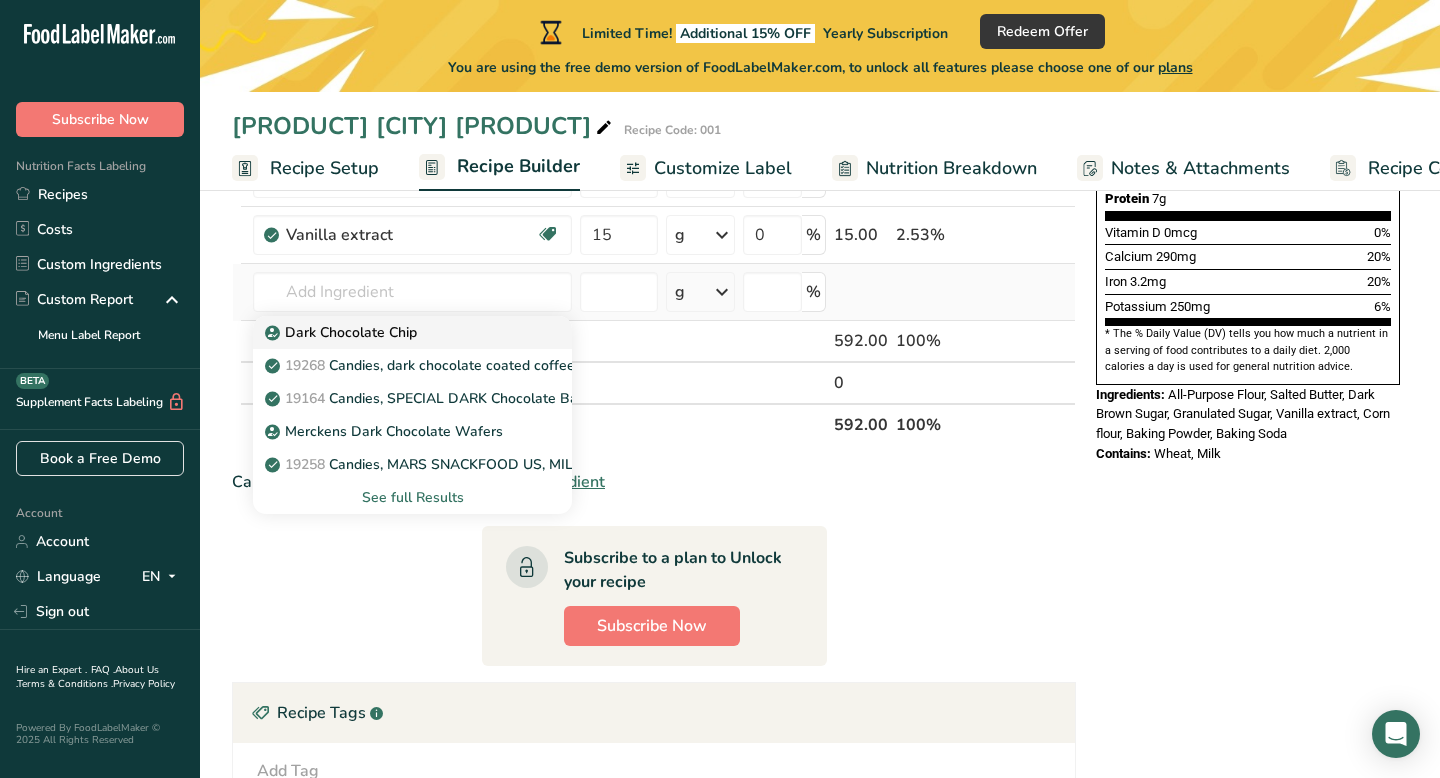 click on "Dark Chocolate Chip" at bounding box center [343, 332] 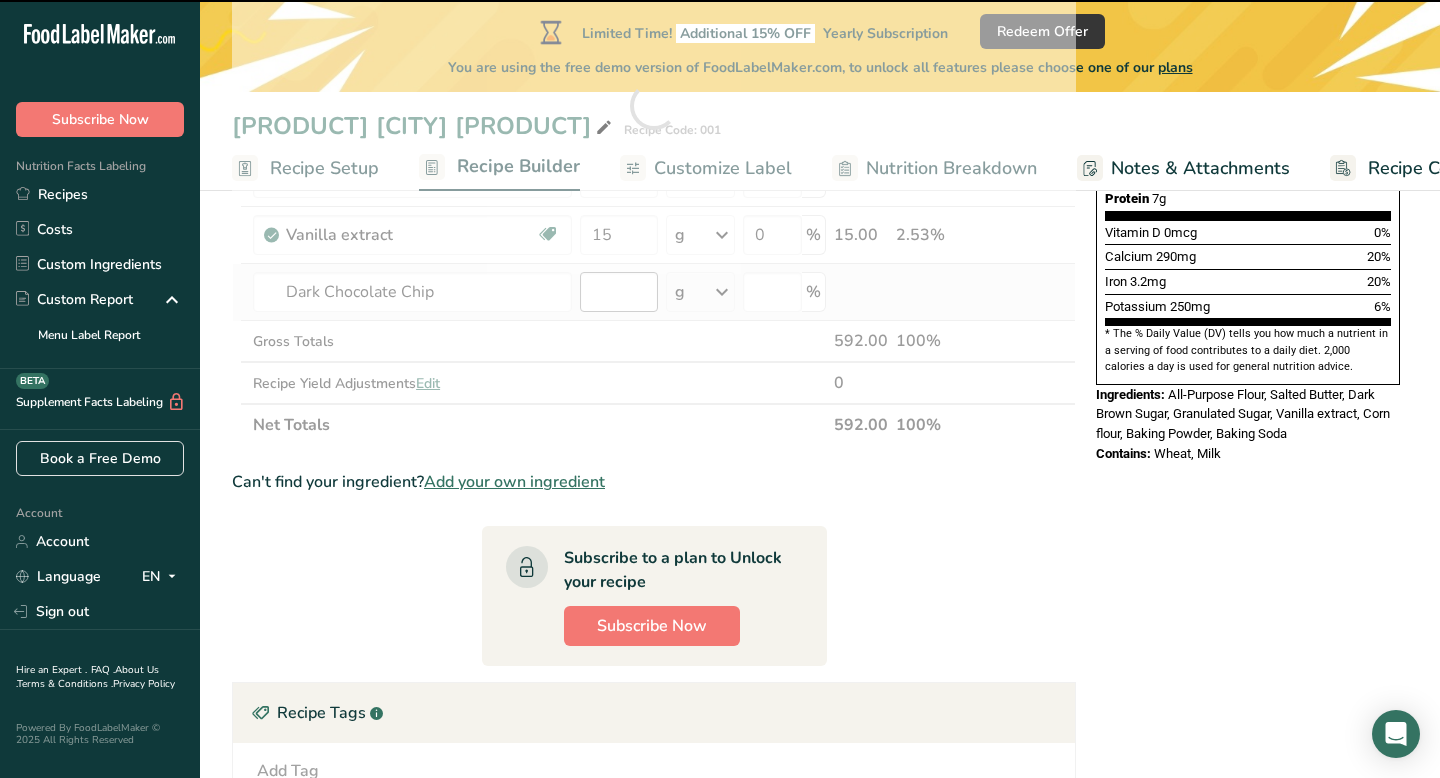 type on "0" 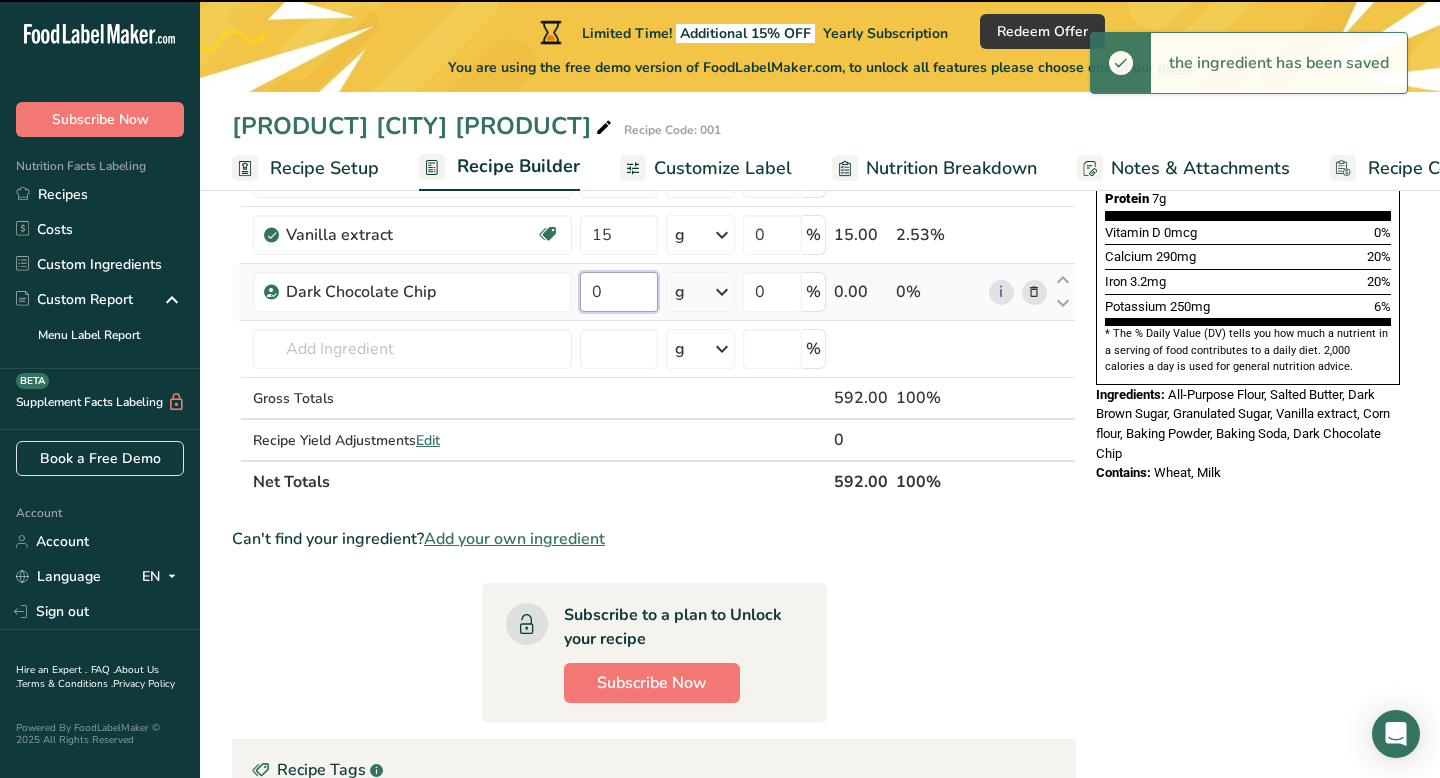 click on "0" at bounding box center [618, 292] 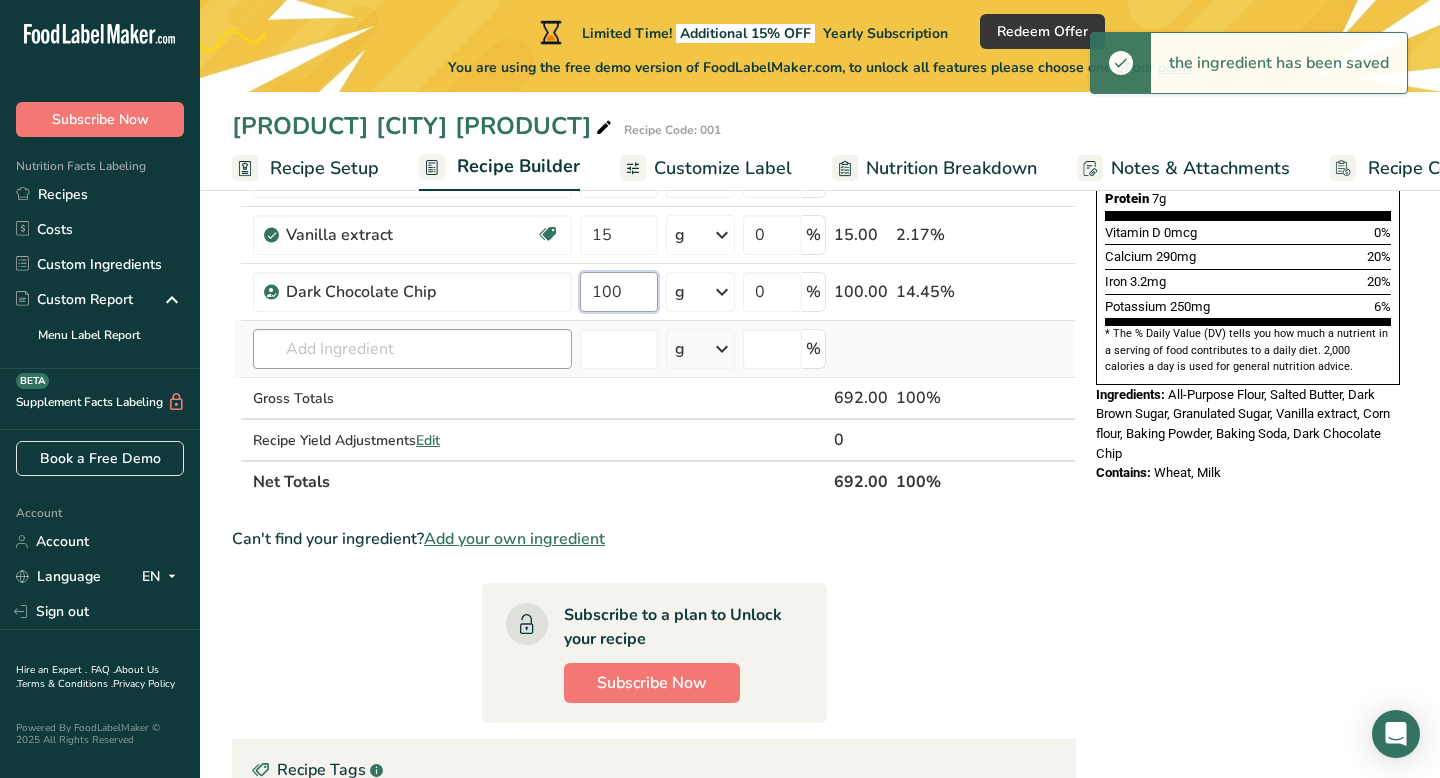 type on "100" 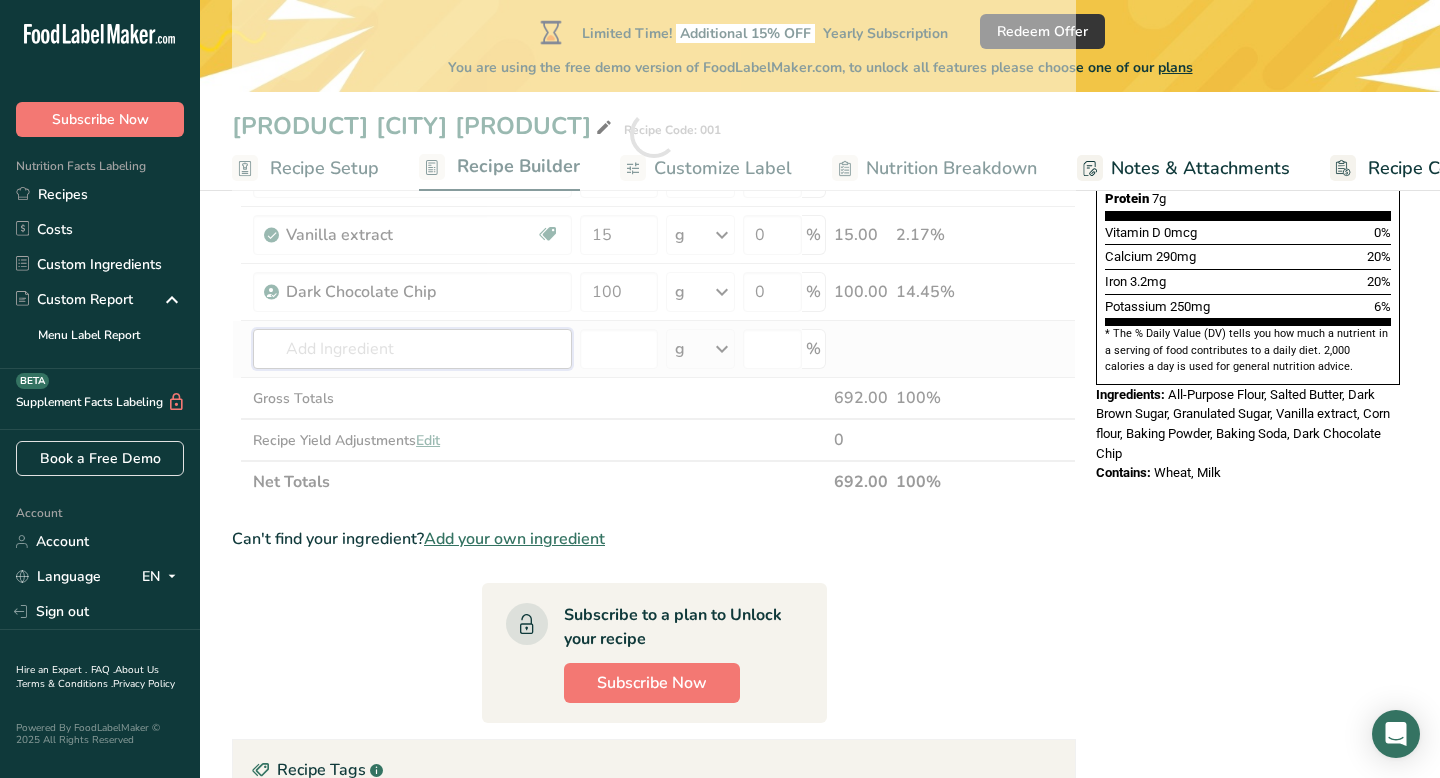 click on "Ingredient *
Amount *
Unit *
Waste *   .a-a{fill:#347362;}.b-a{fill:#fff;}          Grams
Percentage
Butter, salted
Gluten free
Vegetarian
Soy free
125
g
Portions
1 pat (1" sq, 1/3" high)
1 tbsp
1 cup
See more
Weight Units
g
kg
mg
See more
Volume Units
l
Volume units require a density conversion. If you know your ingredient's density enter it below. Otherwise, click on "RIA" our AI Regulatory bot - she will be able to help you
lb/ft3
g/cm3
Confirm
mL
lb/ft3" at bounding box center [654, 134] 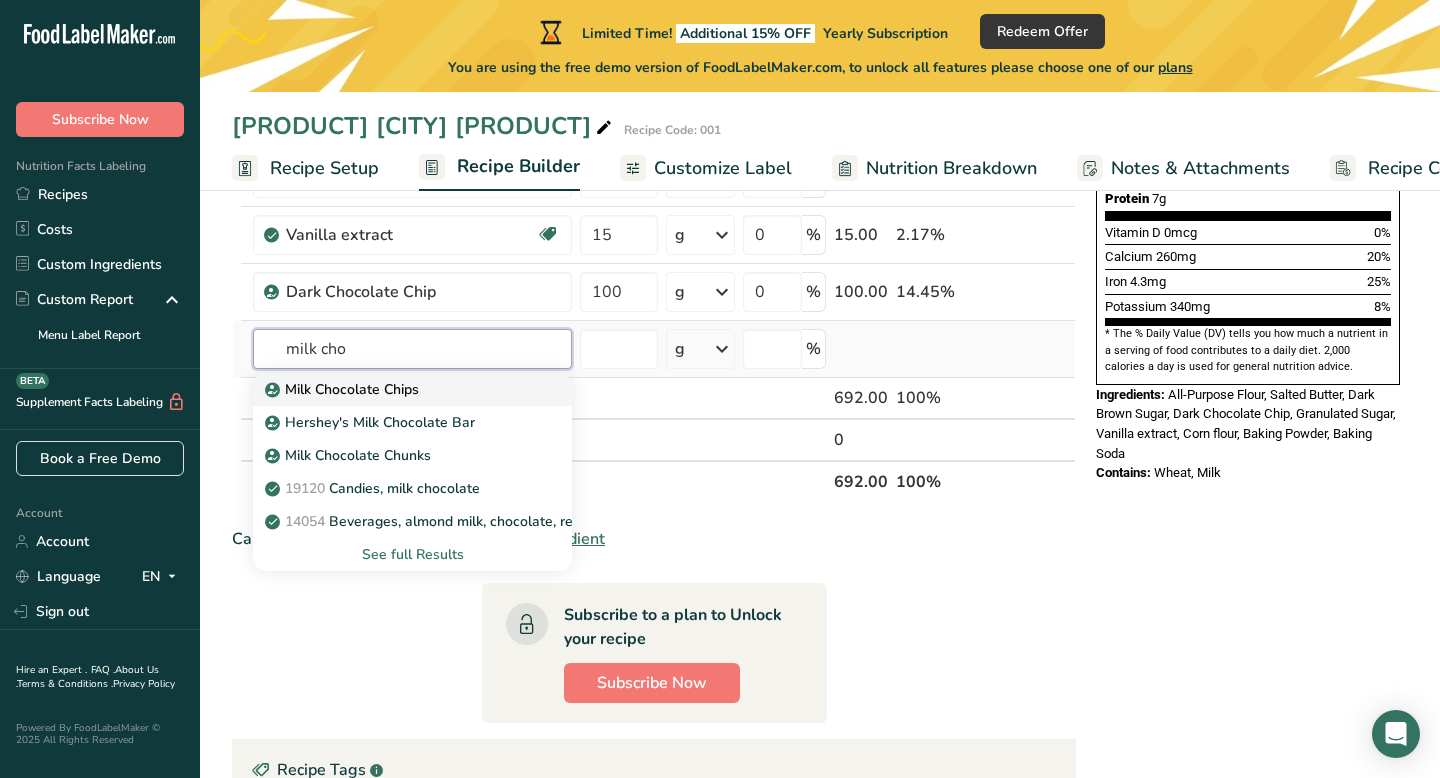 type on "milk cho" 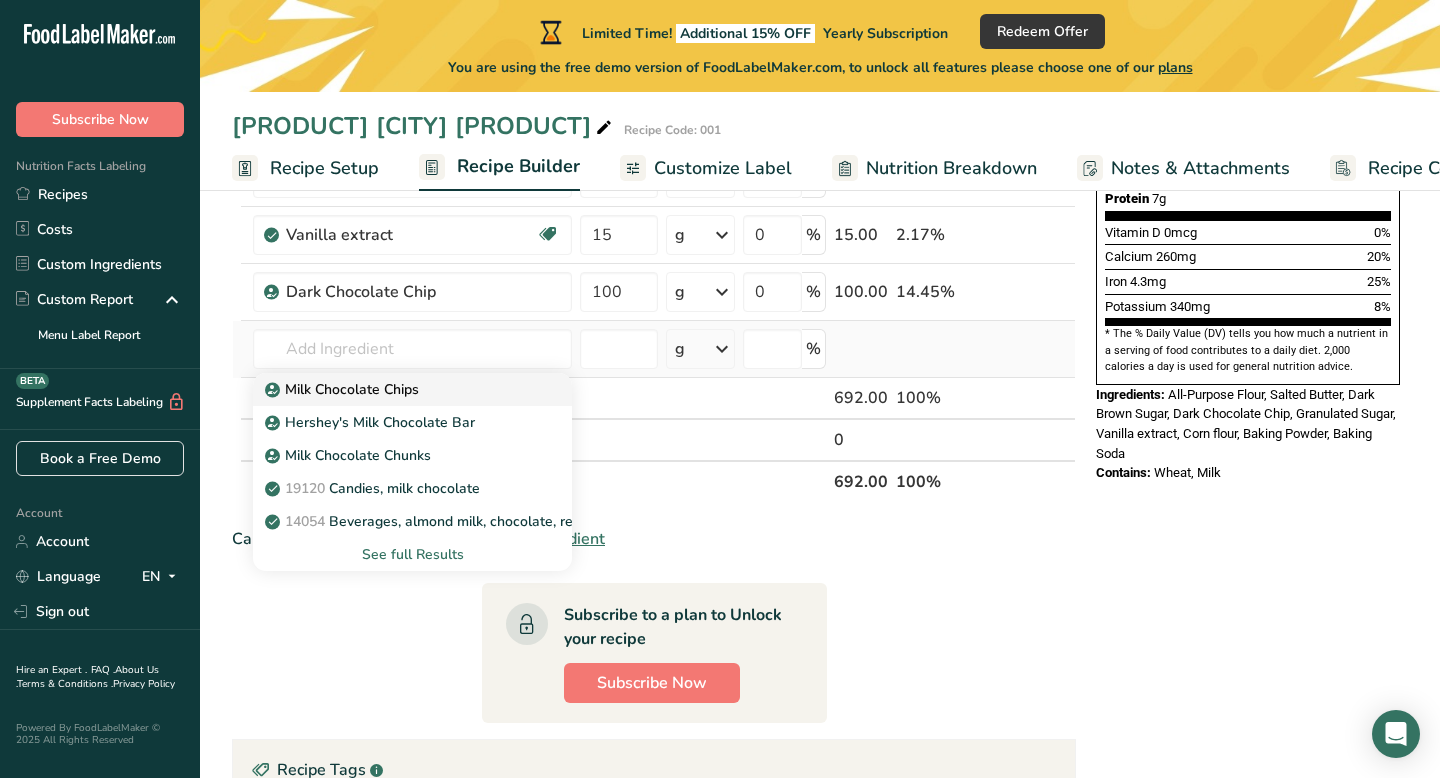 click on "Milk Chocolate Chips" at bounding box center (396, 389) 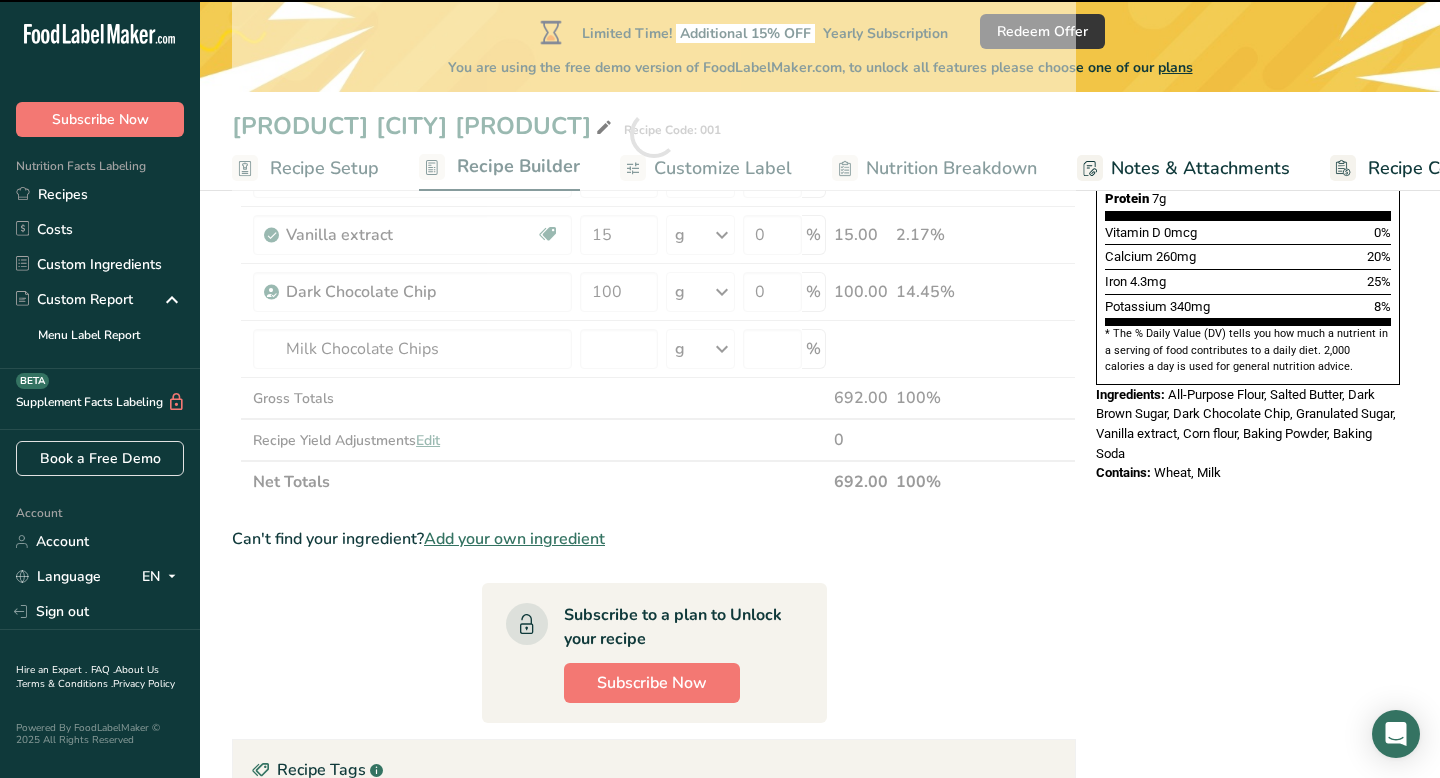 click at bounding box center (654, 134) 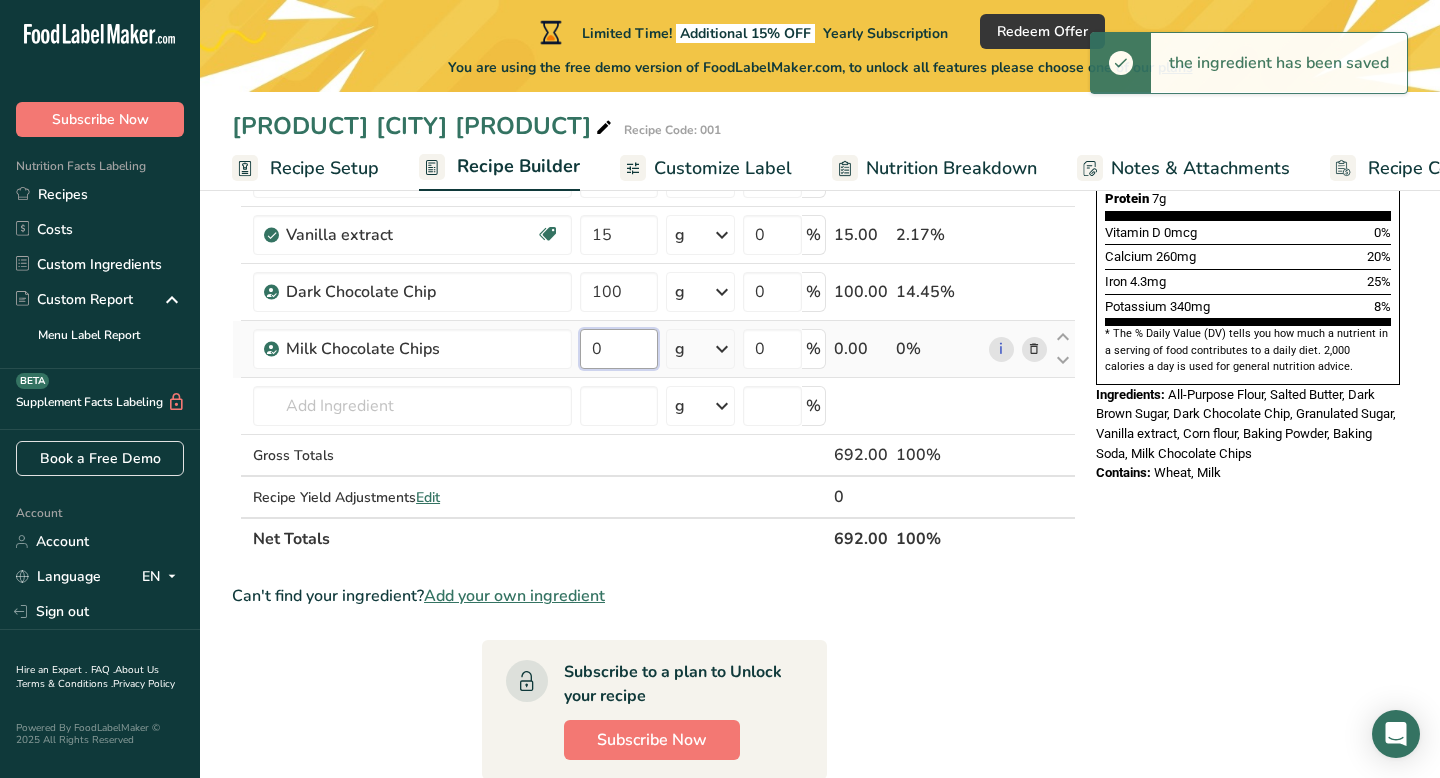 click on "0" at bounding box center (618, 349) 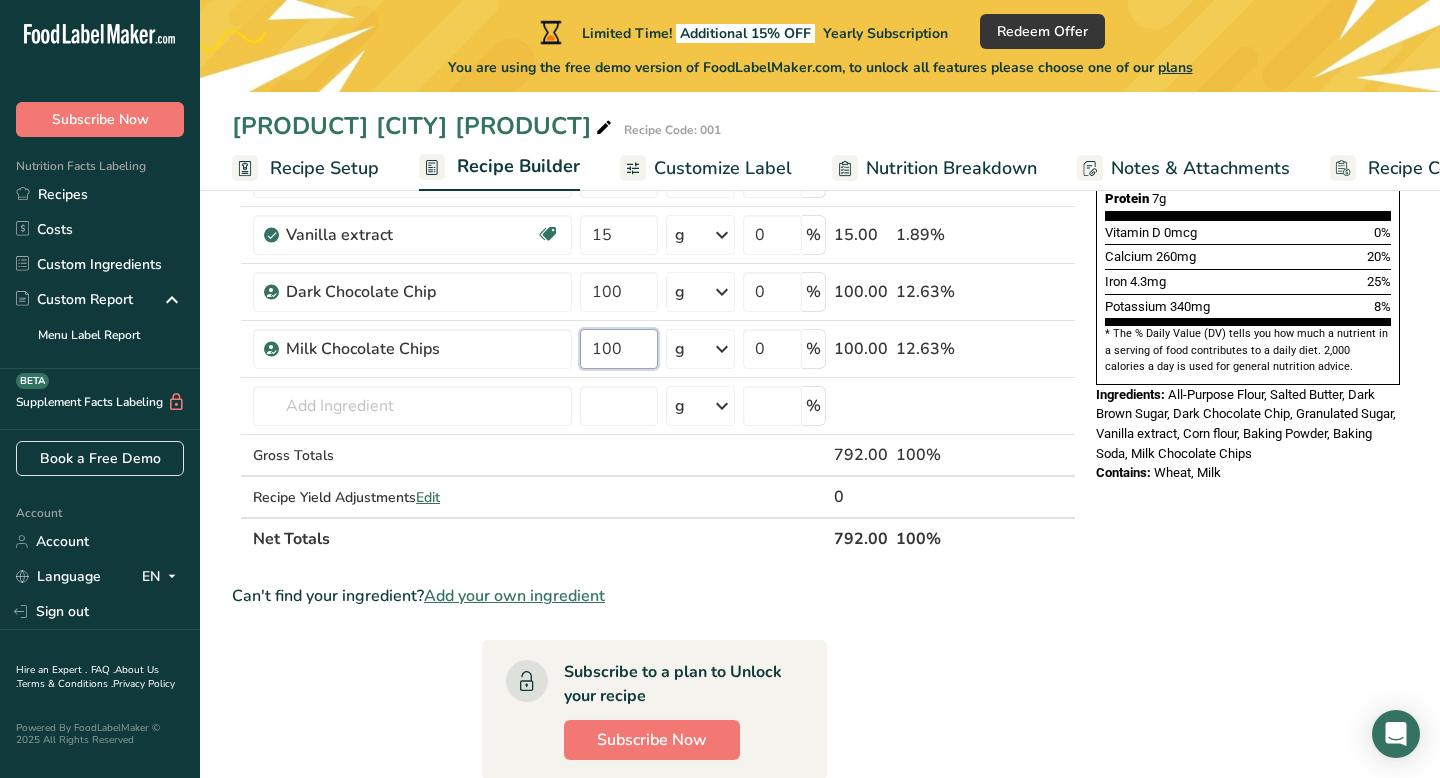 type on "100" 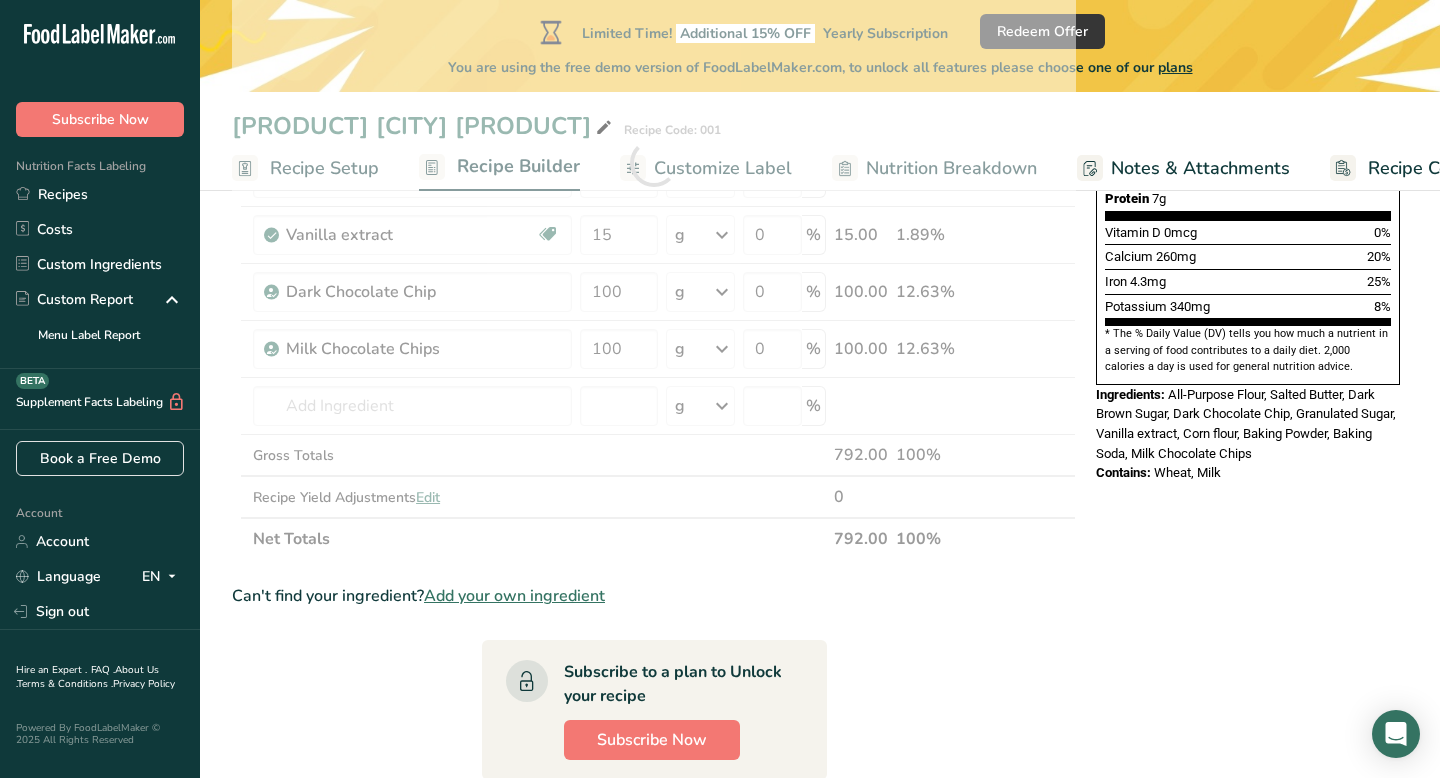 click on "Can't find your ingredient?
Add your own ingredient" at bounding box center [654, 596] 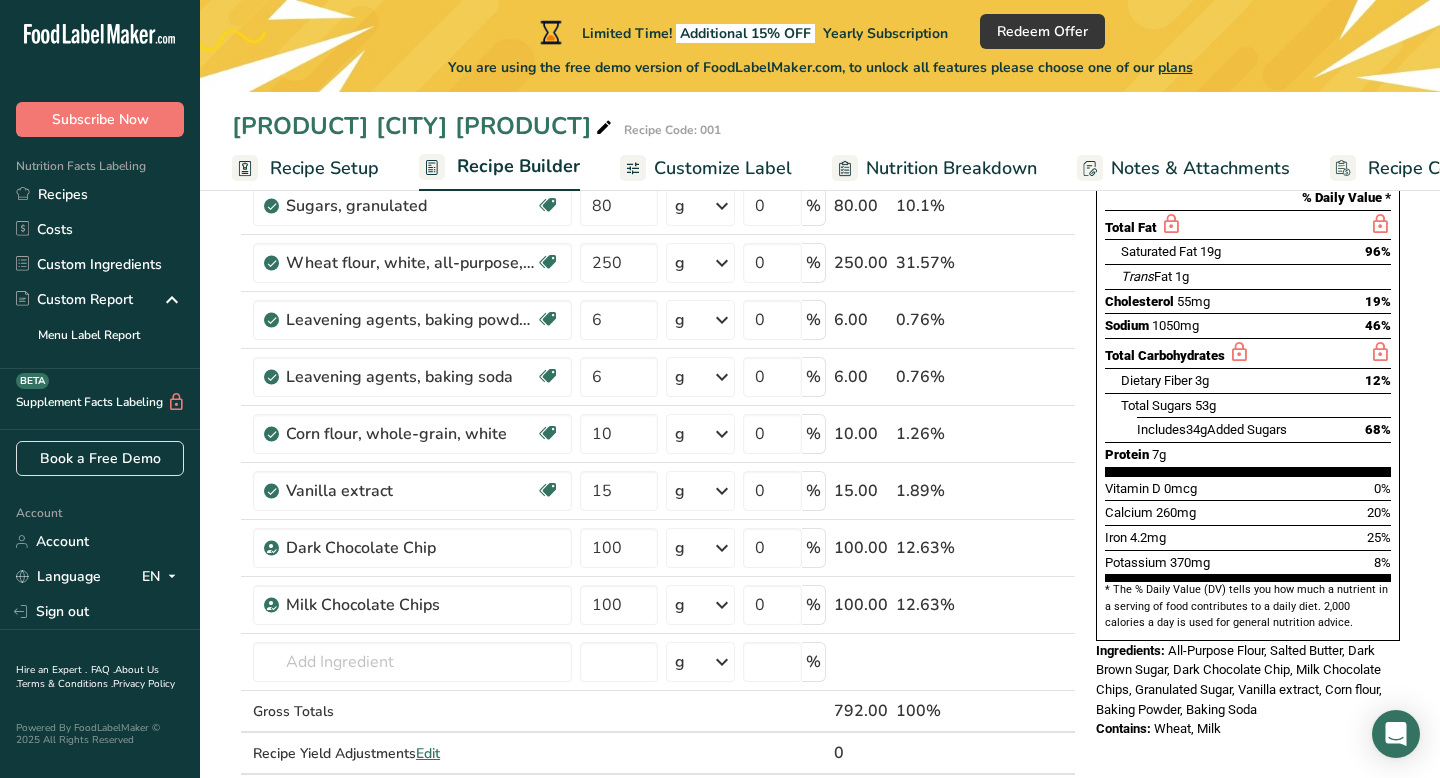 scroll, scrollTop: 298, scrollLeft: 0, axis: vertical 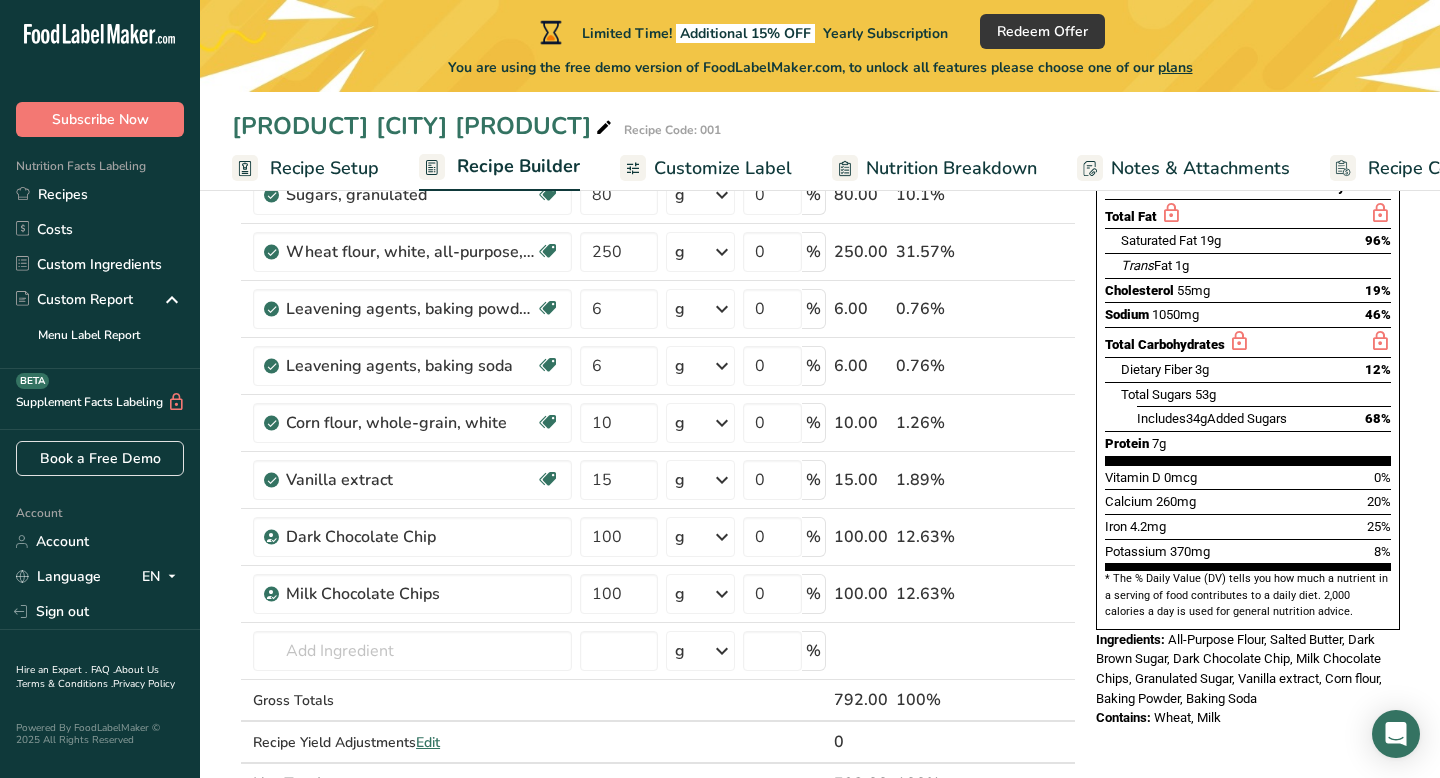 drag, startPoint x: 1169, startPoint y: 596, endPoint x: 1290, endPoint y: 672, distance: 142.88806 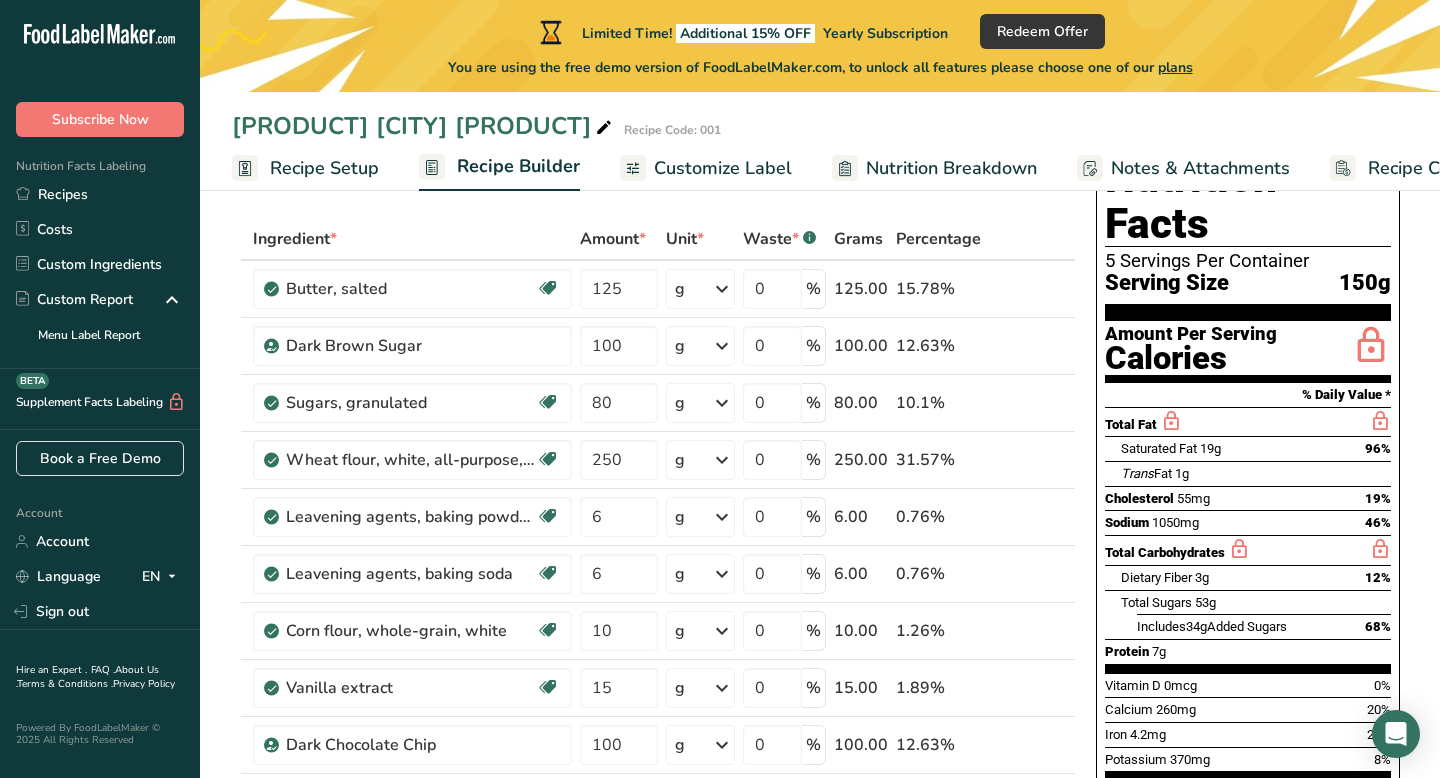 scroll, scrollTop: 0, scrollLeft: 0, axis: both 